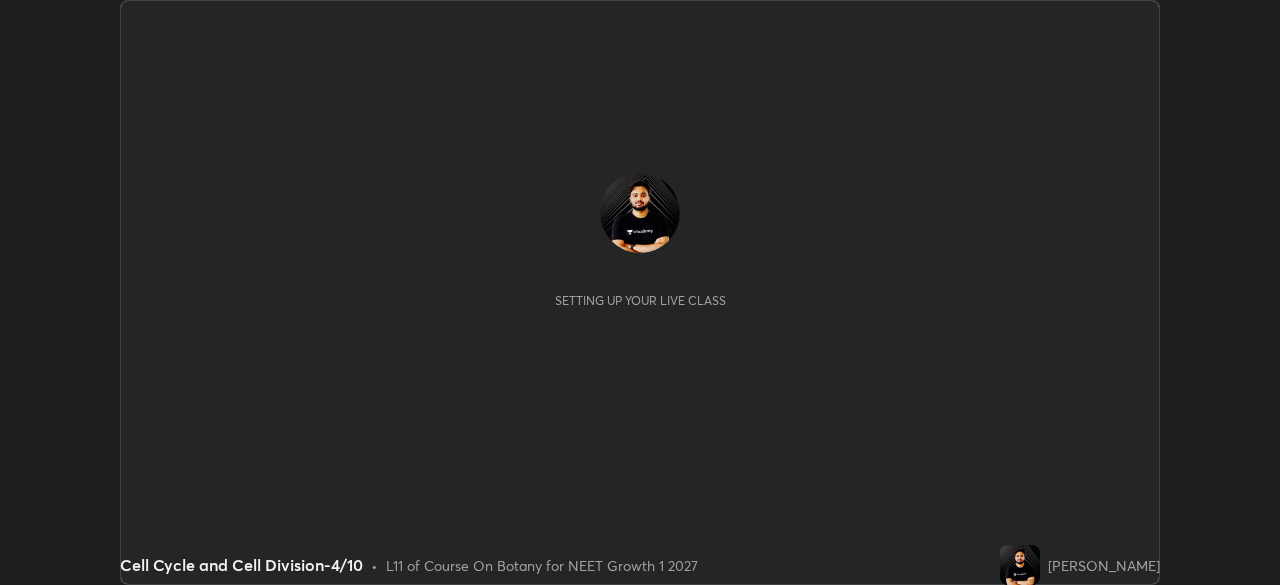 scroll, scrollTop: 0, scrollLeft: 0, axis: both 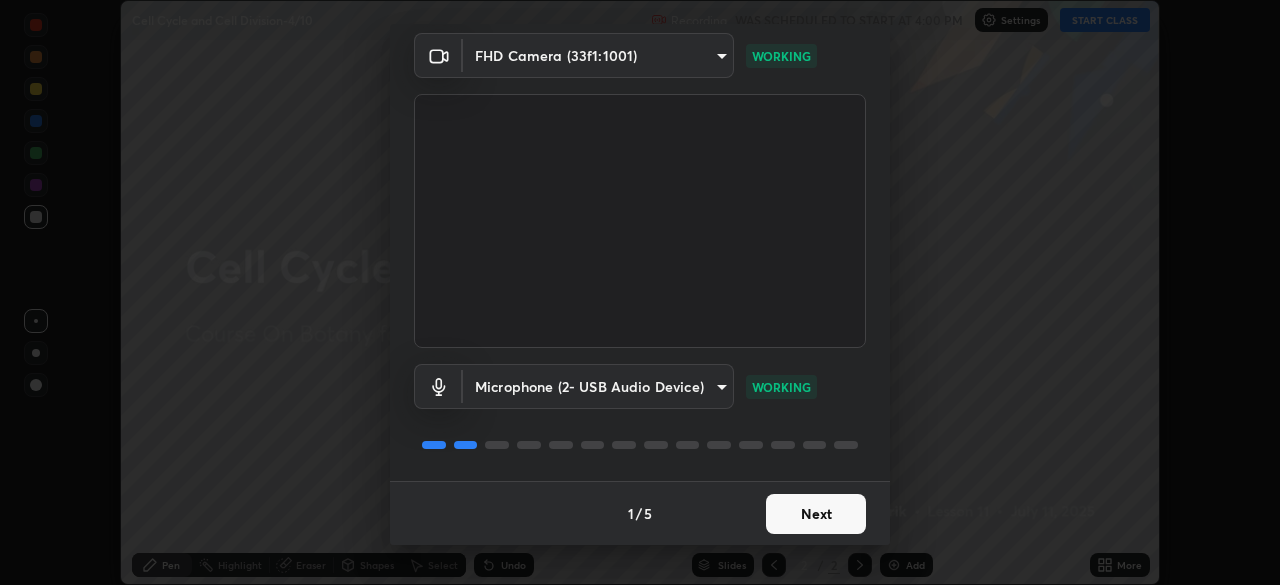 click on "Next" at bounding box center [816, 514] 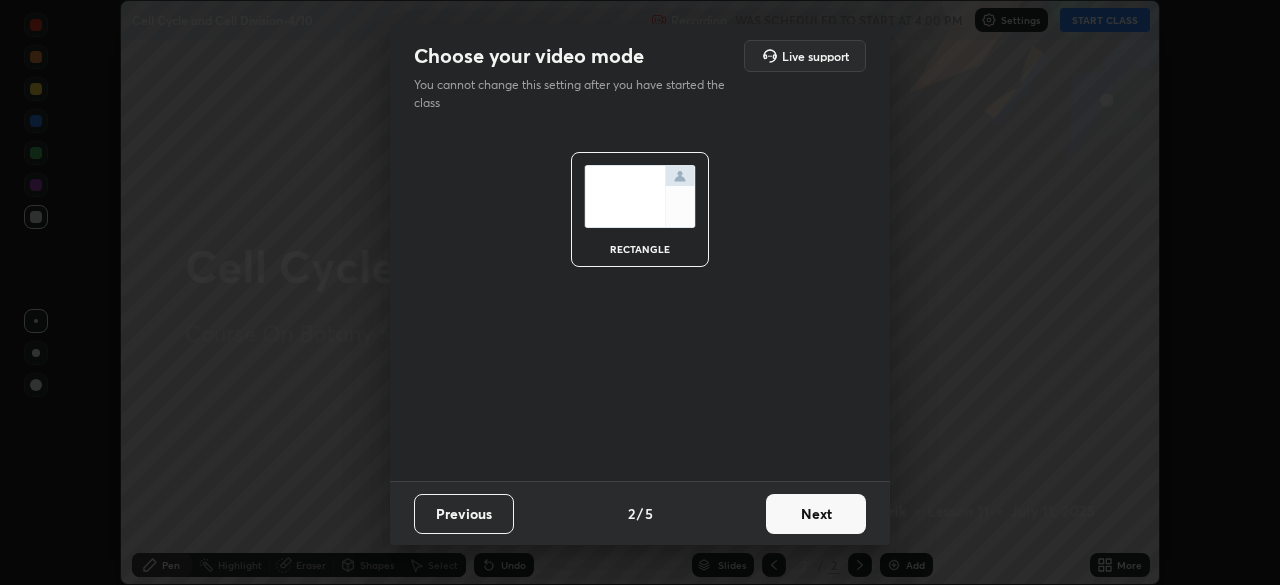 click on "Next" at bounding box center (816, 514) 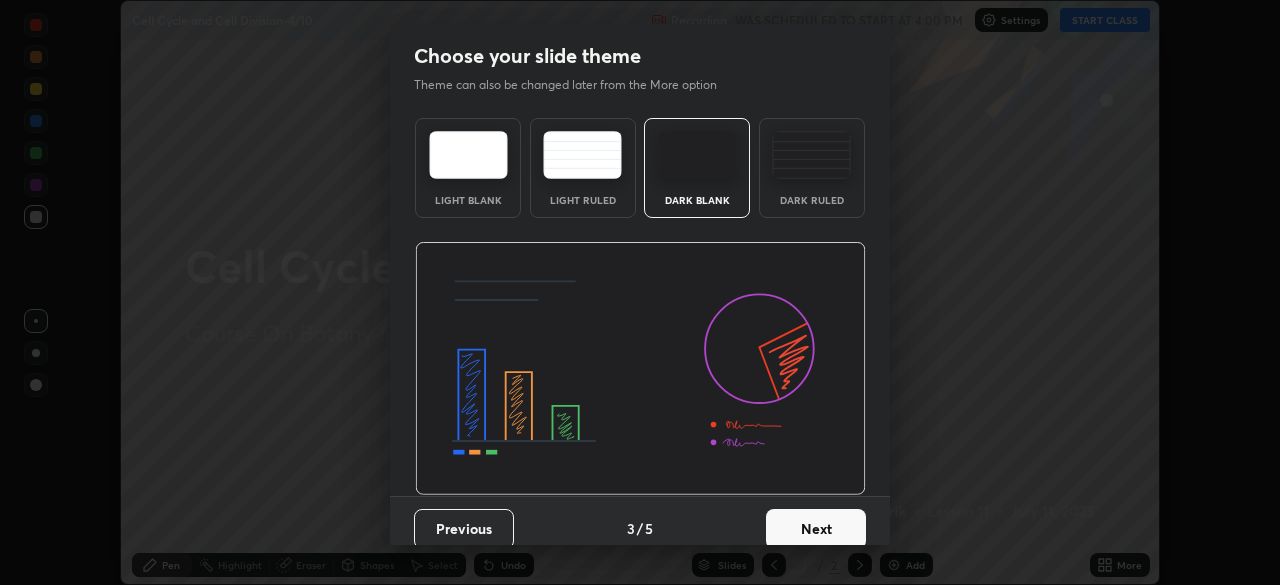 click on "Next" at bounding box center (816, 529) 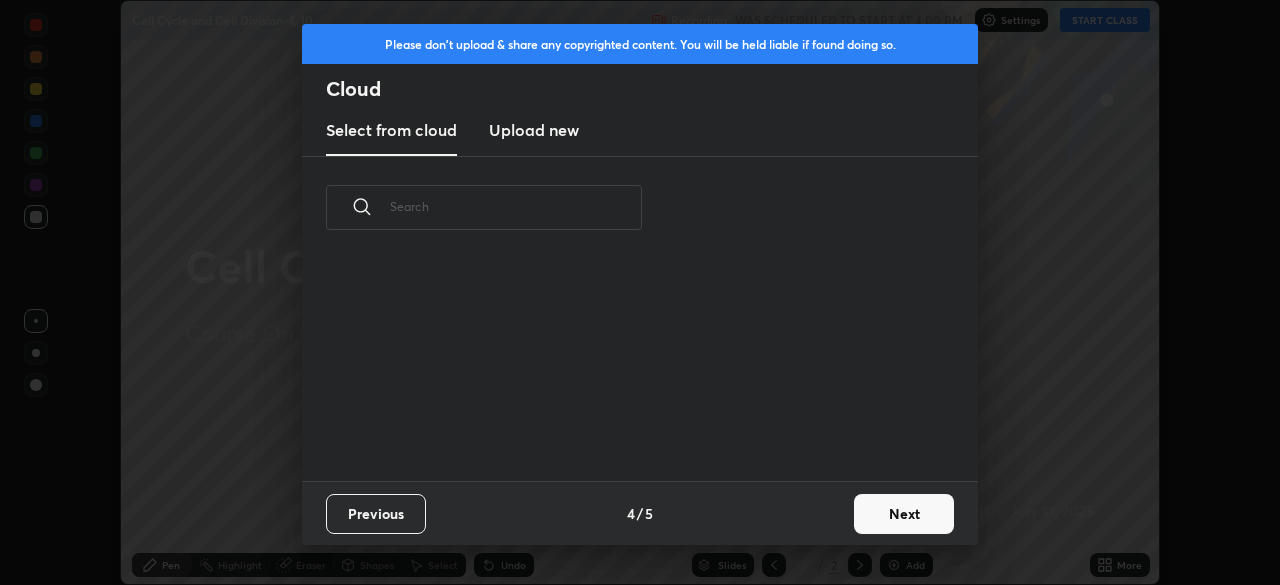 click on "Previous 4 / 5 Next" at bounding box center [640, 513] 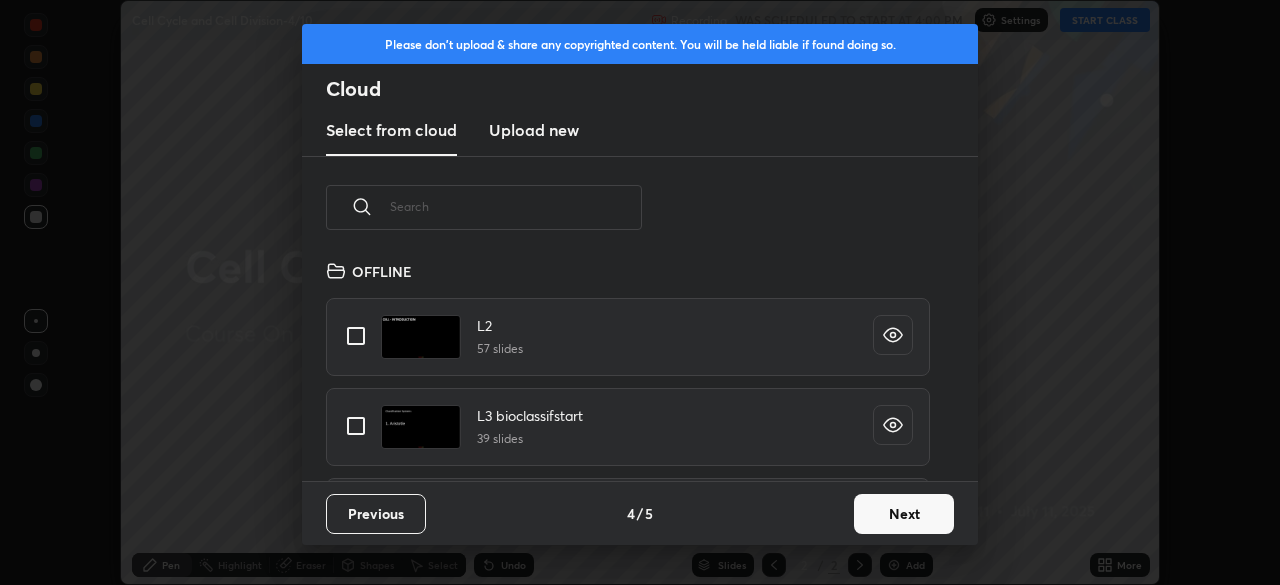 click on "Next" at bounding box center [904, 514] 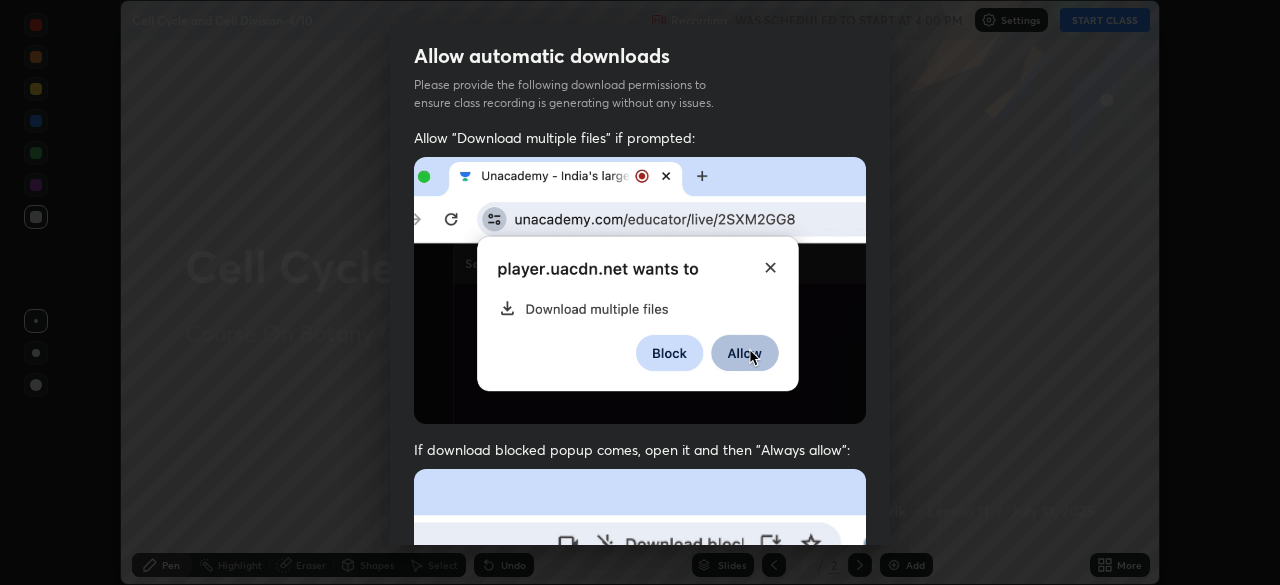 click on "Previous 5 / 5 Done" at bounding box center (640, 1002) 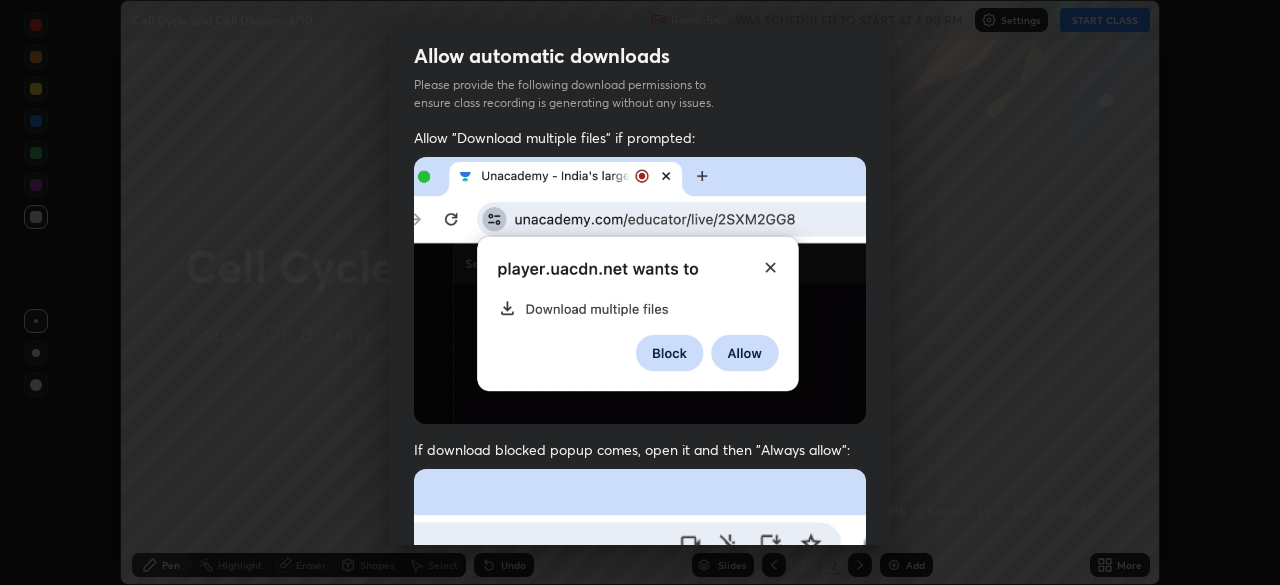 scroll, scrollTop: 47, scrollLeft: 0, axis: vertical 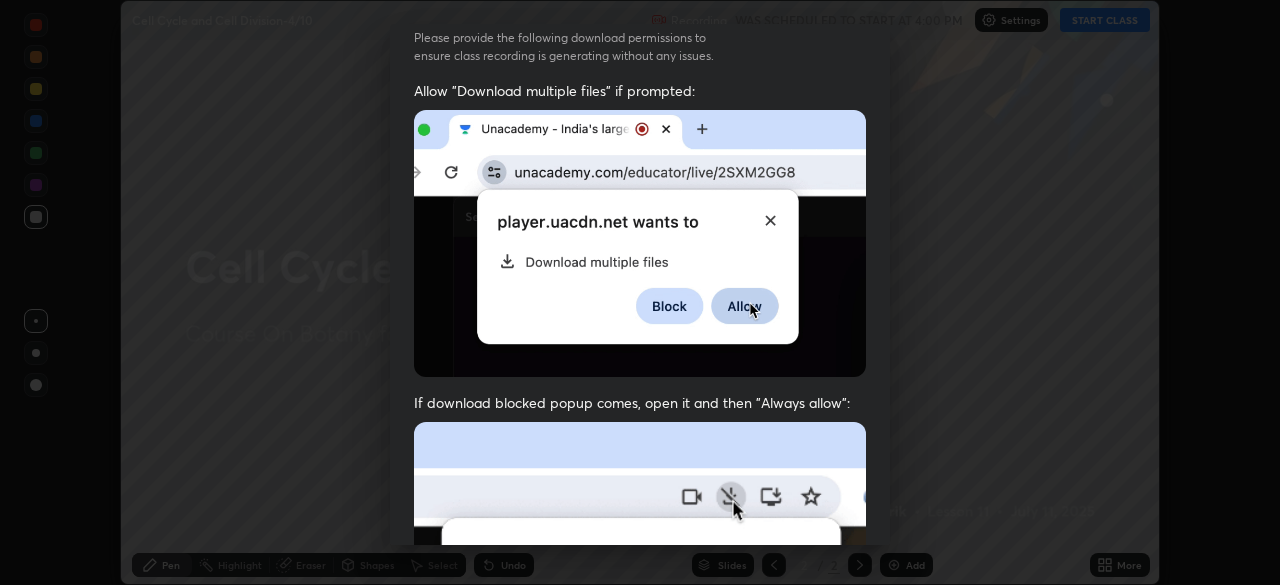 click at bounding box center (640, 640) 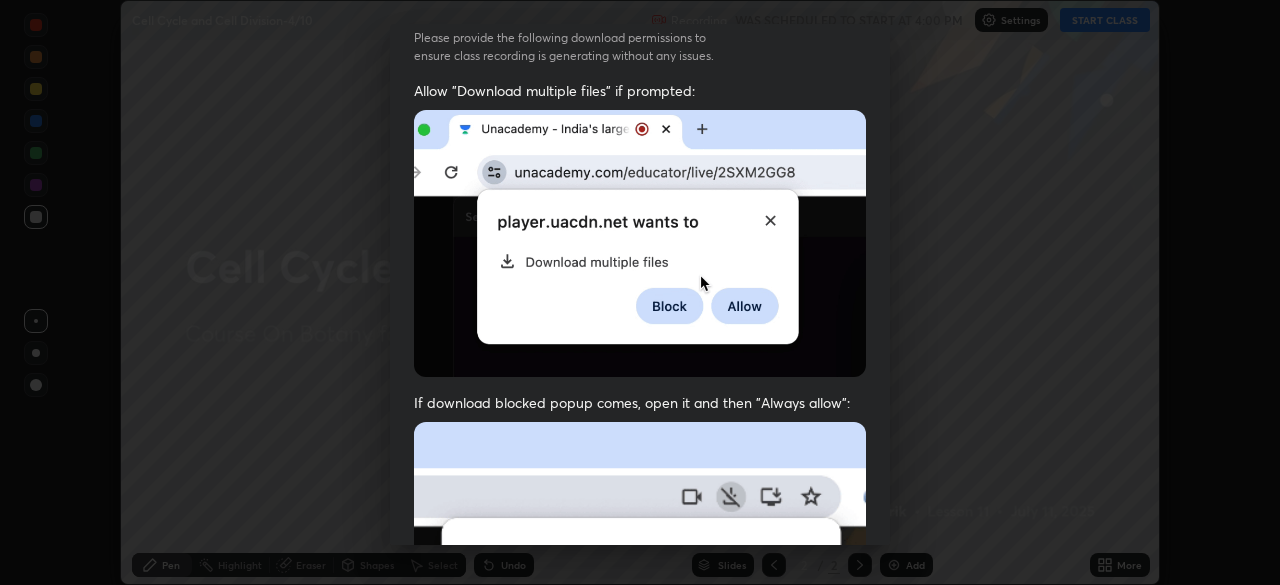 click on "Allow "Download multiple files" if prompted: If download blocked popup comes, open it and then "Always allow": I agree that if I don't provide required permissions, class recording will not be generated" at bounding box center [640, 502] 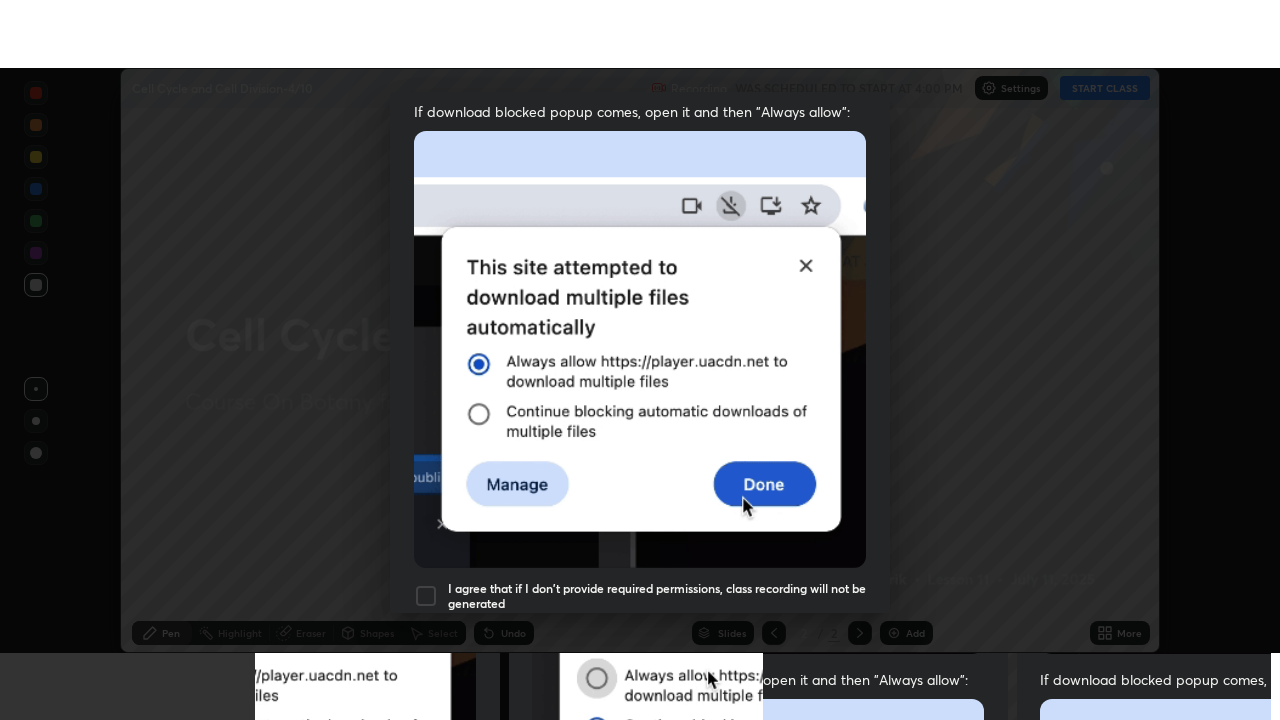 scroll, scrollTop: 479, scrollLeft: 0, axis: vertical 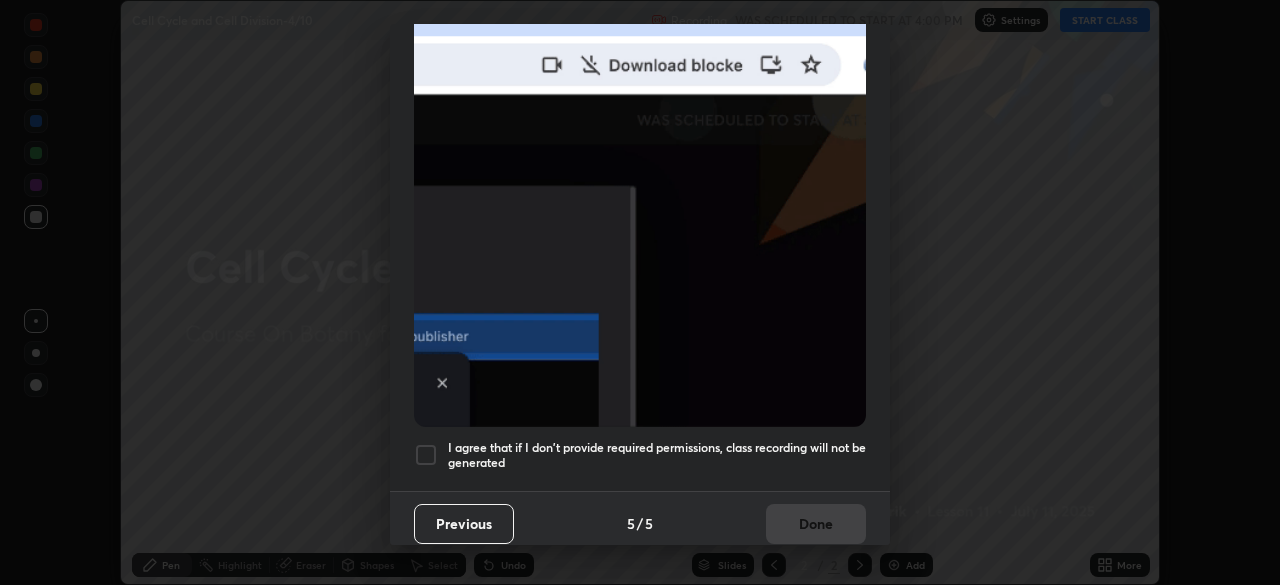 click on "I agree that if I don't provide required permissions, class recording will not be generated" at bounding box center [657, 455] 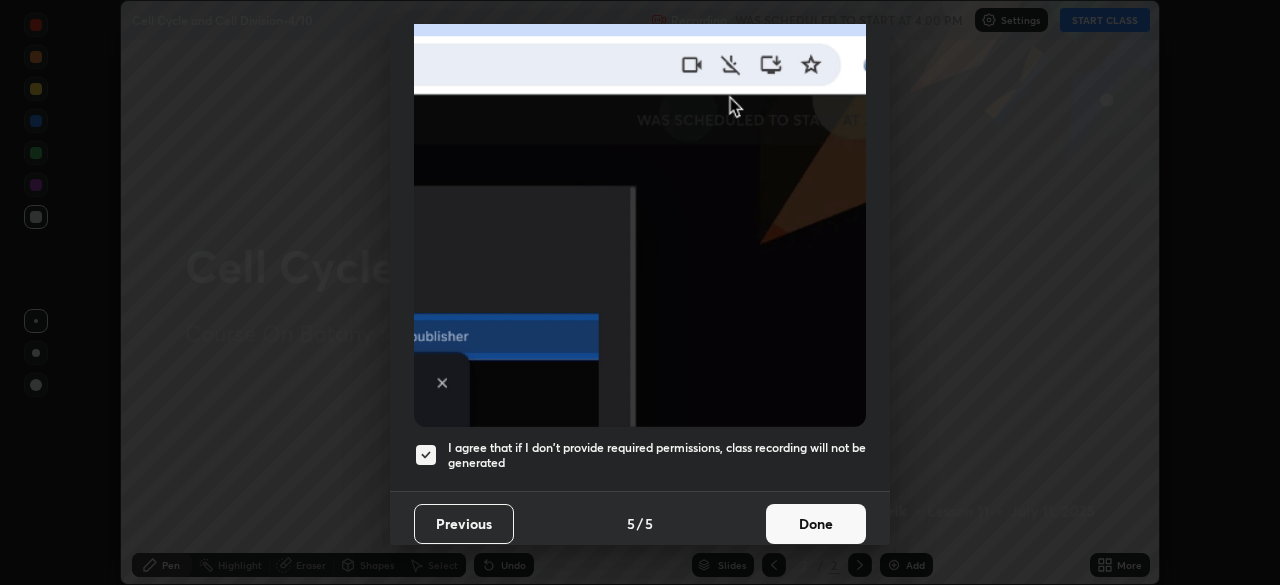 click on "Done" at bounding box center (816, 524) 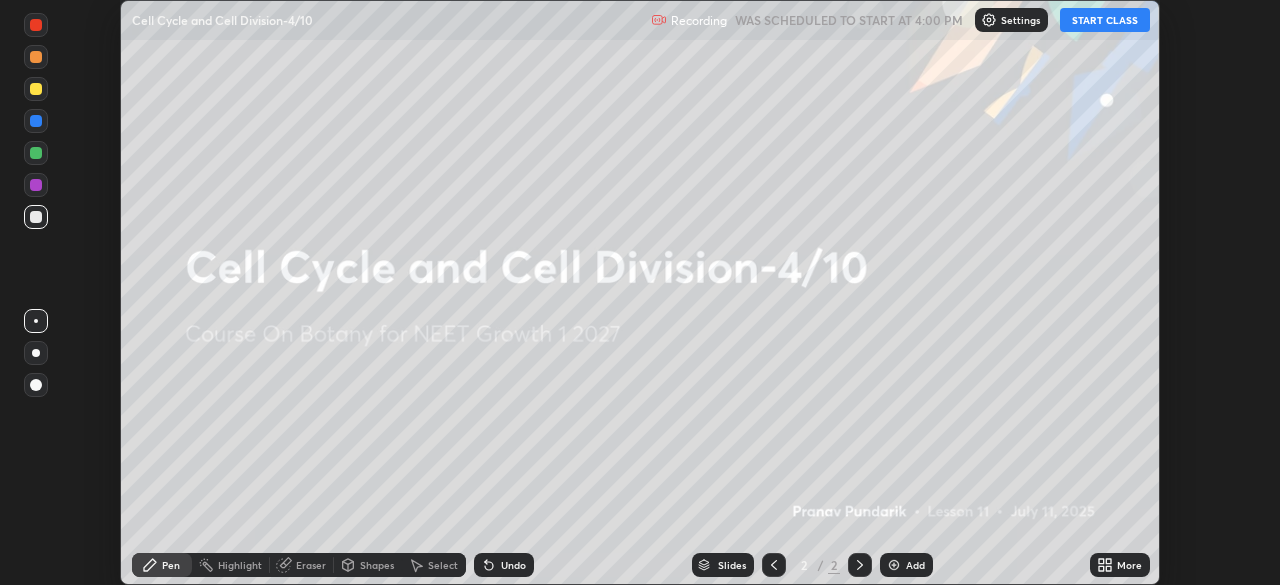 click on "Add" at bounding box center [906, 565] 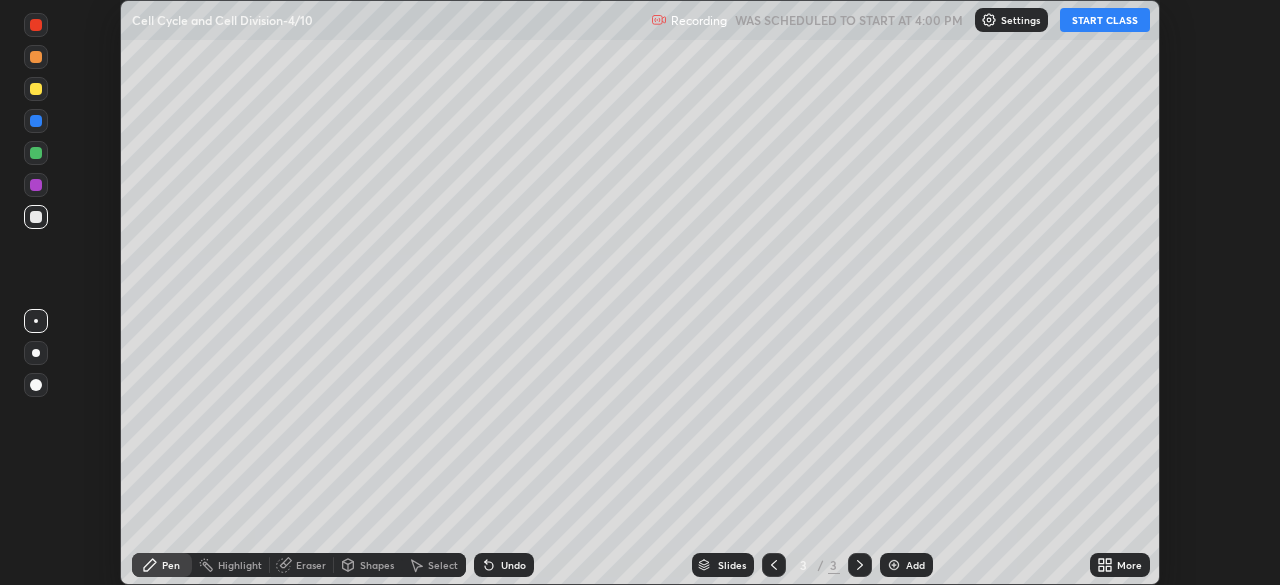 click 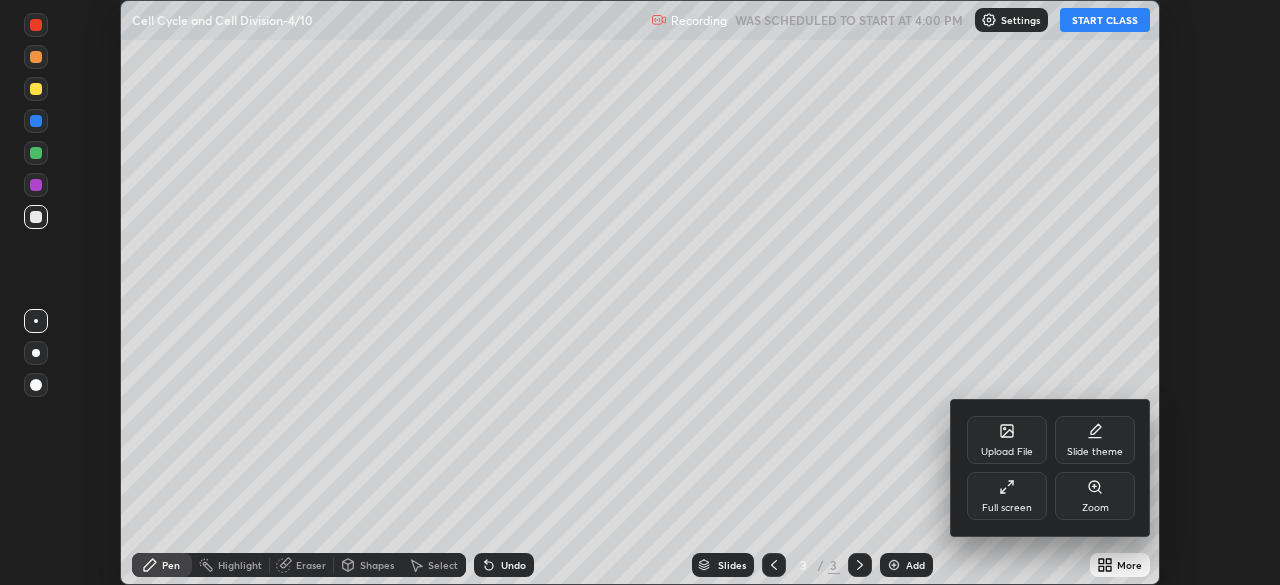 click on "Full screen" at bounding box center (1007, 508) 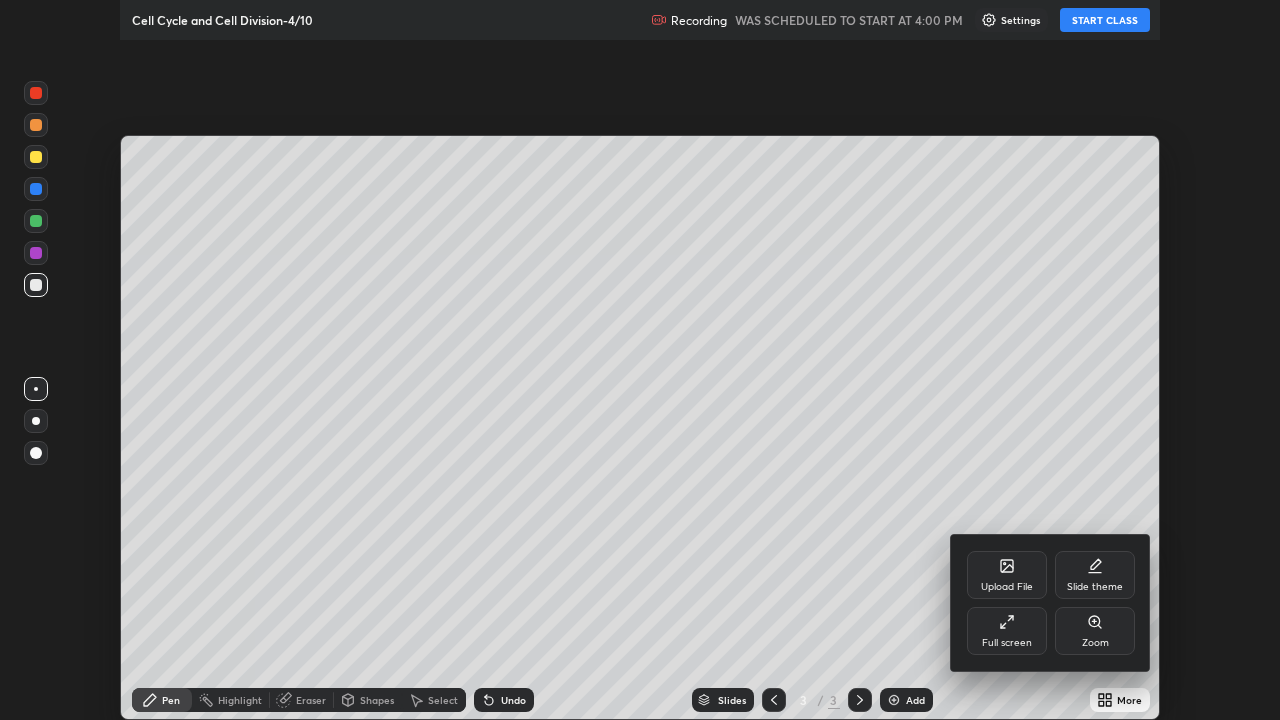 scroll, scrollTop: 99280, scrollLeft: 98720, axis: both 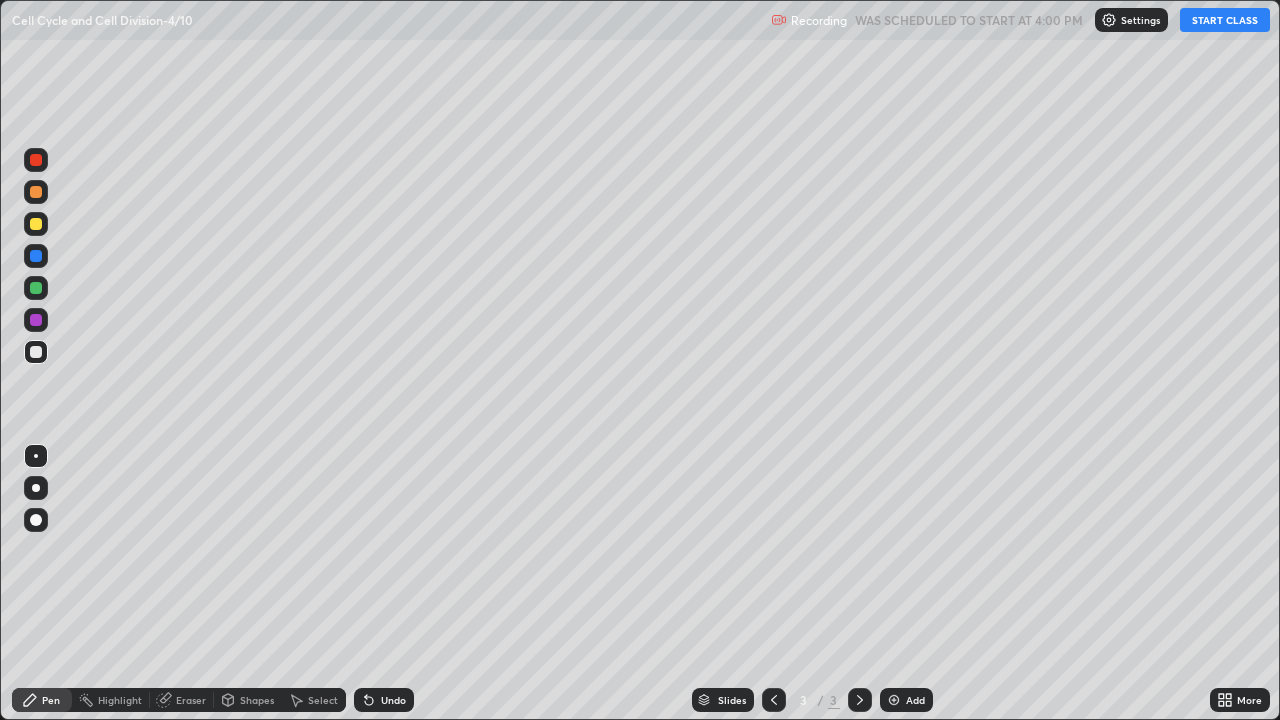click at bounding box center (36, 488) 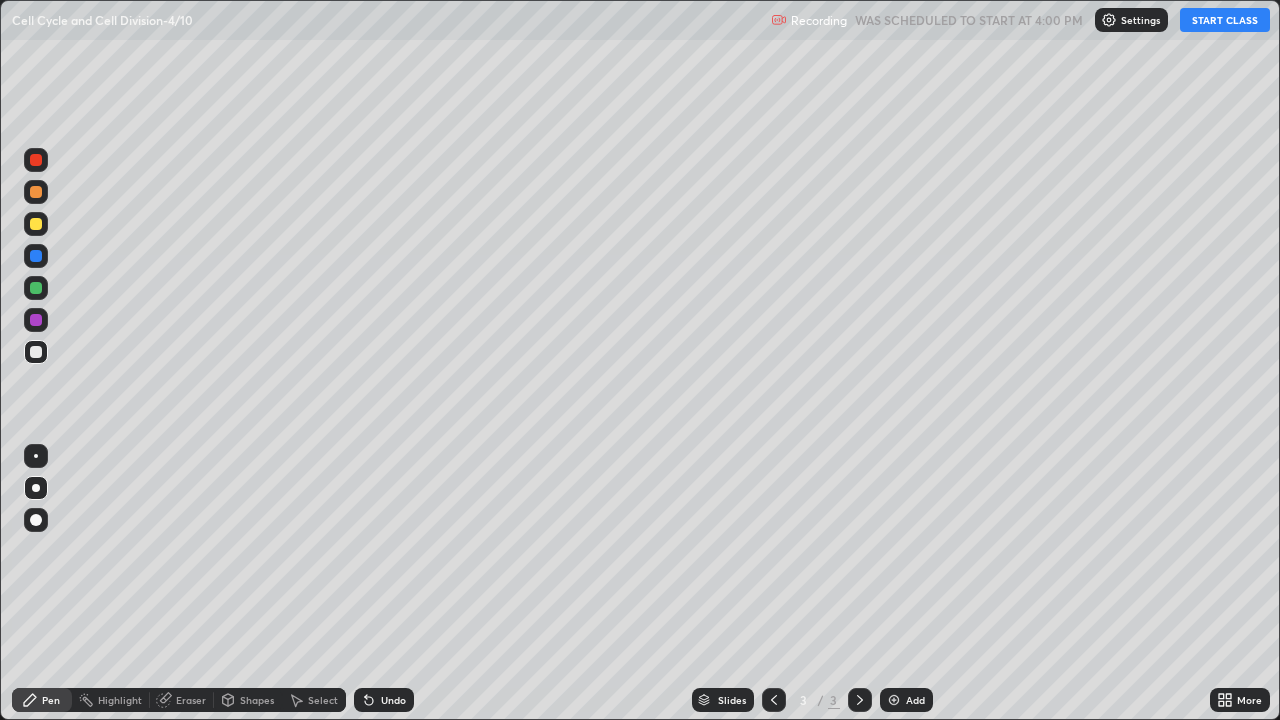 click at bounding box center [36, 488] 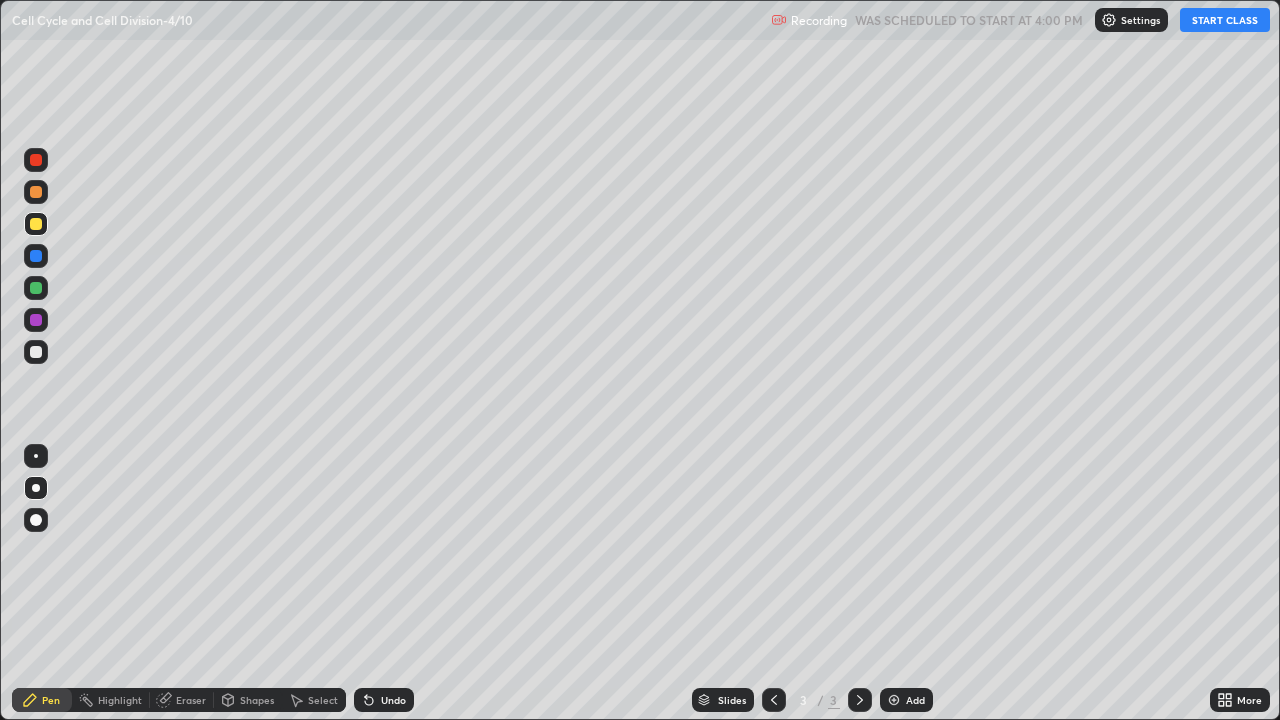click on "START CLASS" at bounding box center [1225, 20] 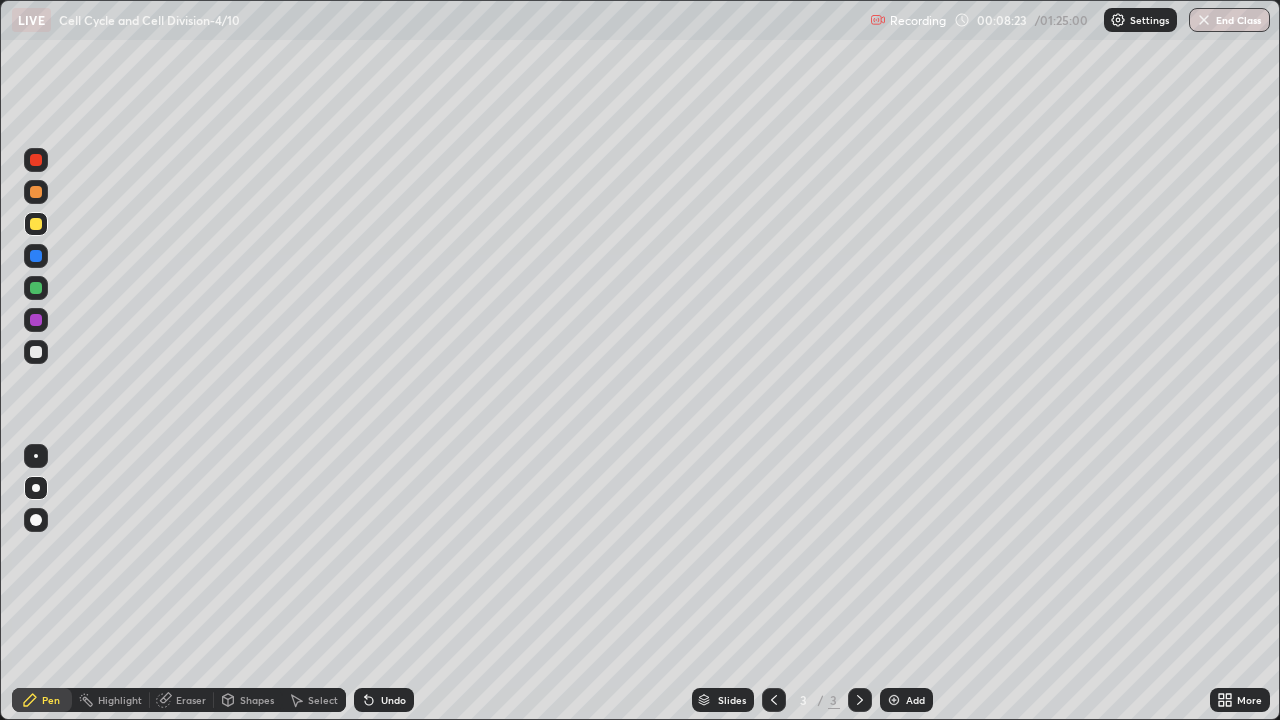click 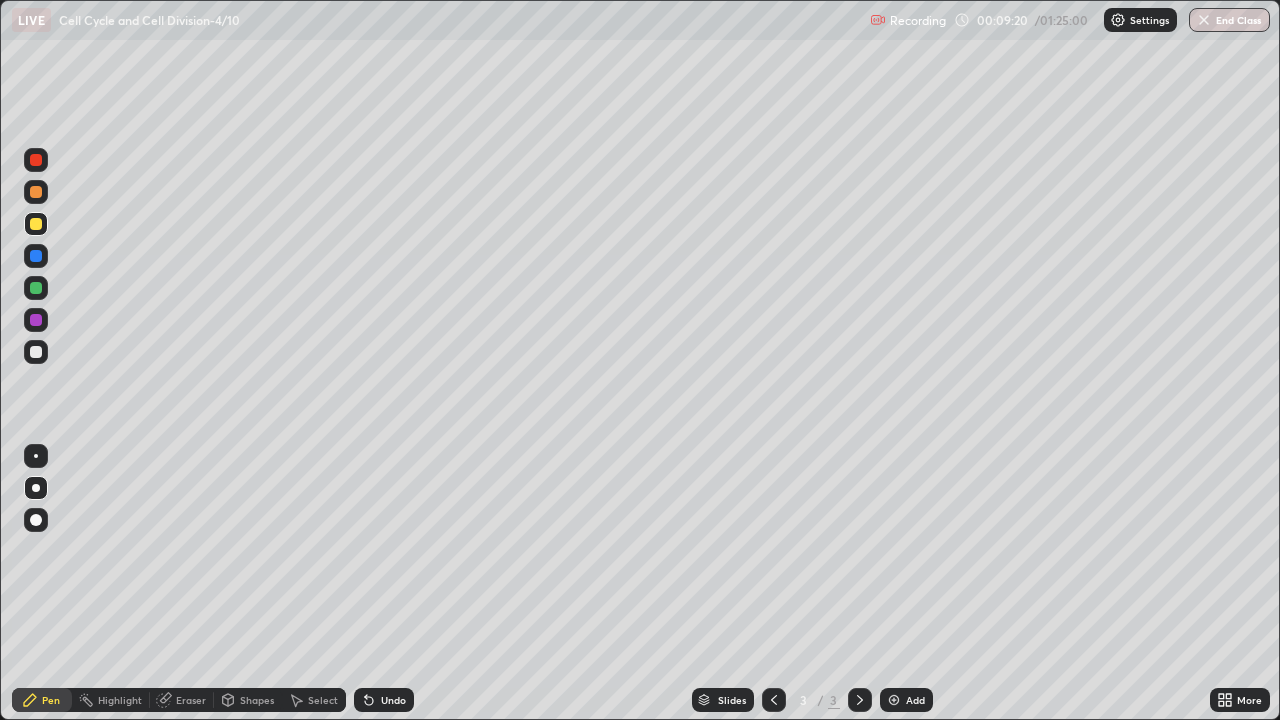 click on "Add" at bounding box center (915, 700) 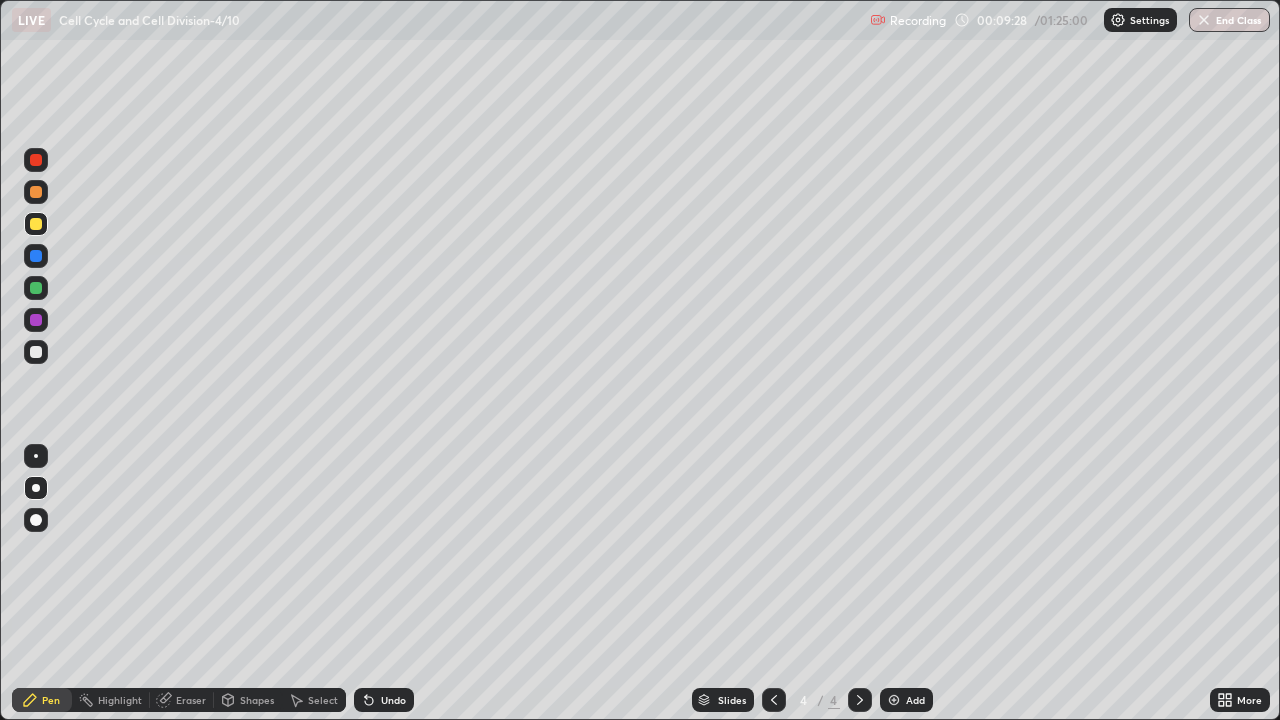 click at bounding box center [36, 256] 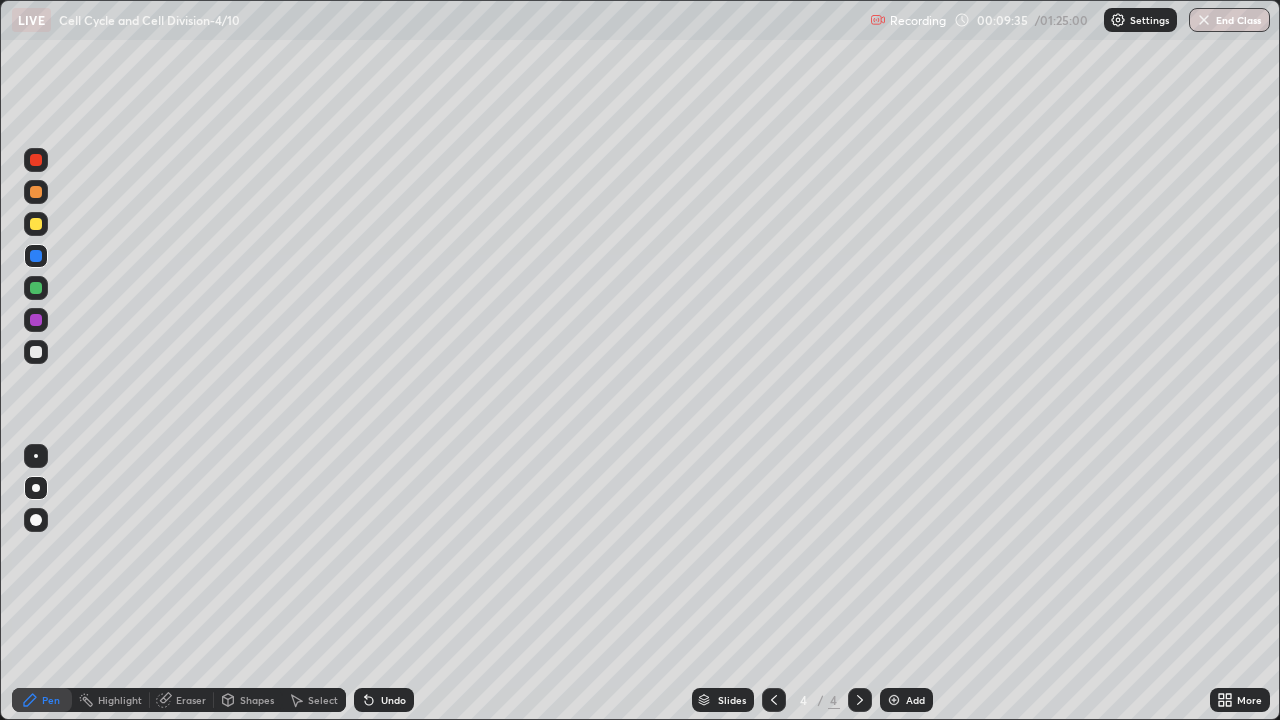 click at bounding box center [36, 352] 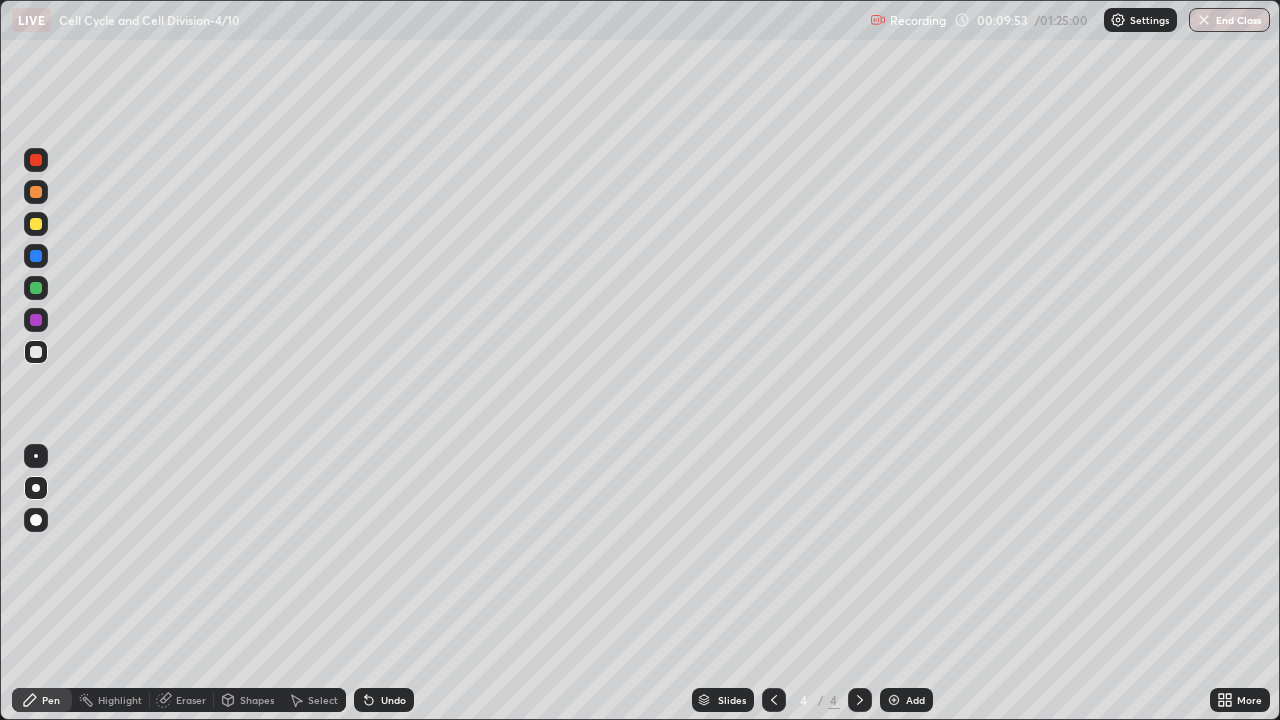 click 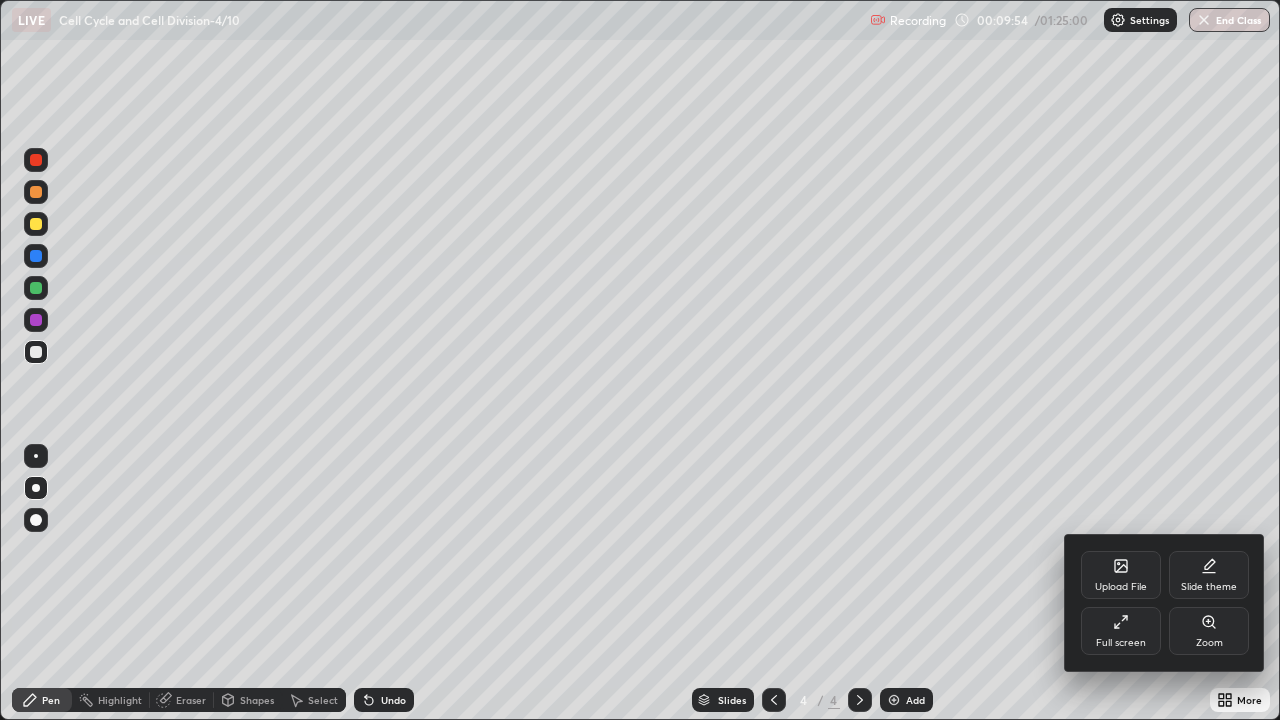 click on "Upload File" at bounding box center [1121, 587] 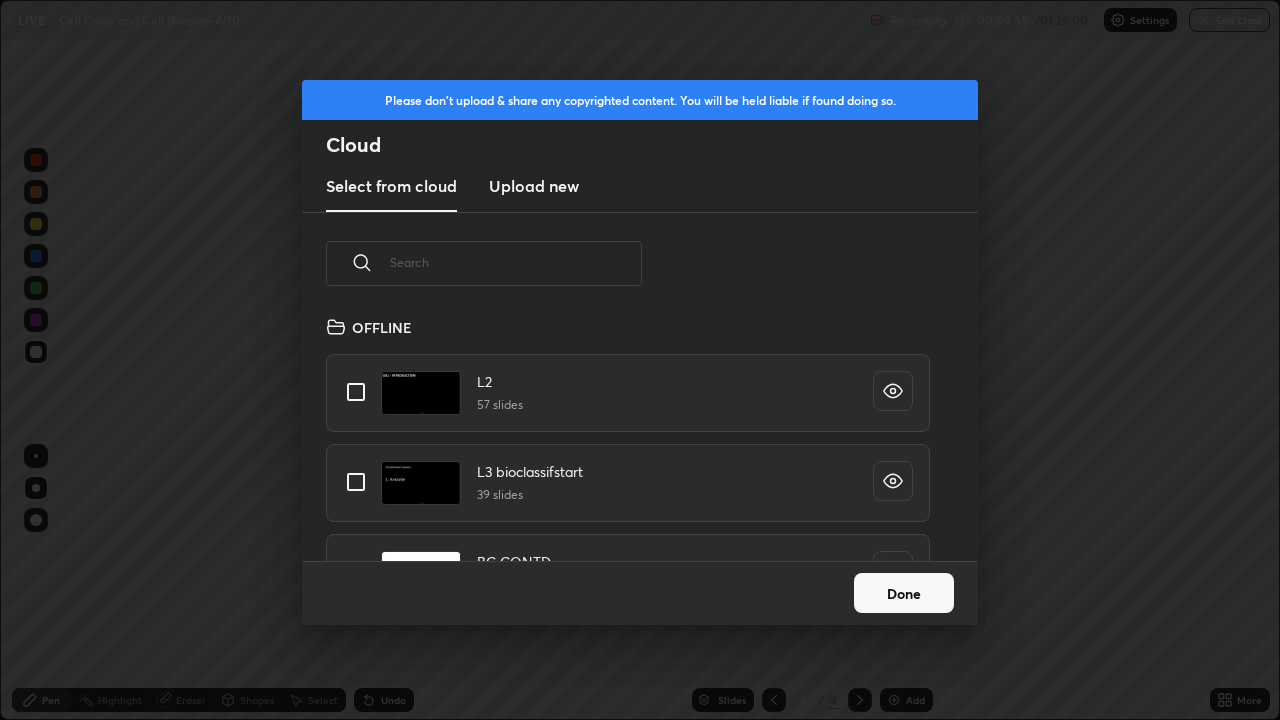 scroll, scrollTop: 7, scrollLeft: 11, axis: both 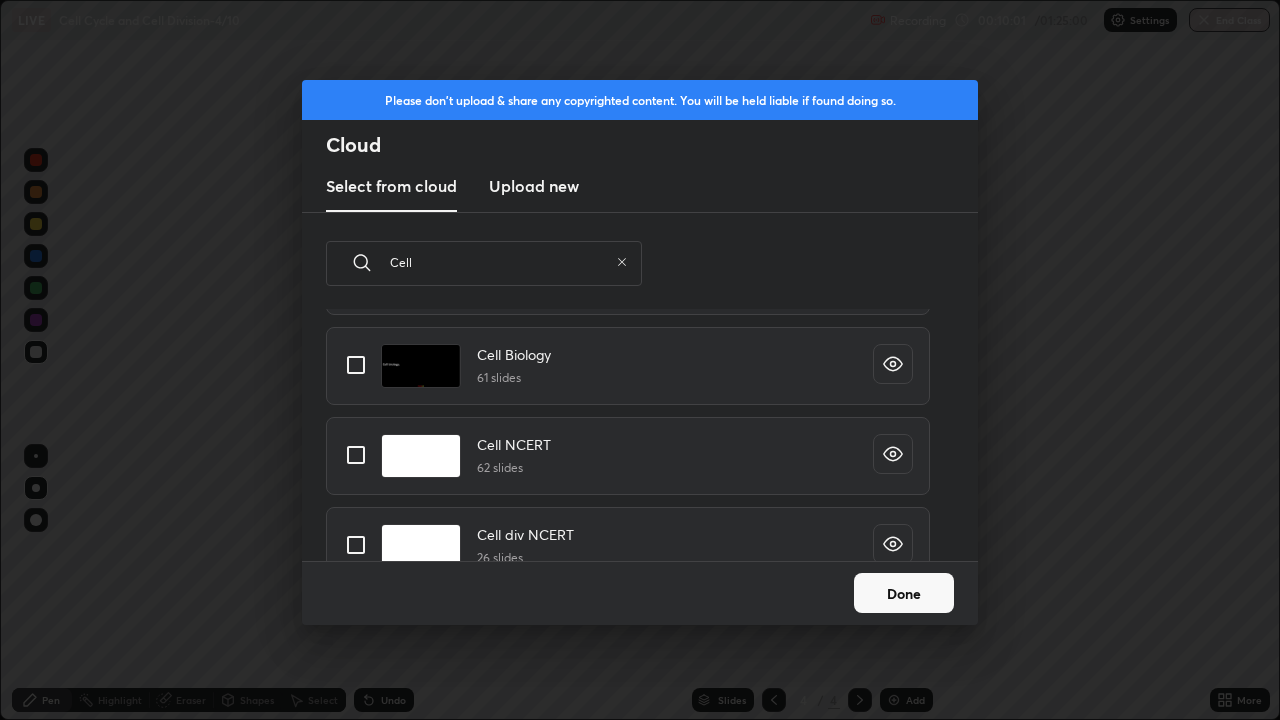 type on "Cell" 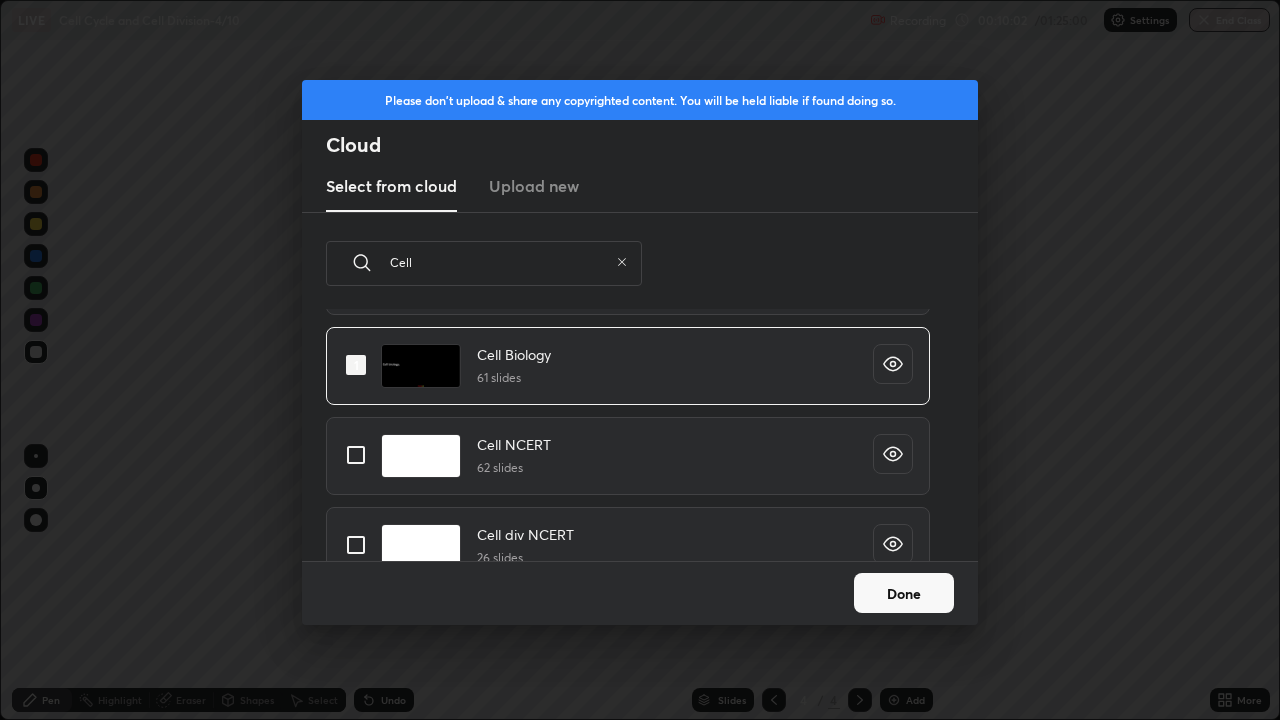 click on "Done" at bounding box center (904, 593) 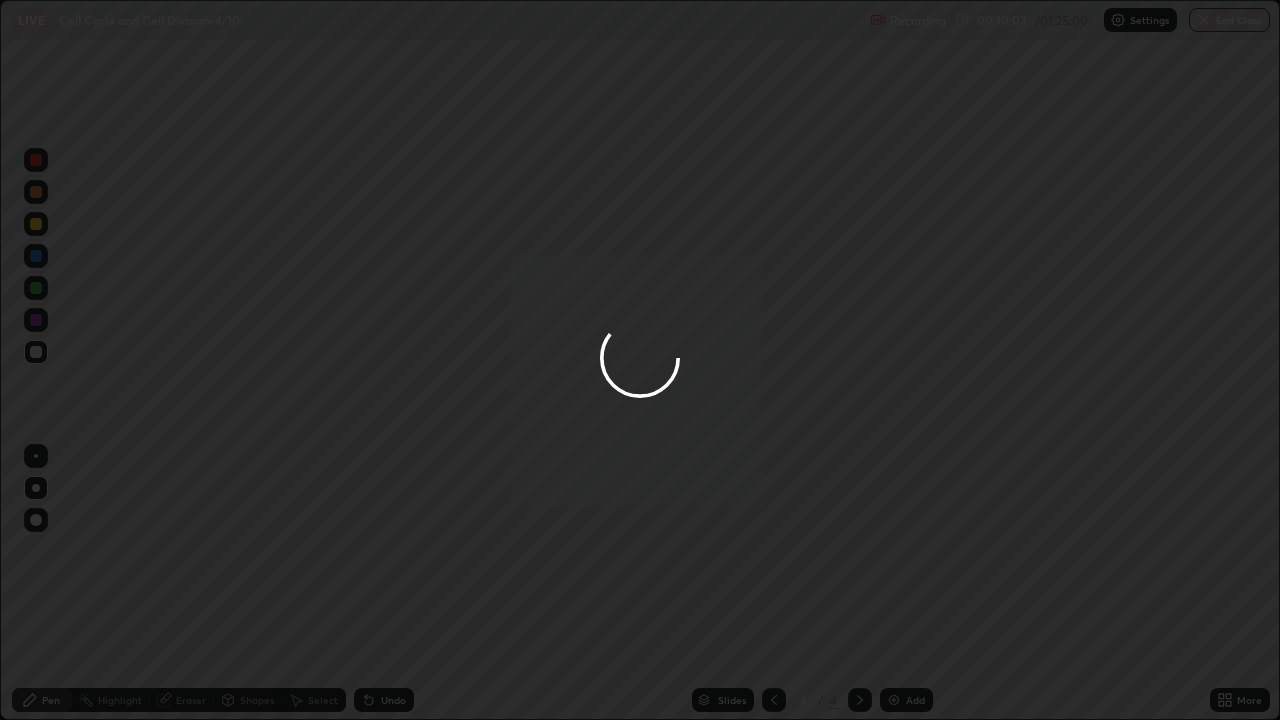 click at bounding box center (640, 360) 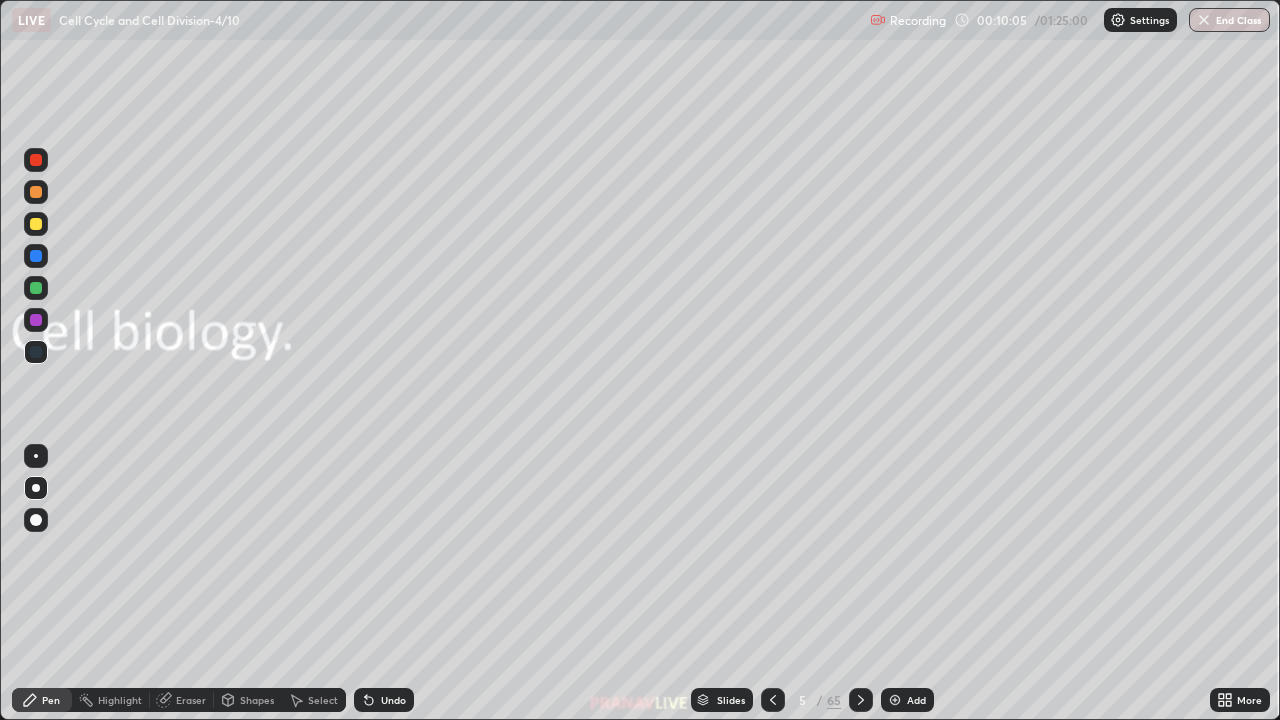 click on "Slides" at bounding box center [731, 700] 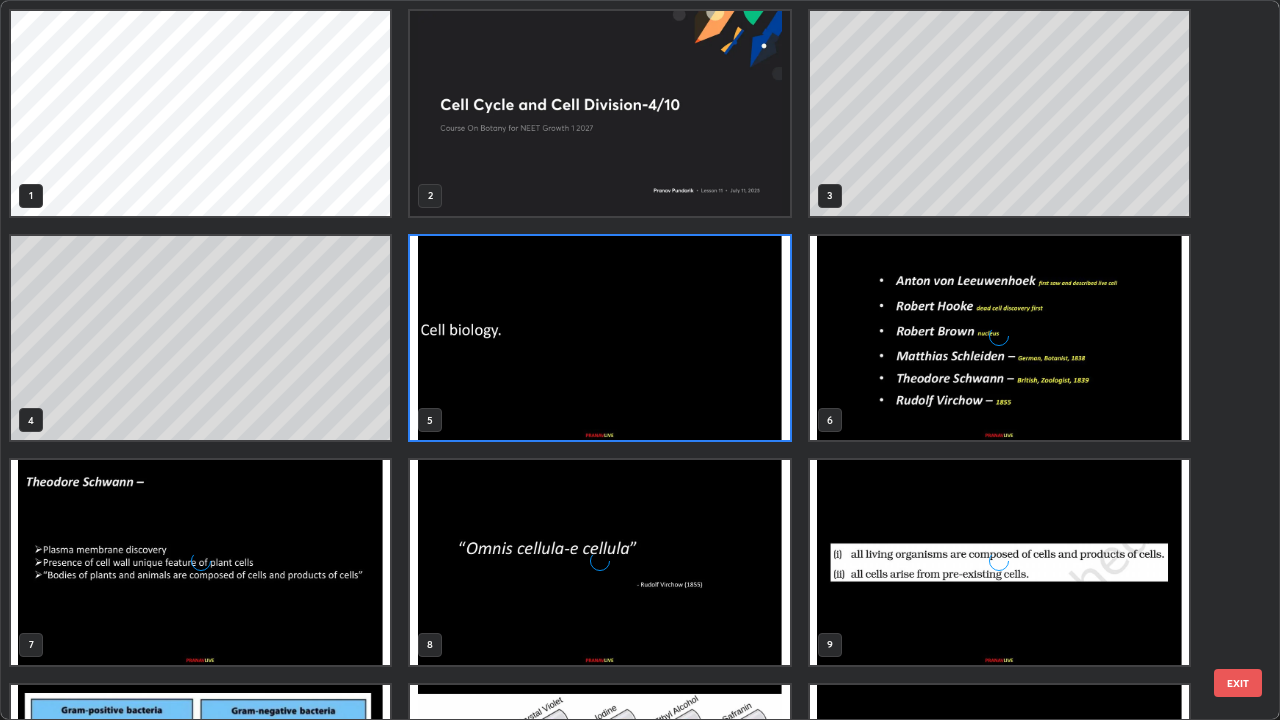 scroll, scrollTop: 7, scrollLeft: 11, axis: both 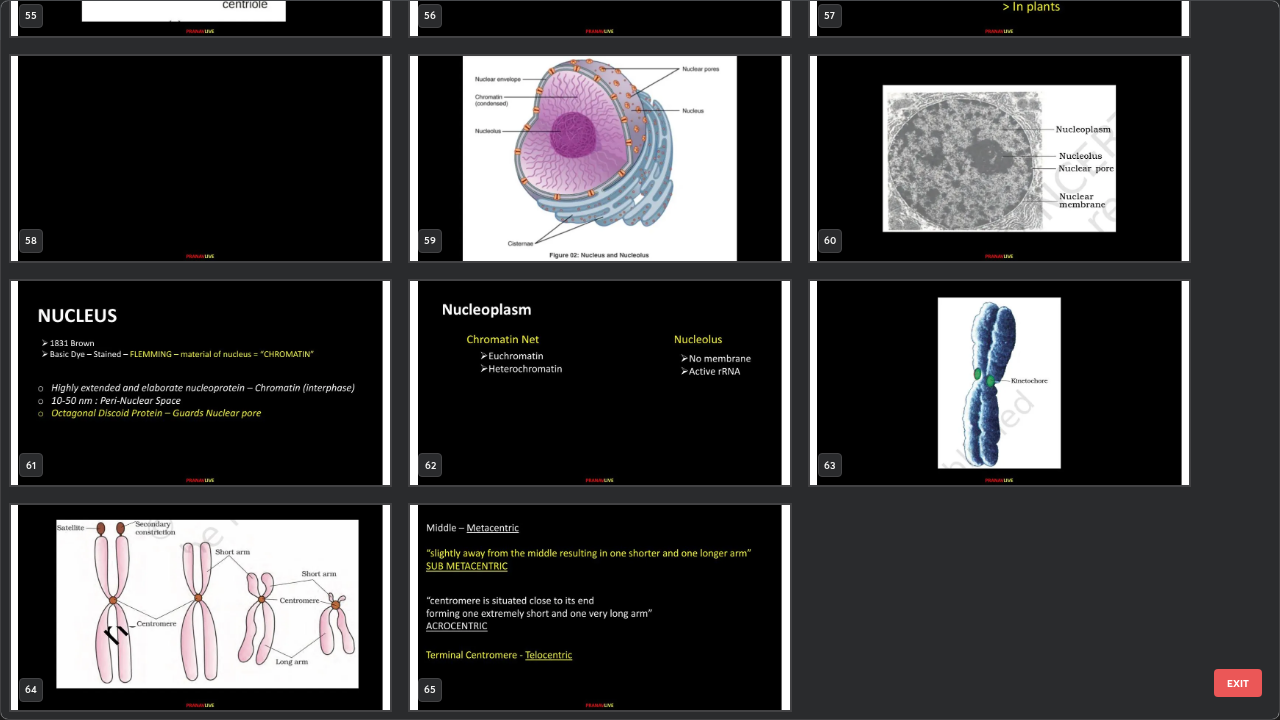 click at bounding box center [200, 607] 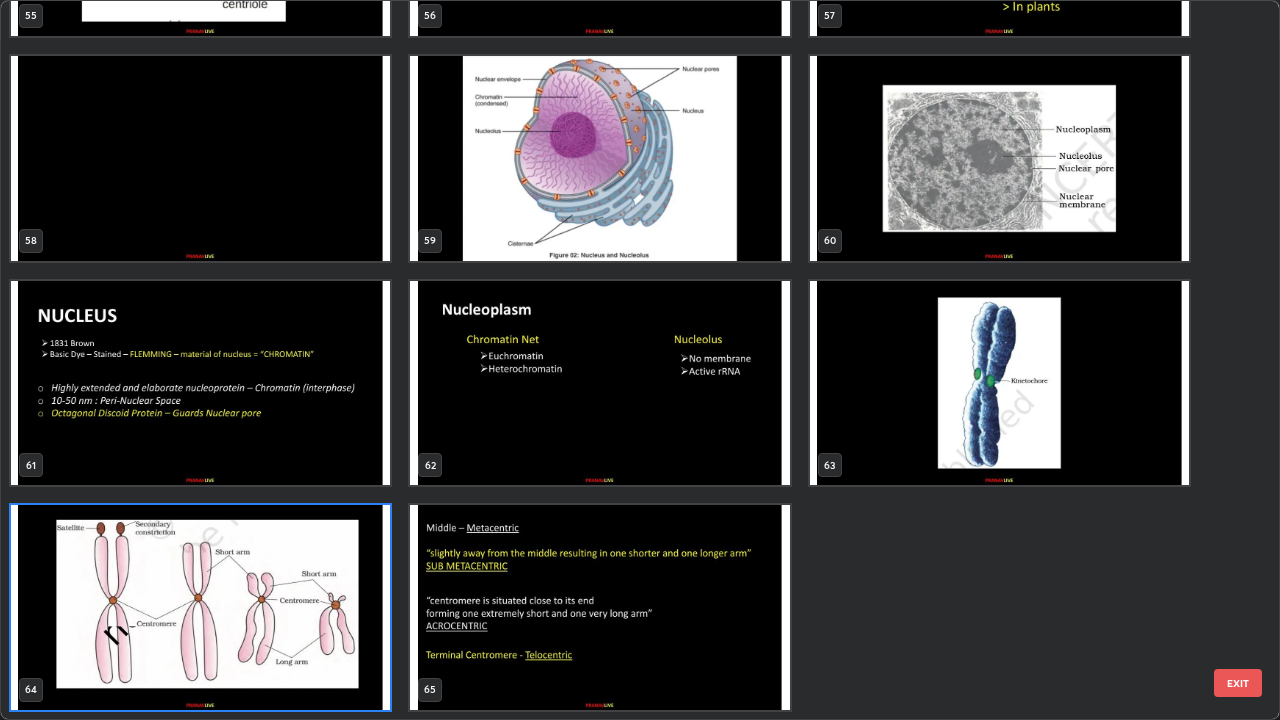 click at bounding box center (200, 607) 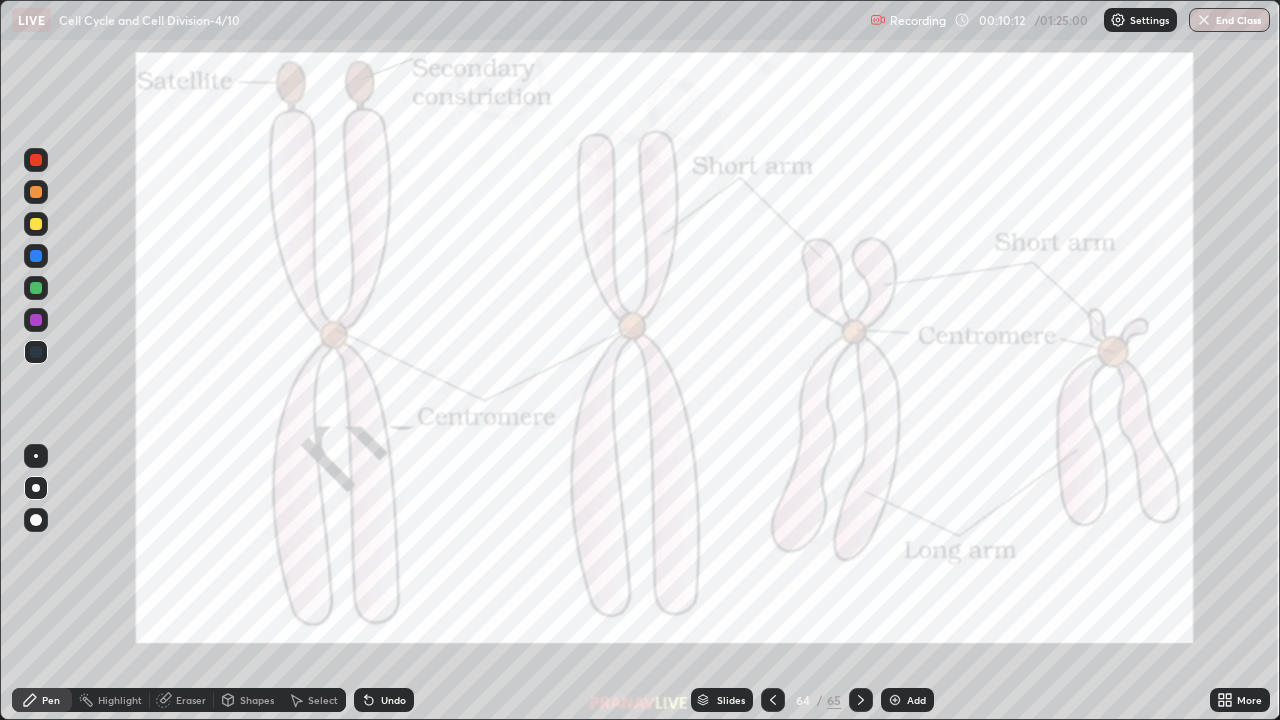 click at bounding box center (200, 607) 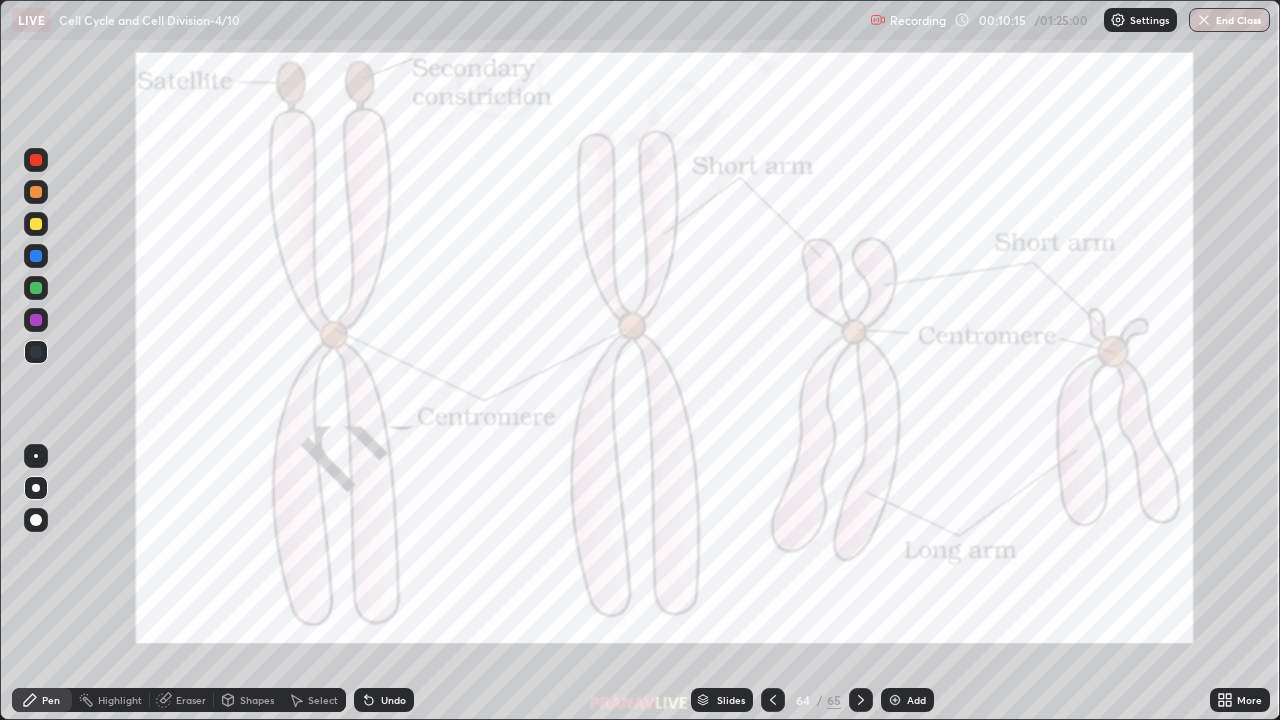 click at bounding box center (36, 160) 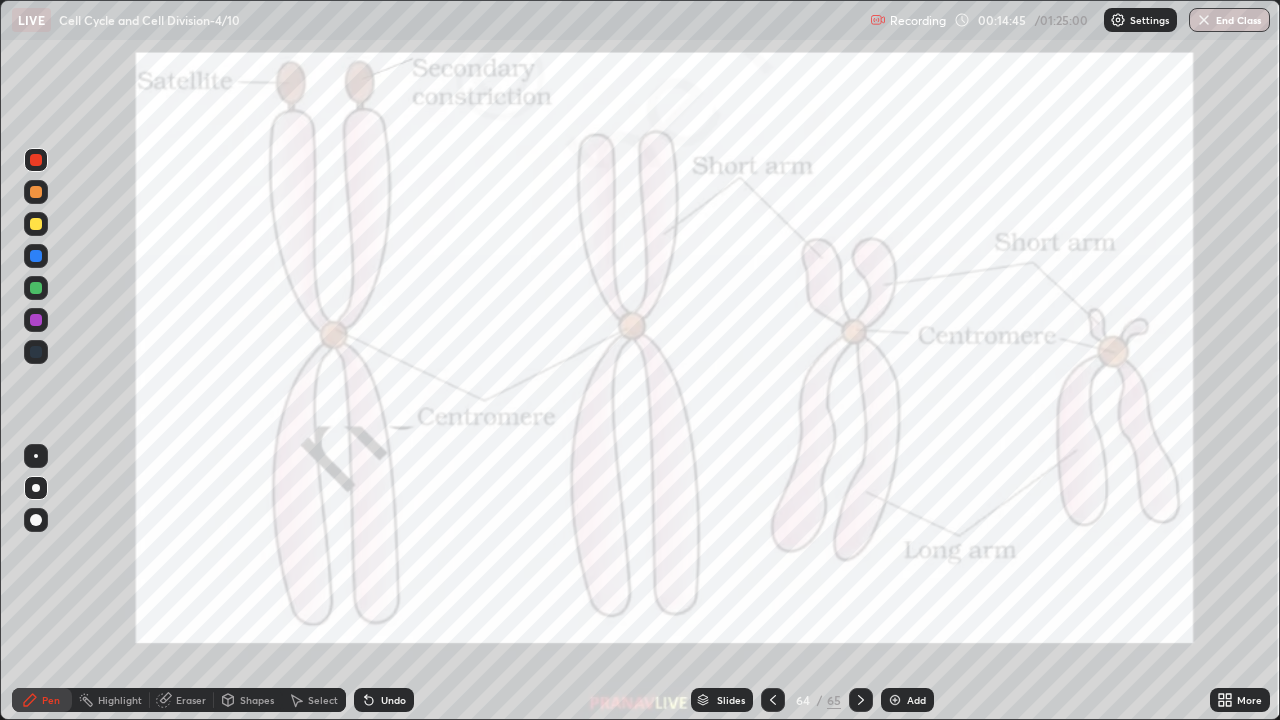 click on "Slides" at bounding box center (731, 700) 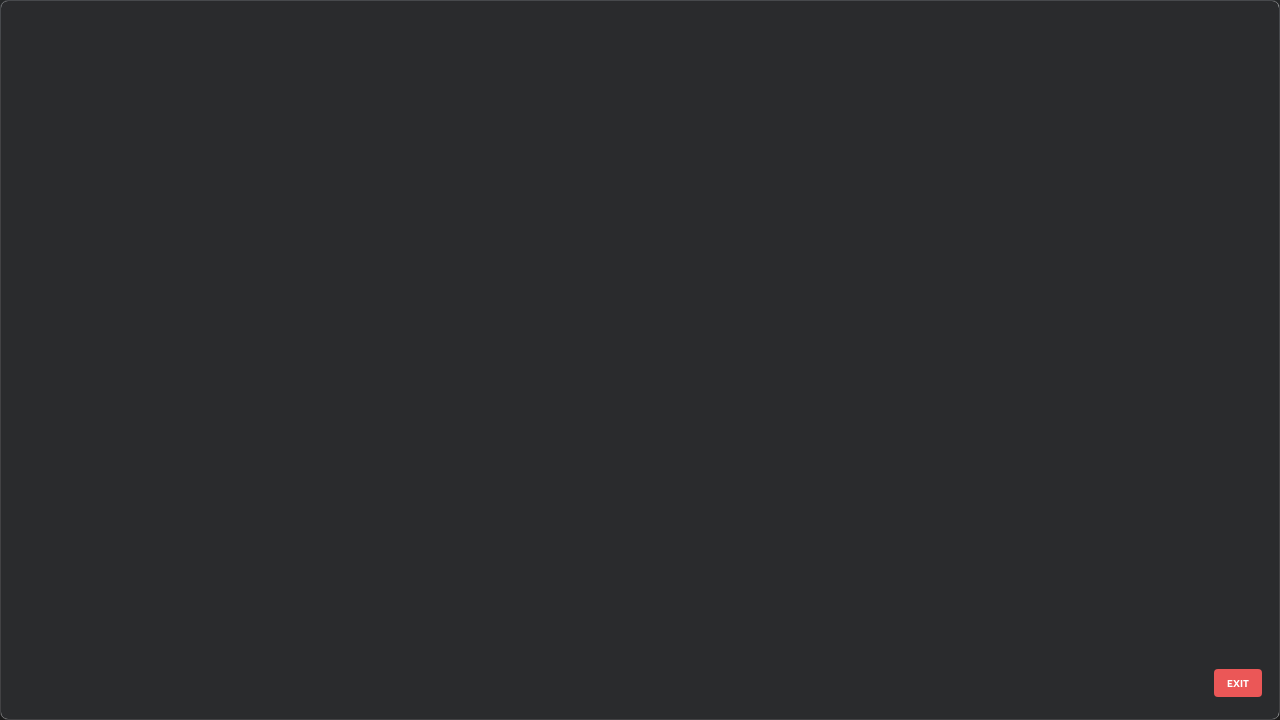 scroll, scrollTop: 4223, scrollLeft: 0, axis: vertical 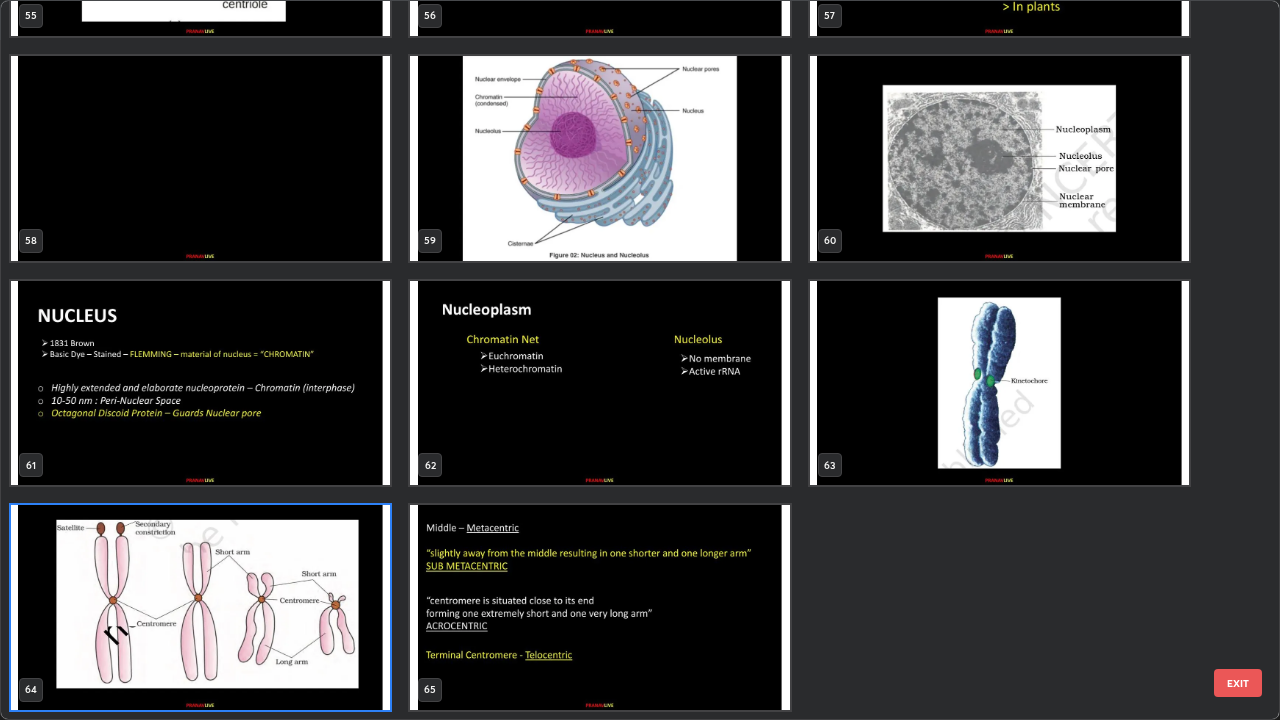 click at bounding box center [599, 607] 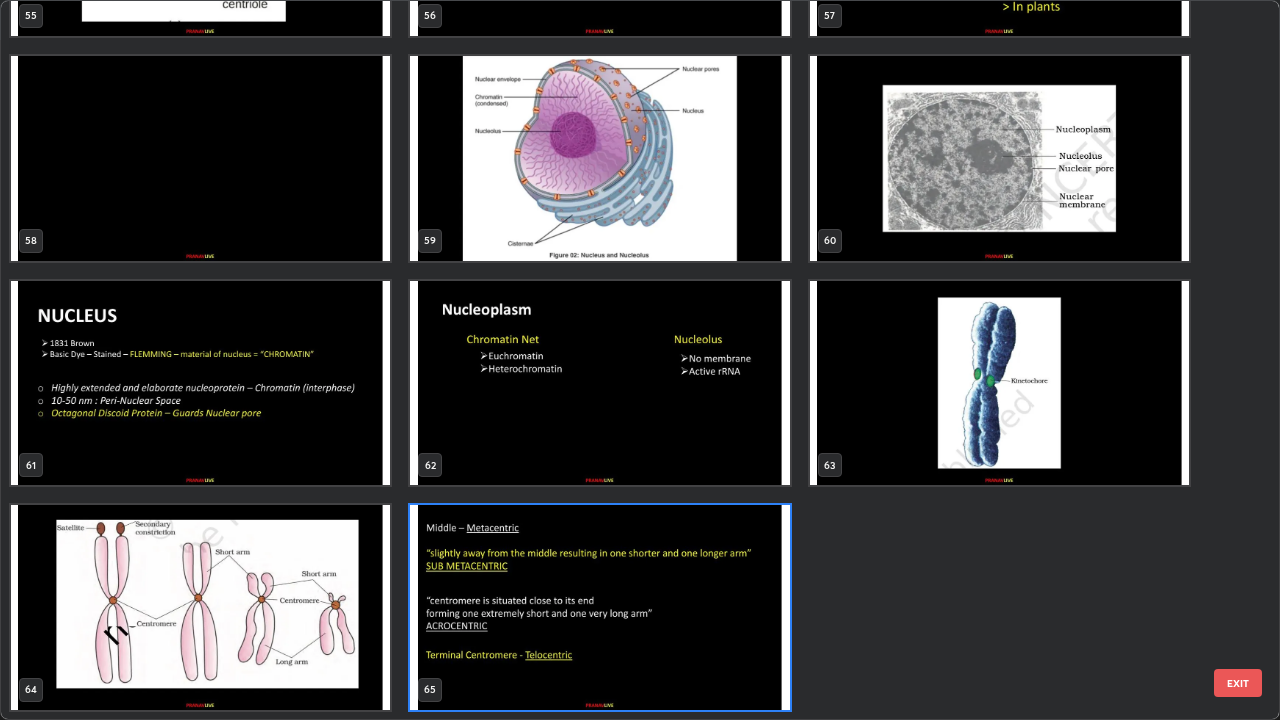 click at bounding box center [599, 607] 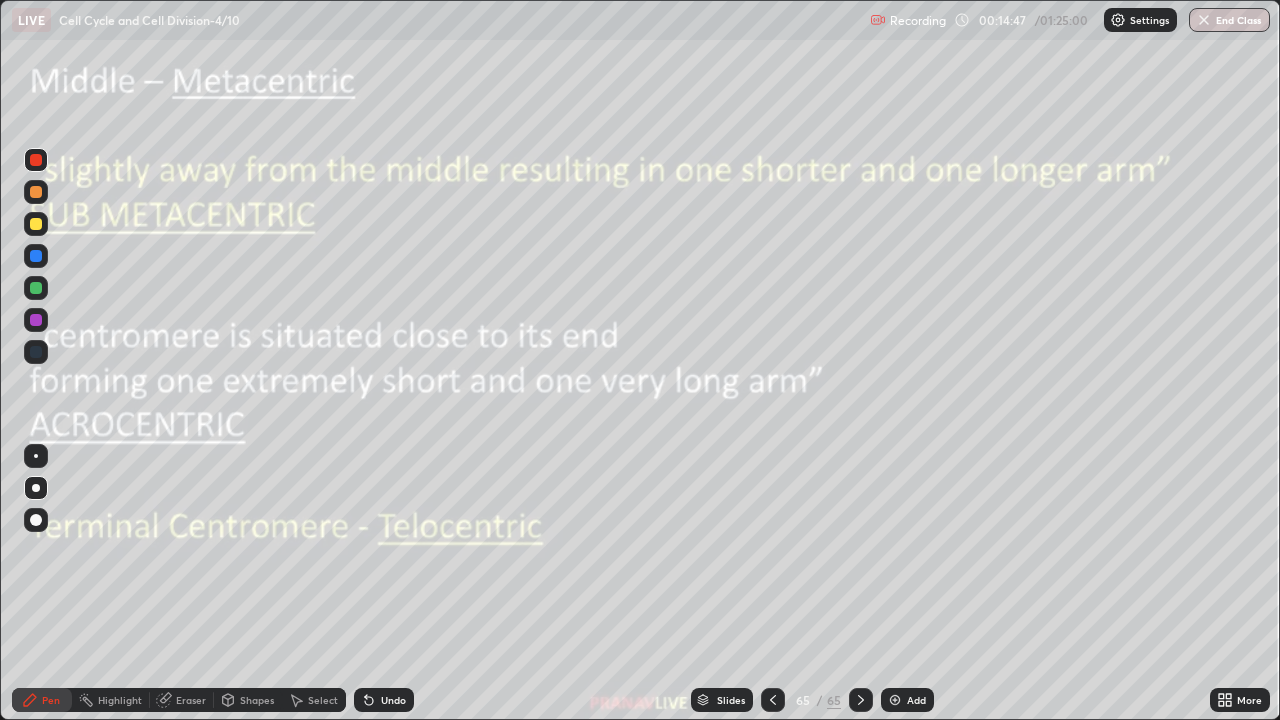 click at bounding box center (599, 607) 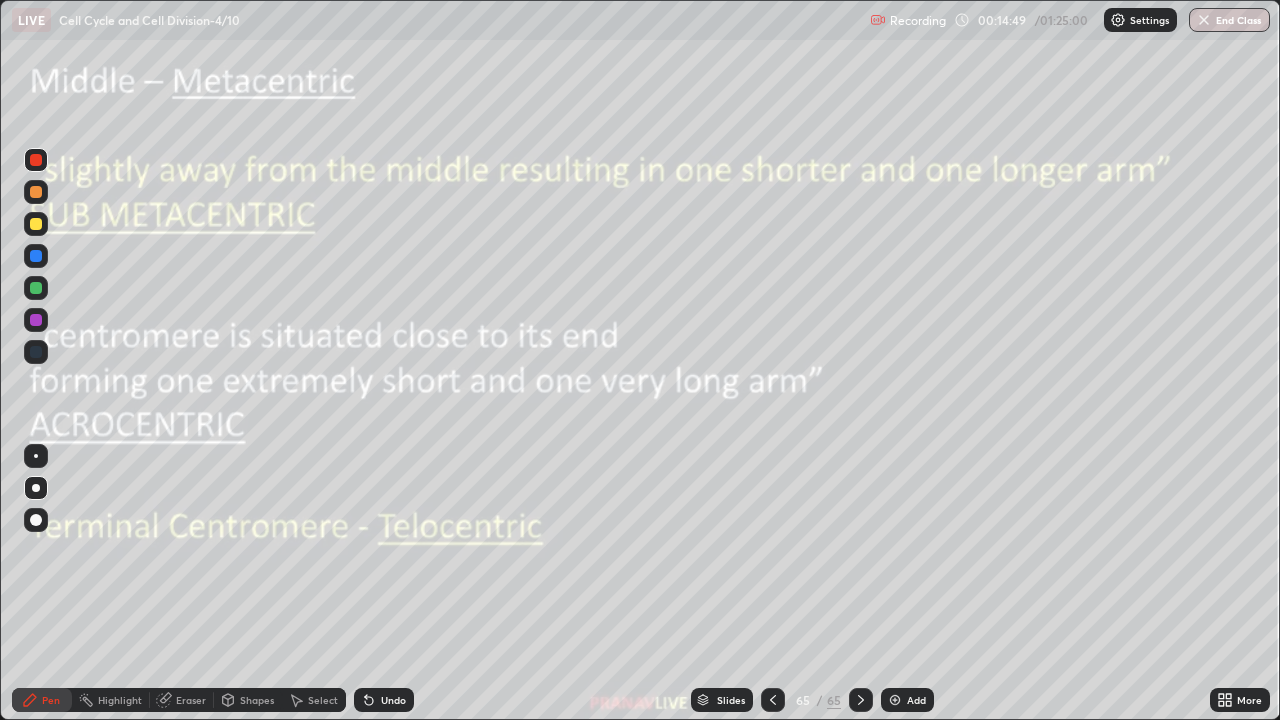 click at bounding box center [36, 160] 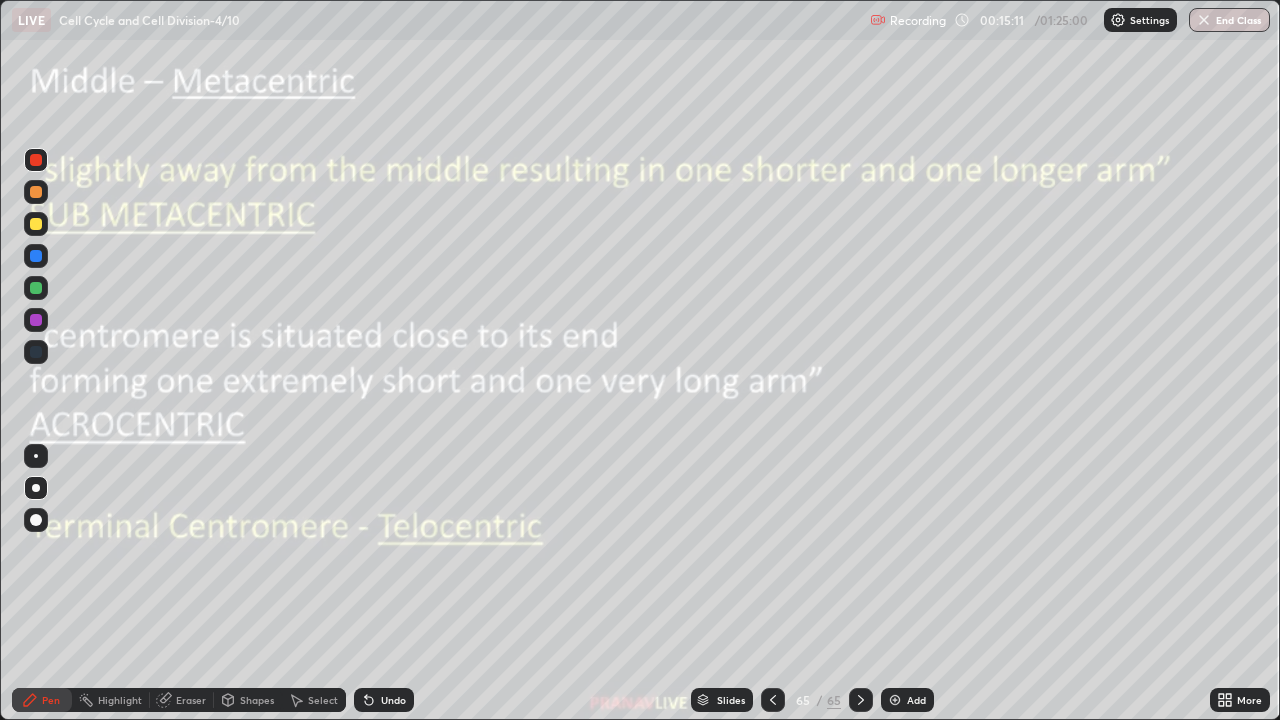 click 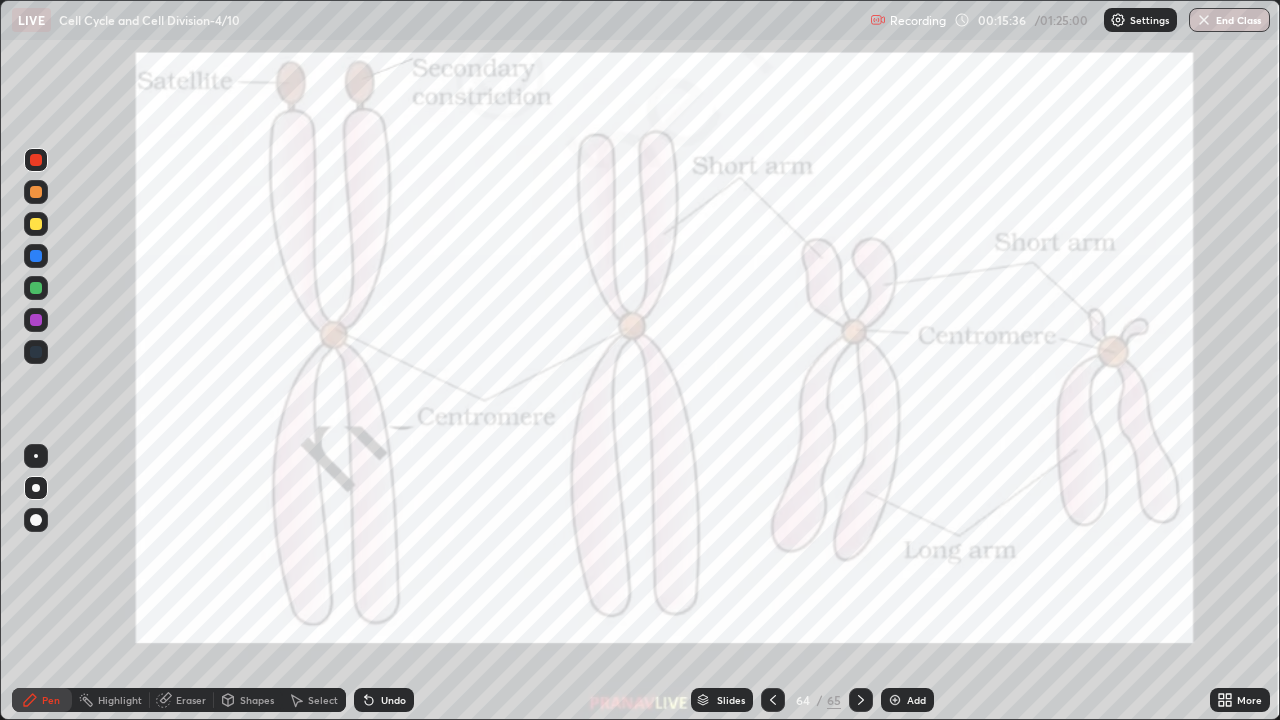 click 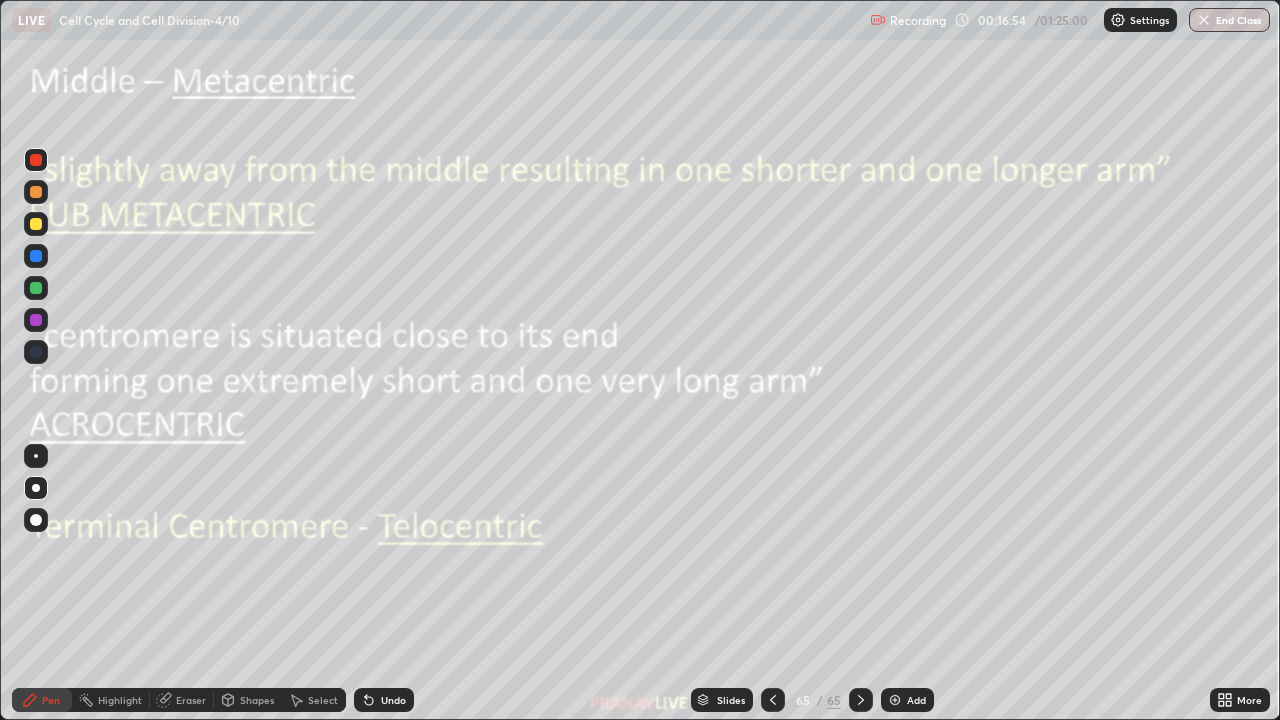 click 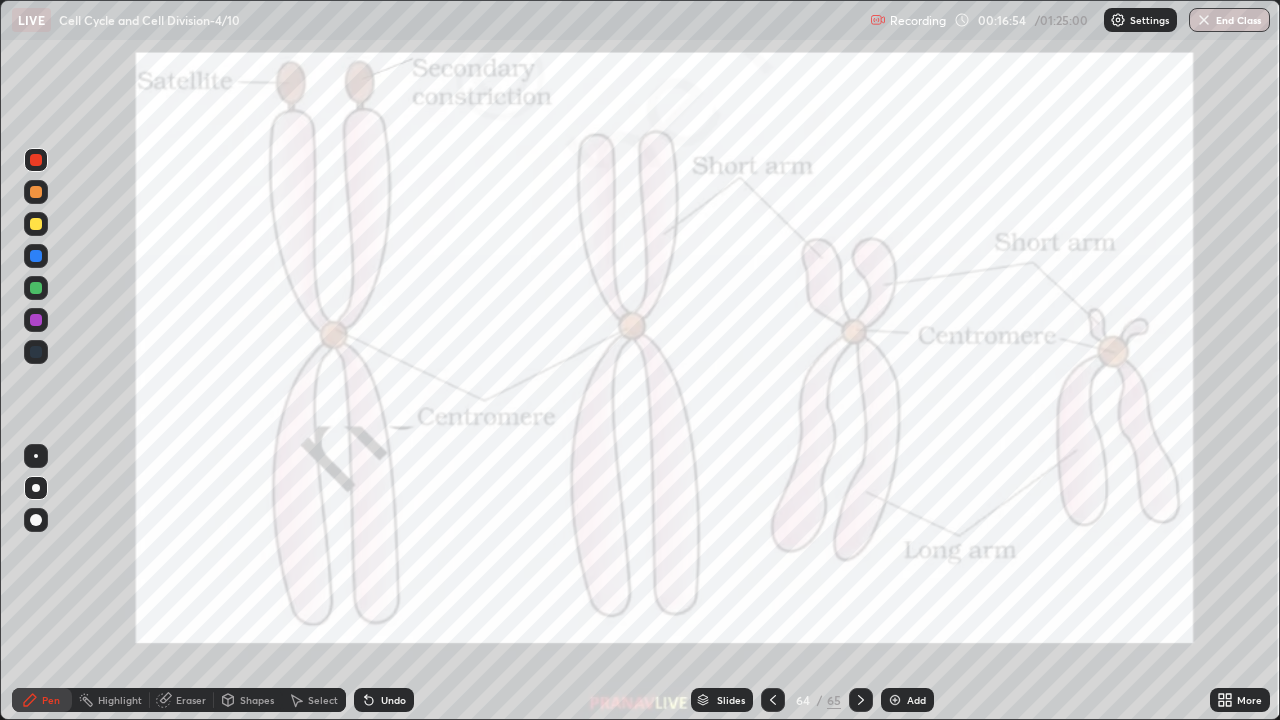 click on "Add" at bounding box center (916, 700) 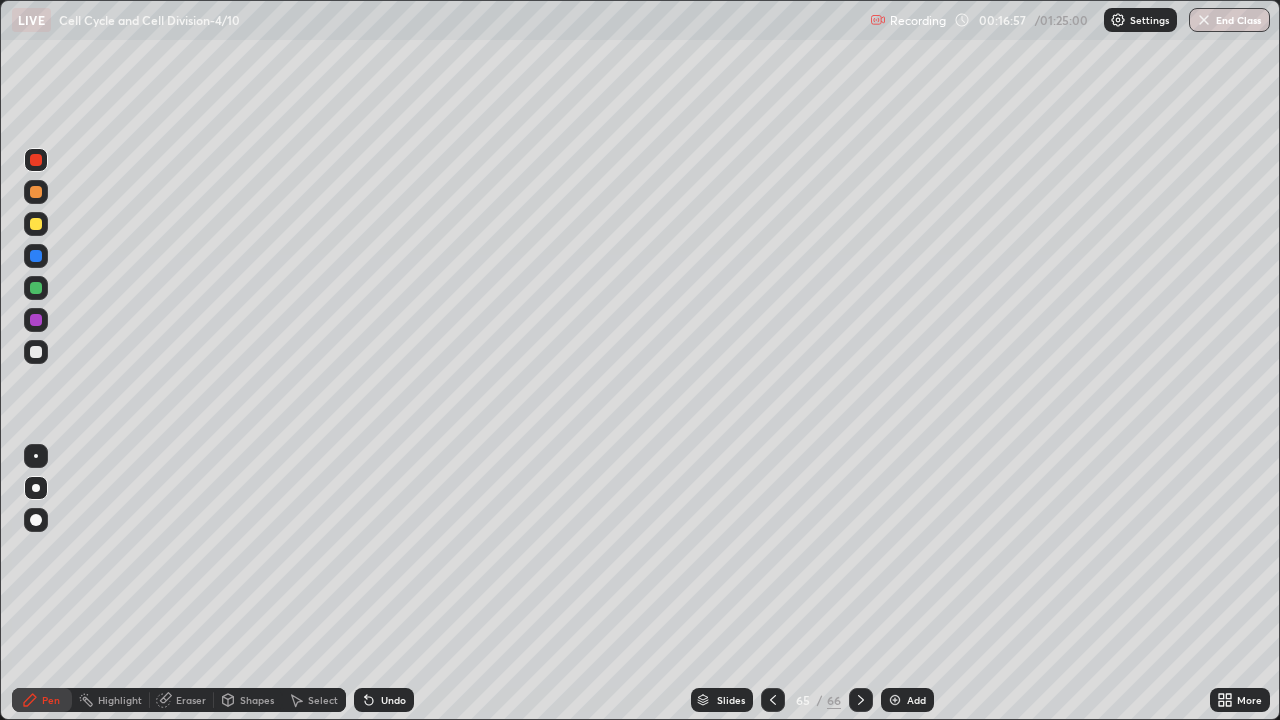 click at bounding box center (36, 224) 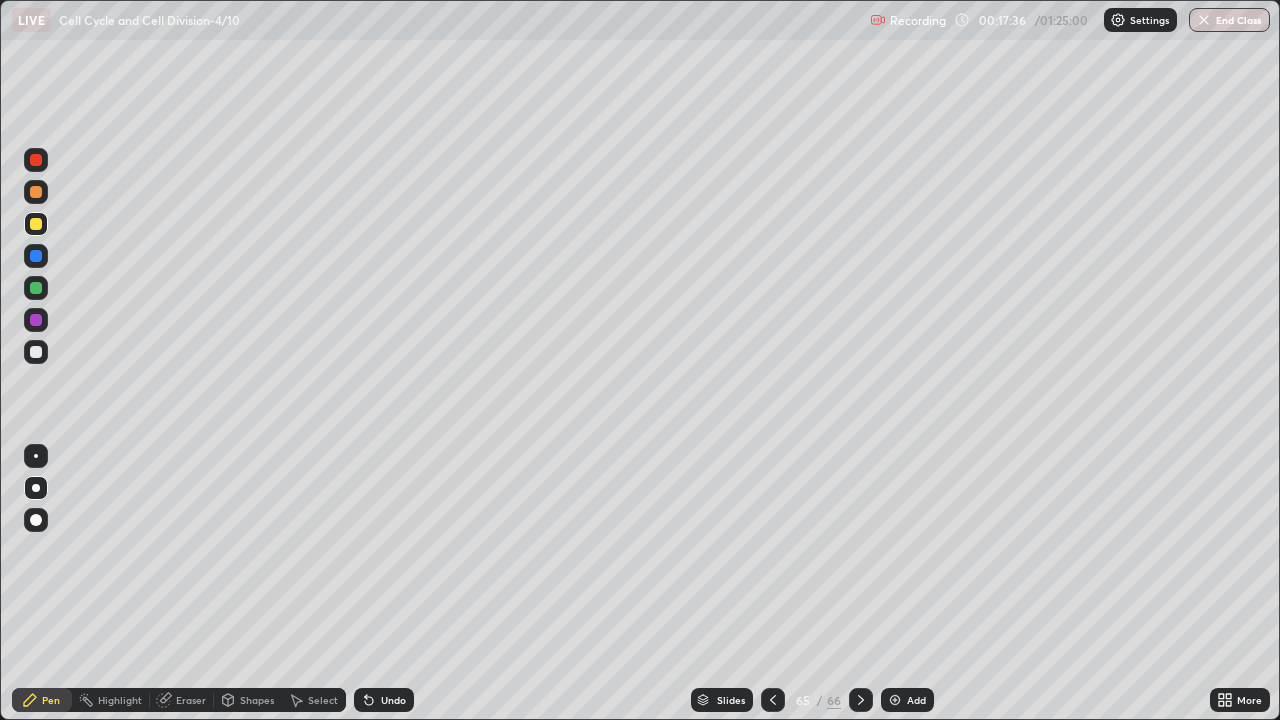 click at bounding box center (36, 352) 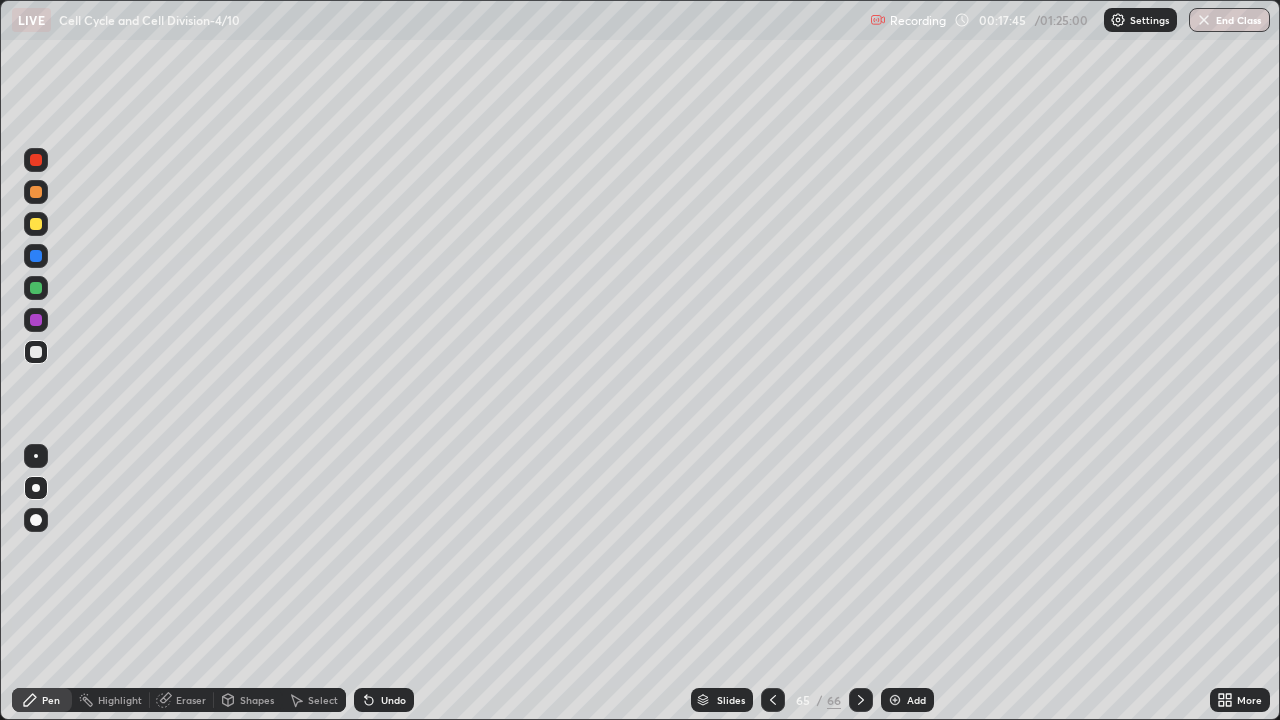 click at bounding box center (36, 224) 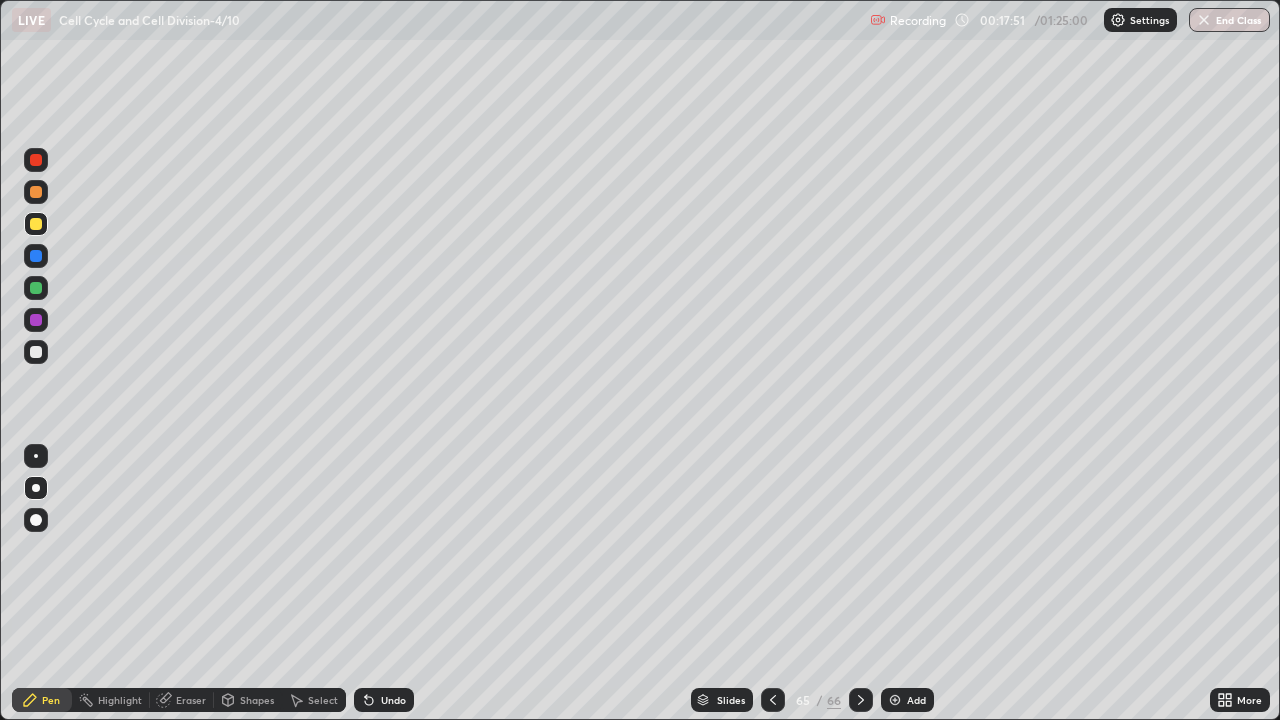 click at bounding box center (36, 352) 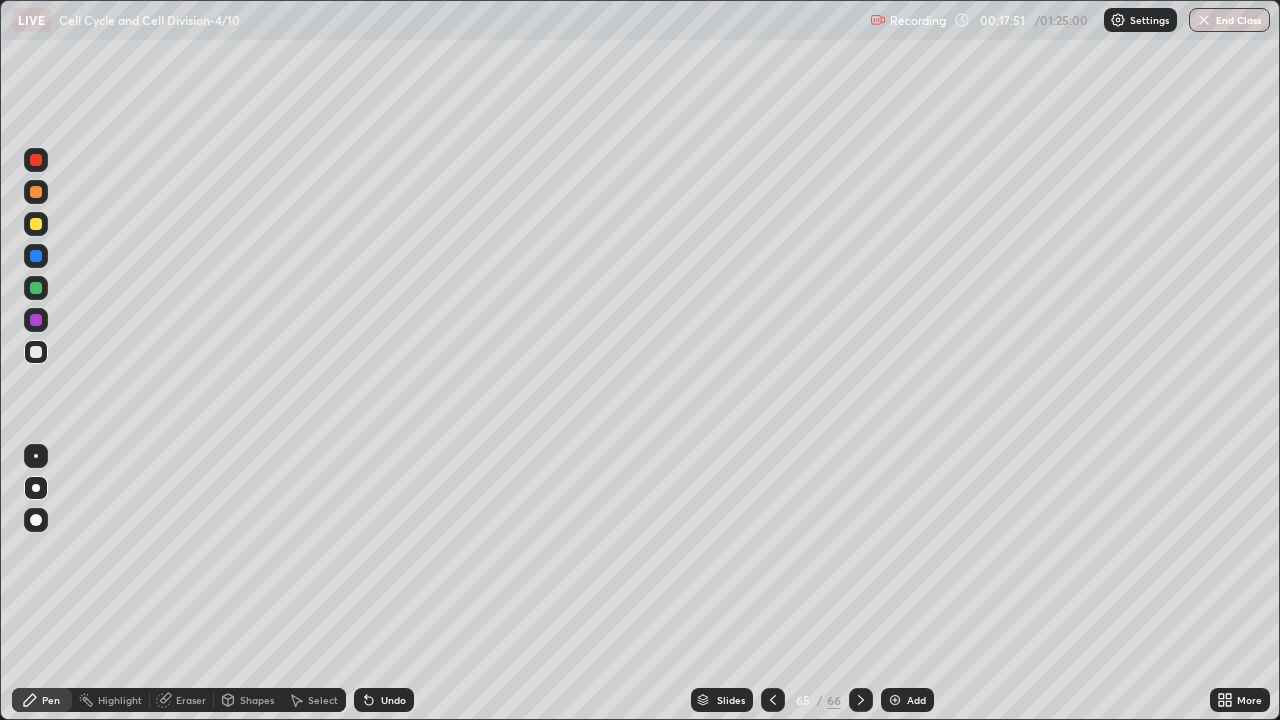 click at bounding box center (36, 352) 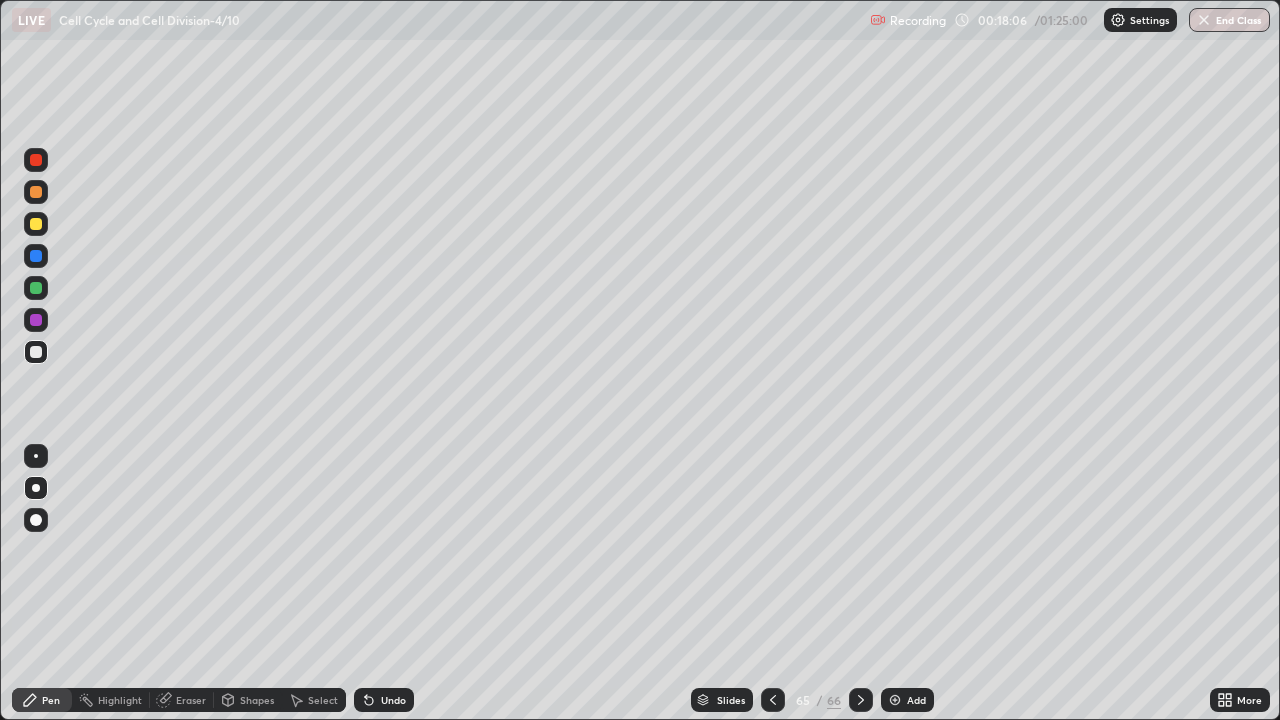 click at bounding box center (36, 352) 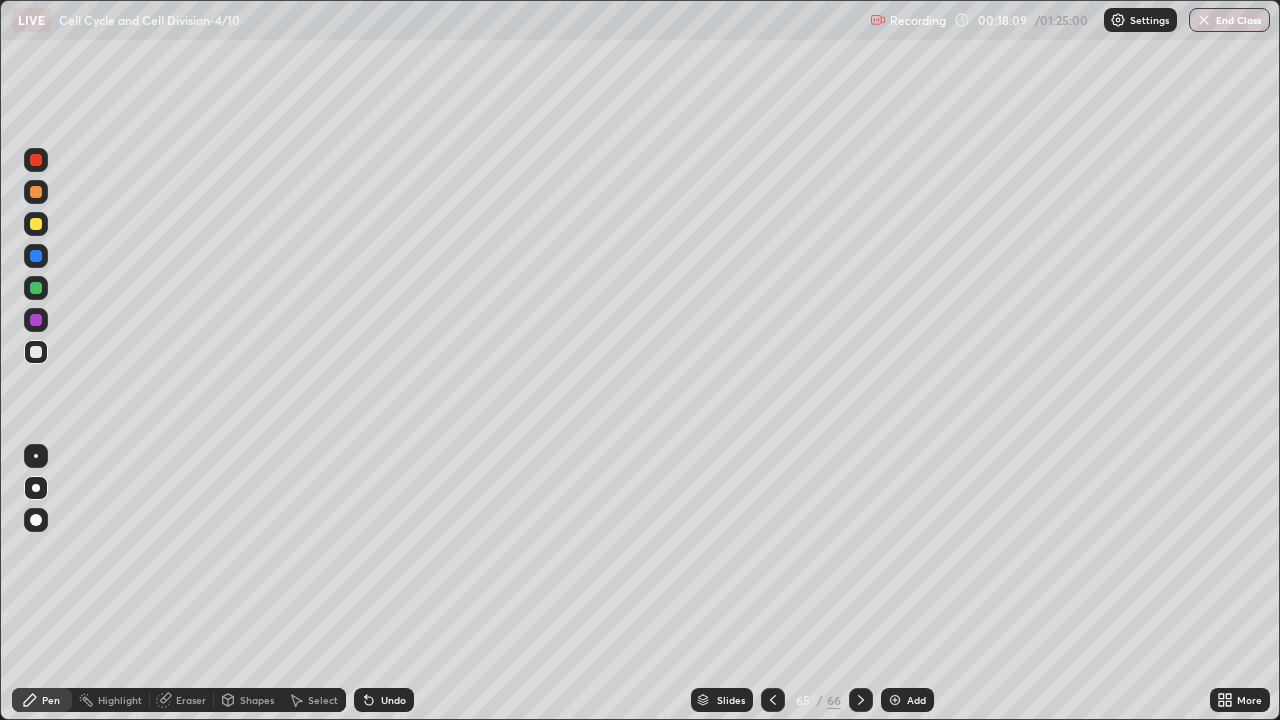 click at bounding box center [36, 224] 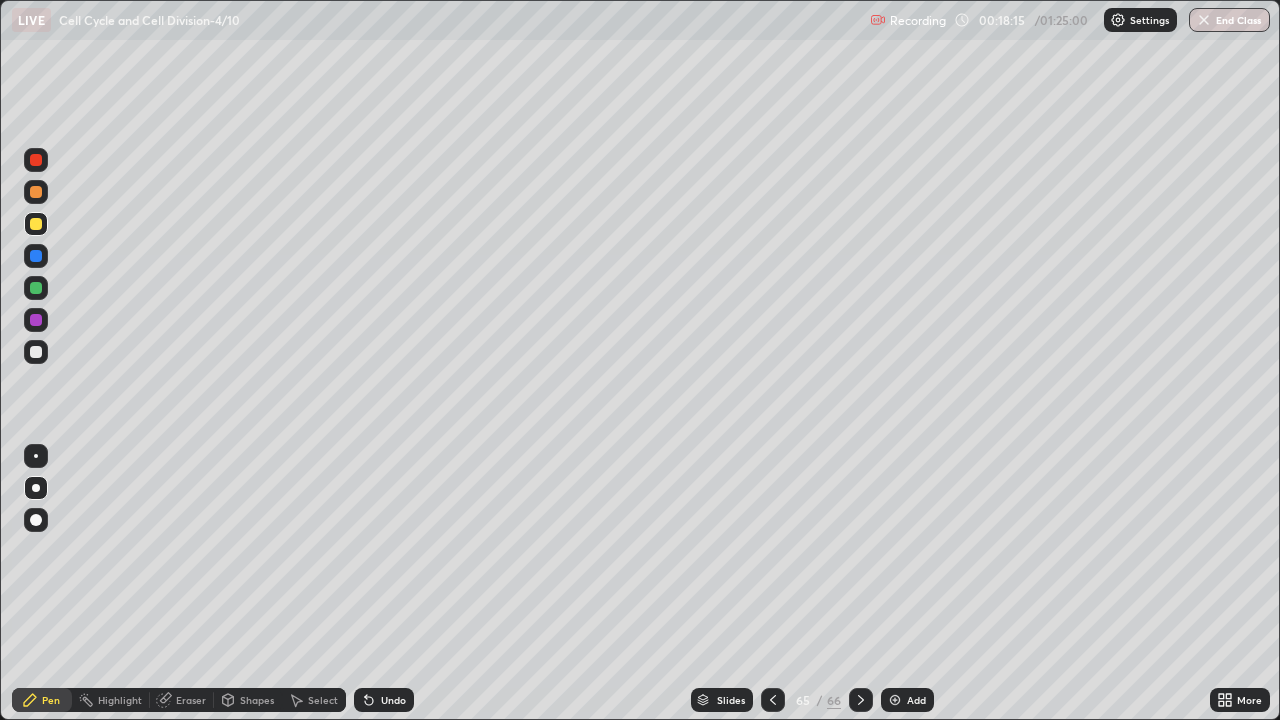 click at bounding box center [36, 352] 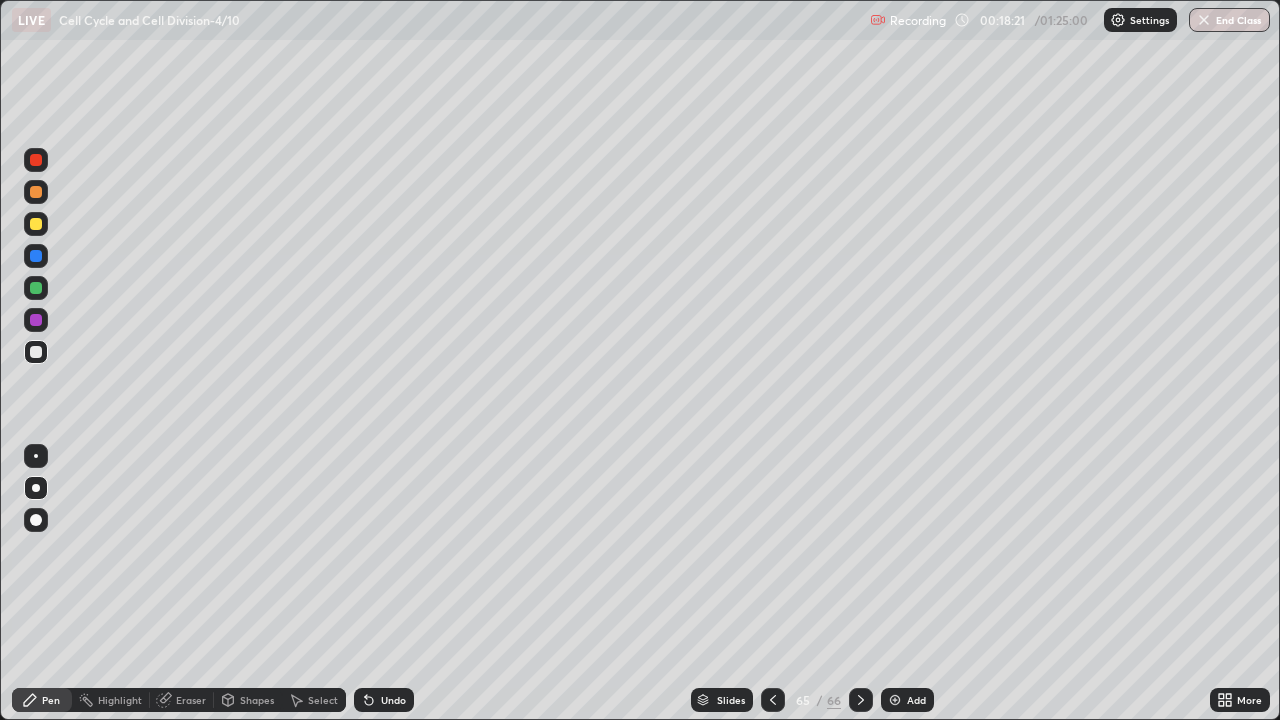 click at bounding box center (36, 160) 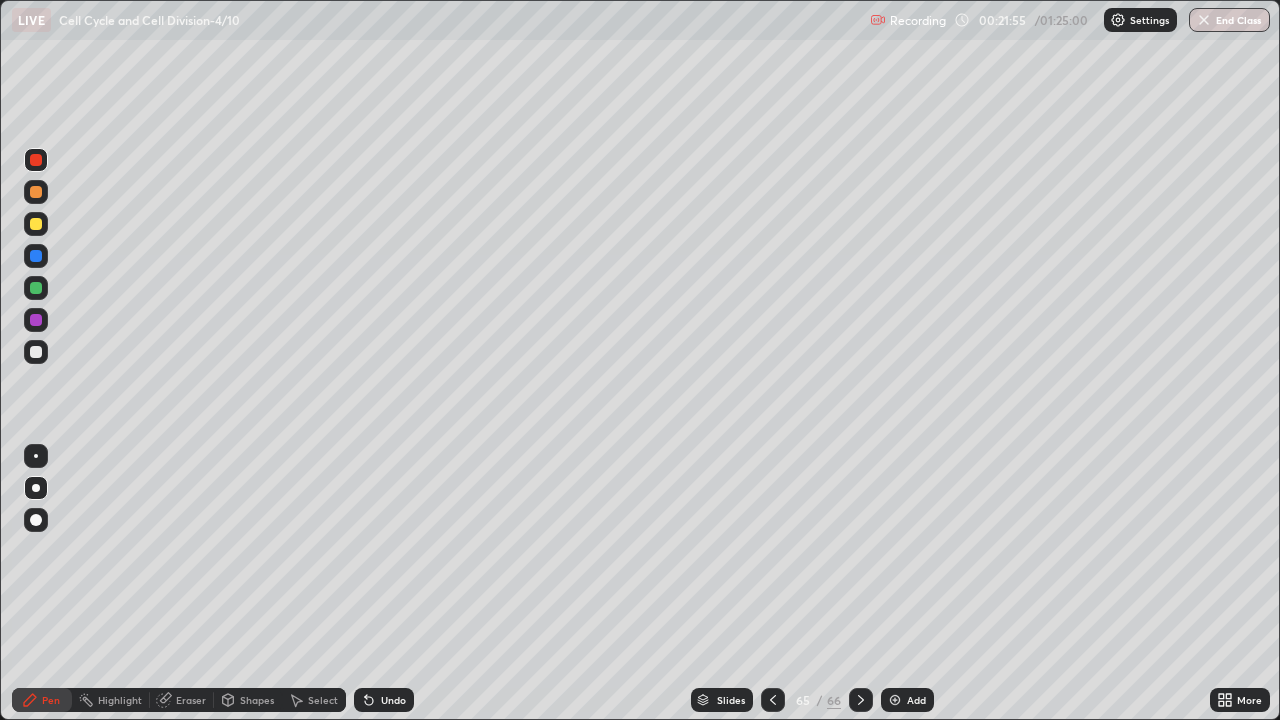 click on "Add" at bounding box center [916, 700] 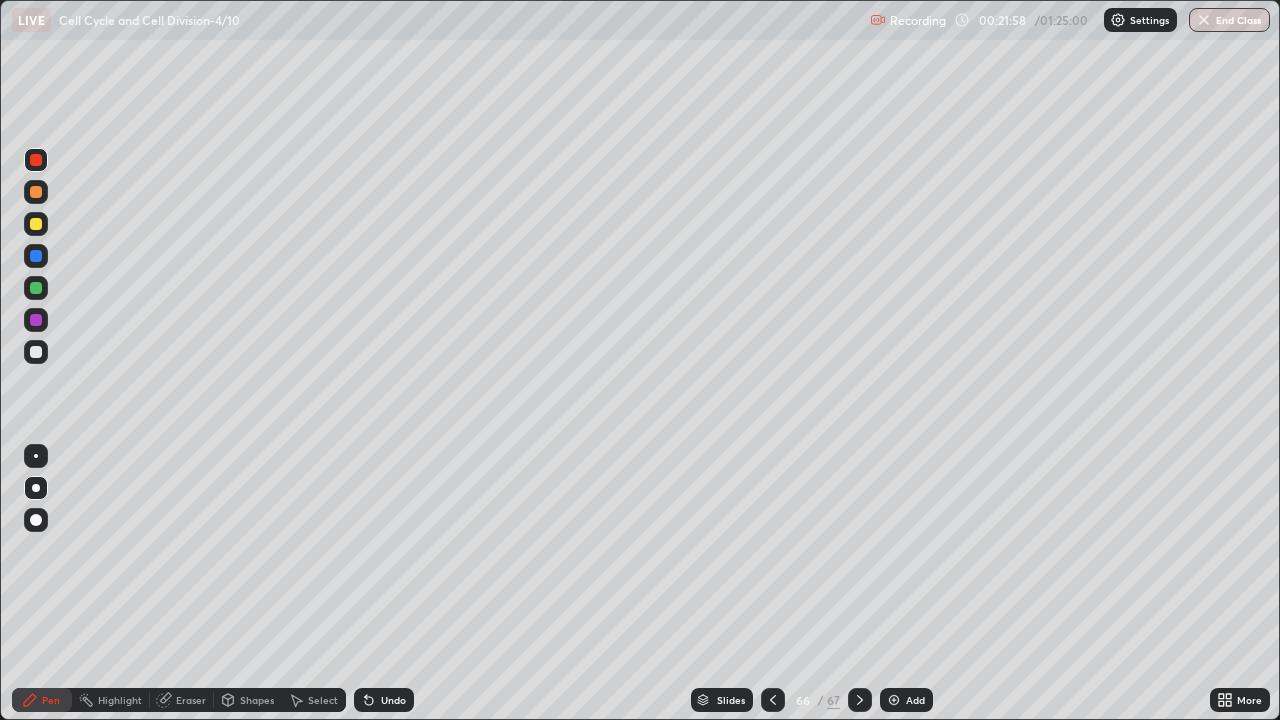 click at bounding box center (36, 352) 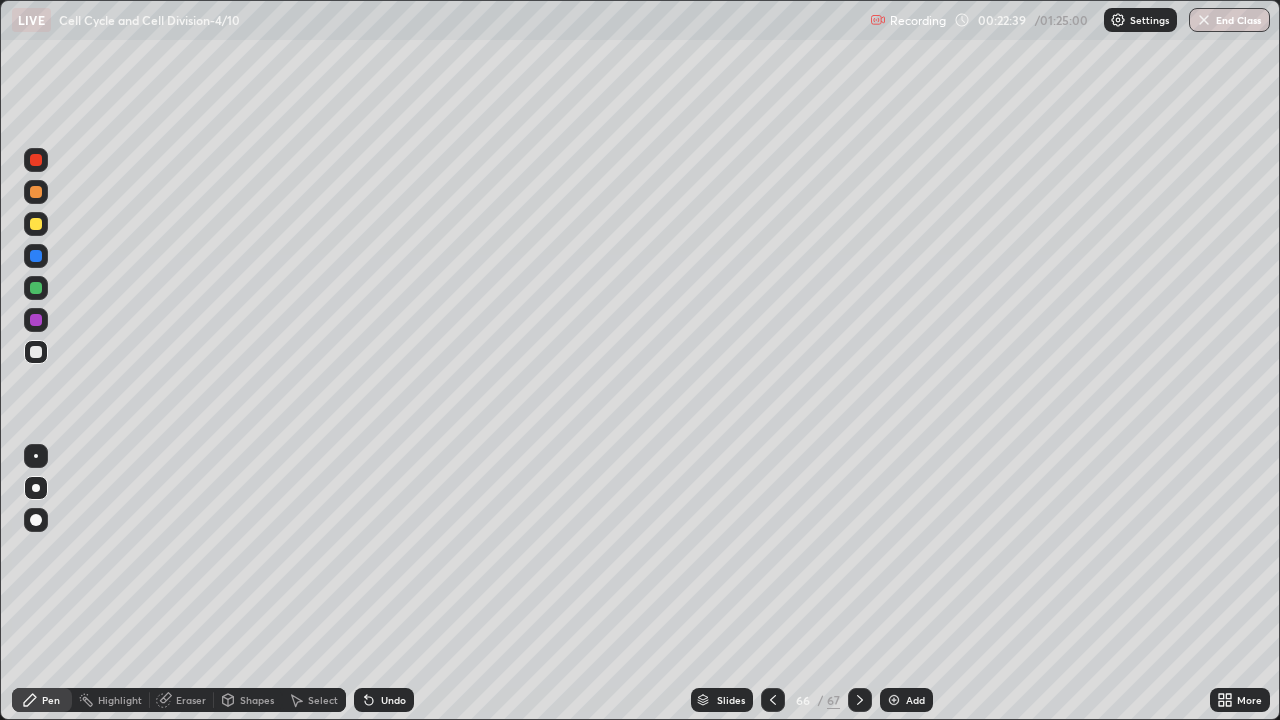 click 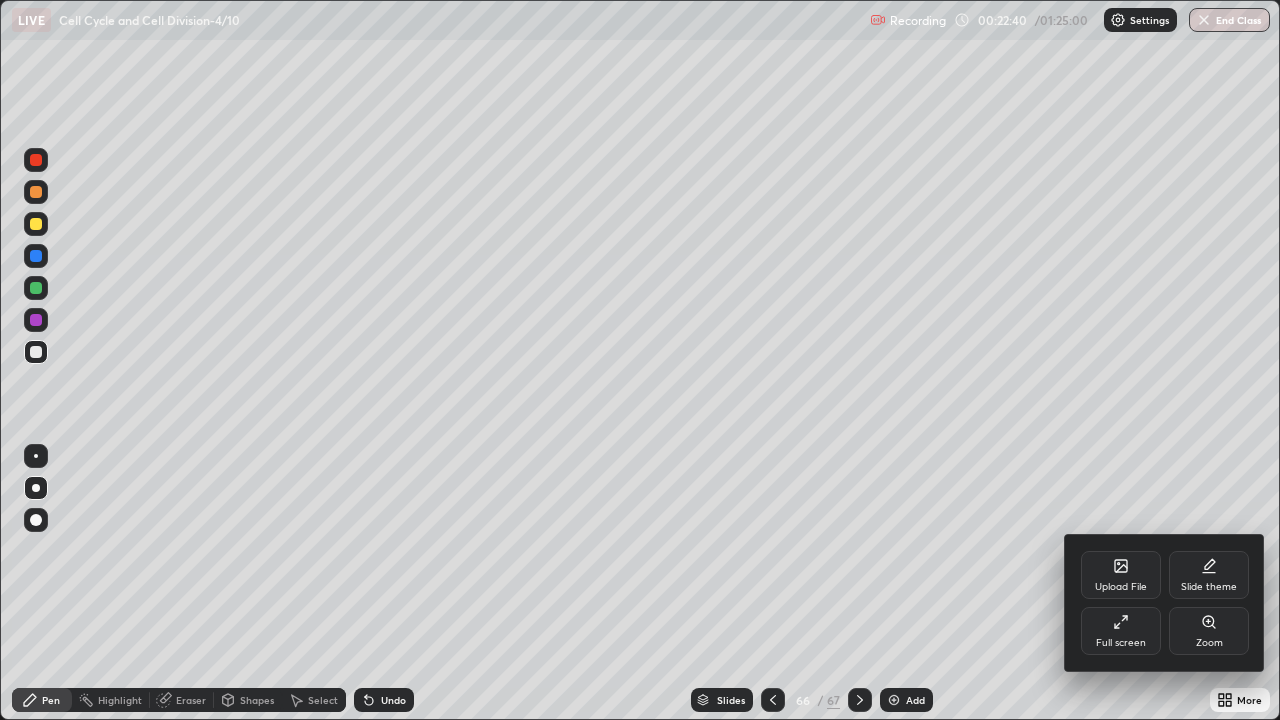 click on "Upload File" at bounding box center (1121, 587) 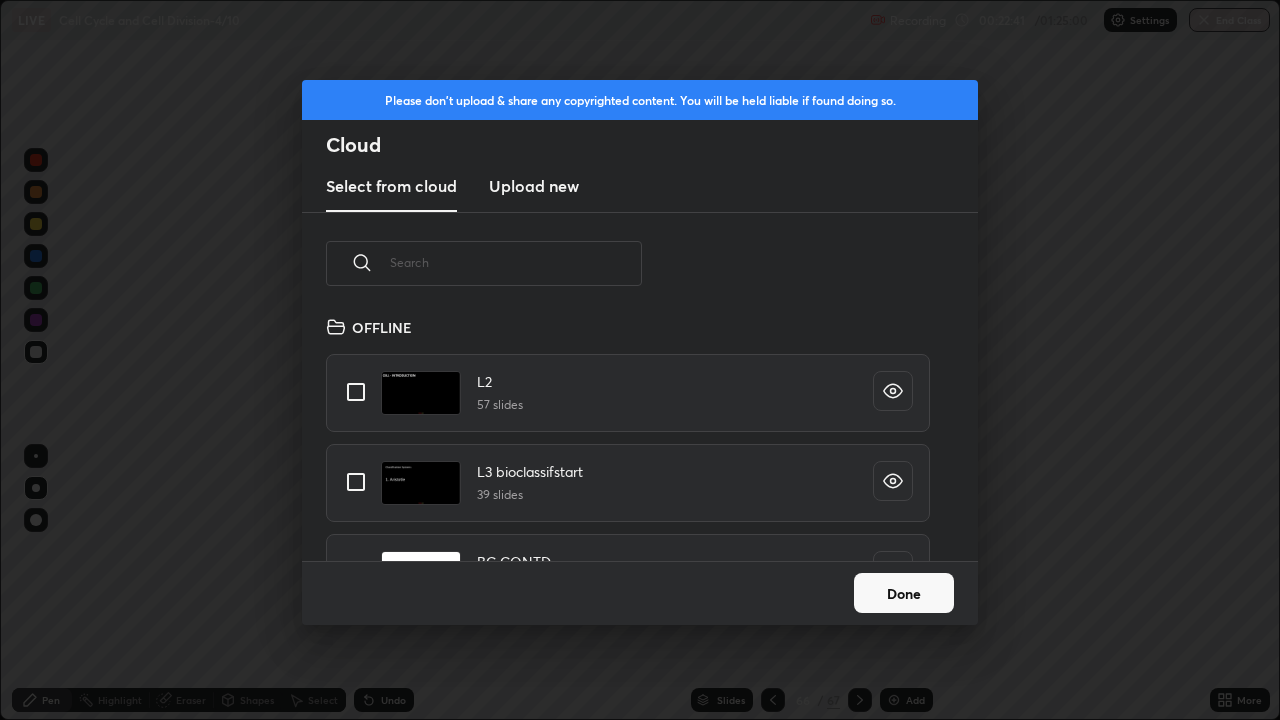 scroll, scrollTop: 7, scrollLeft: 11, axis: both 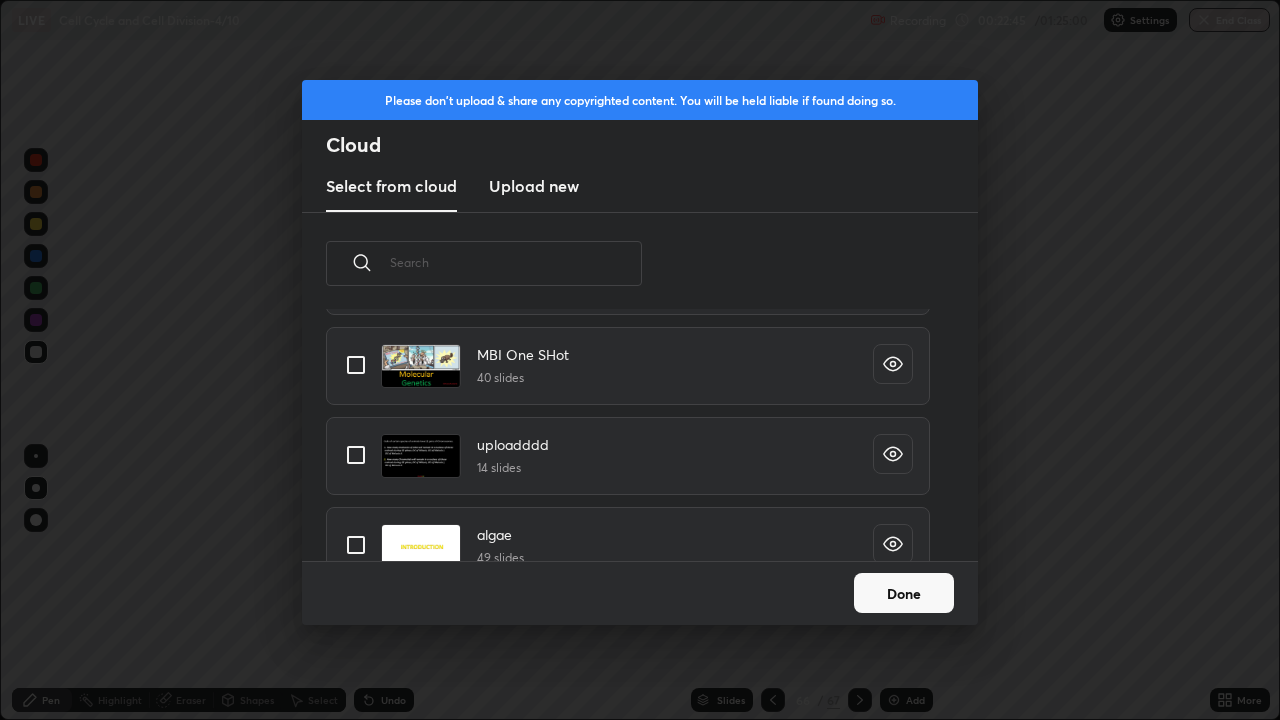 click at bounding box center [356, 455] 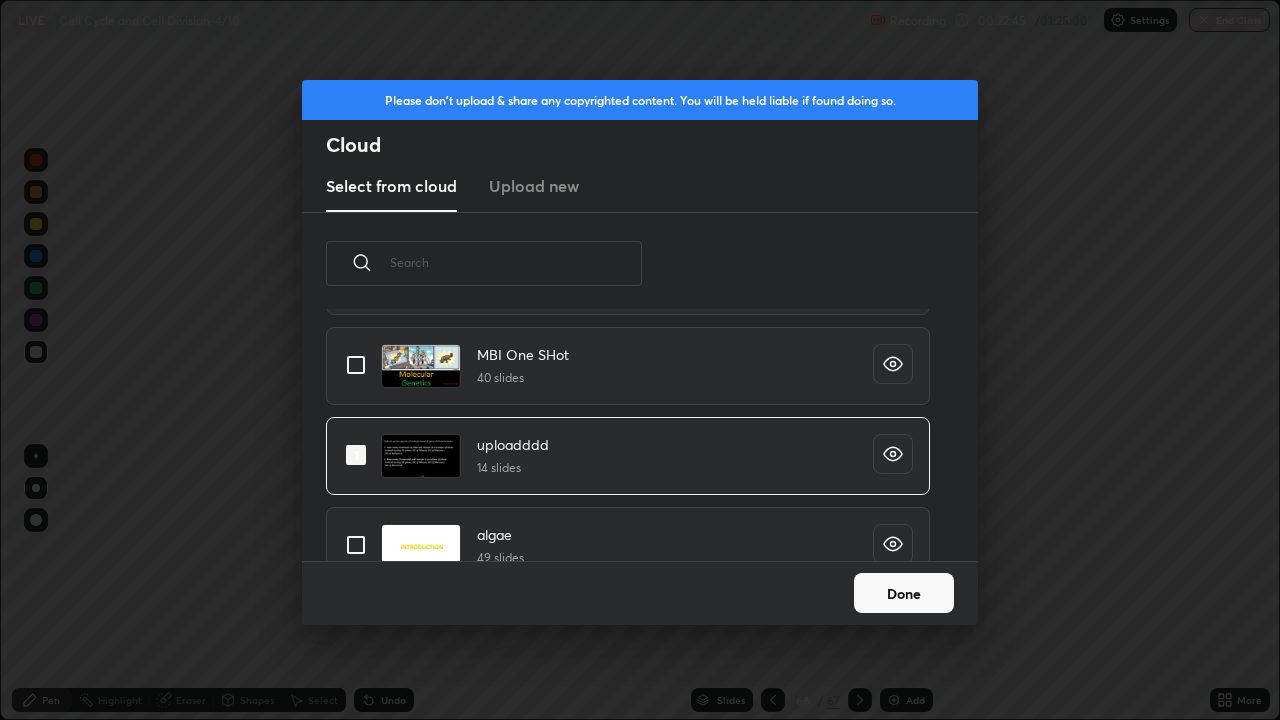 click on "Done" at bounding box center (904, 593) 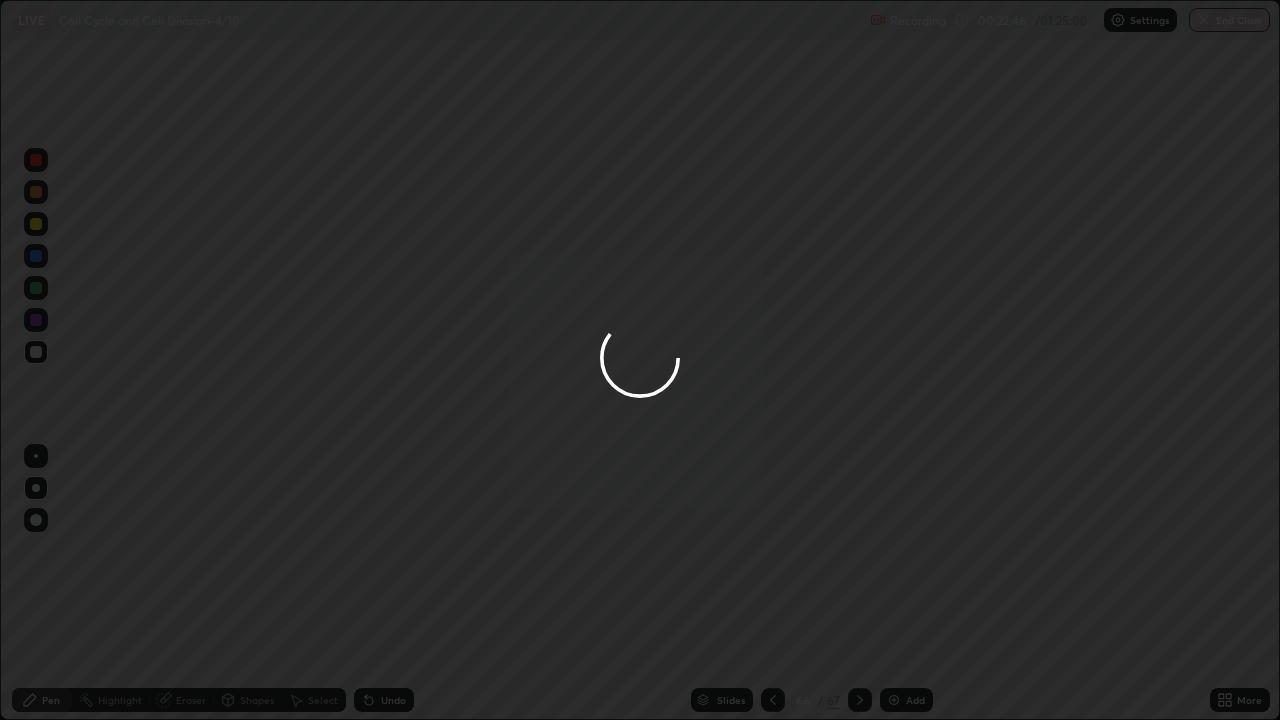 click at bounding box center [640, 360] 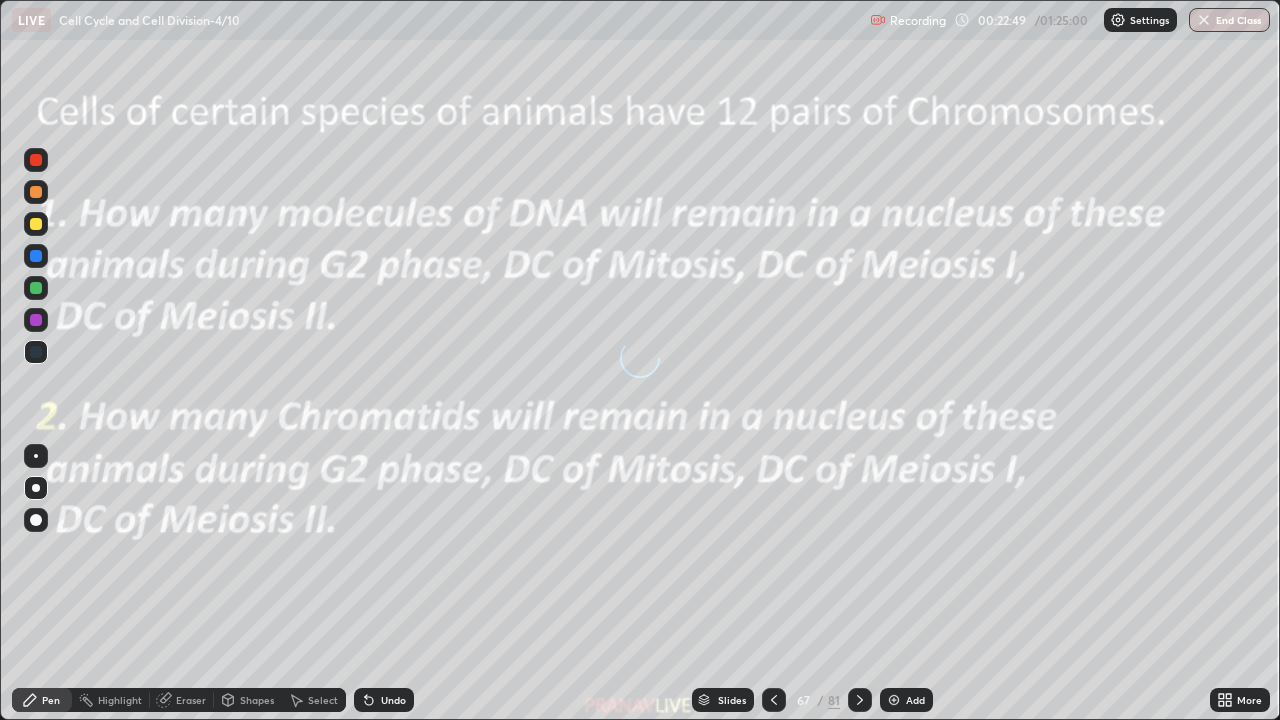 click on "Slides" at bounding box center (732, 700) 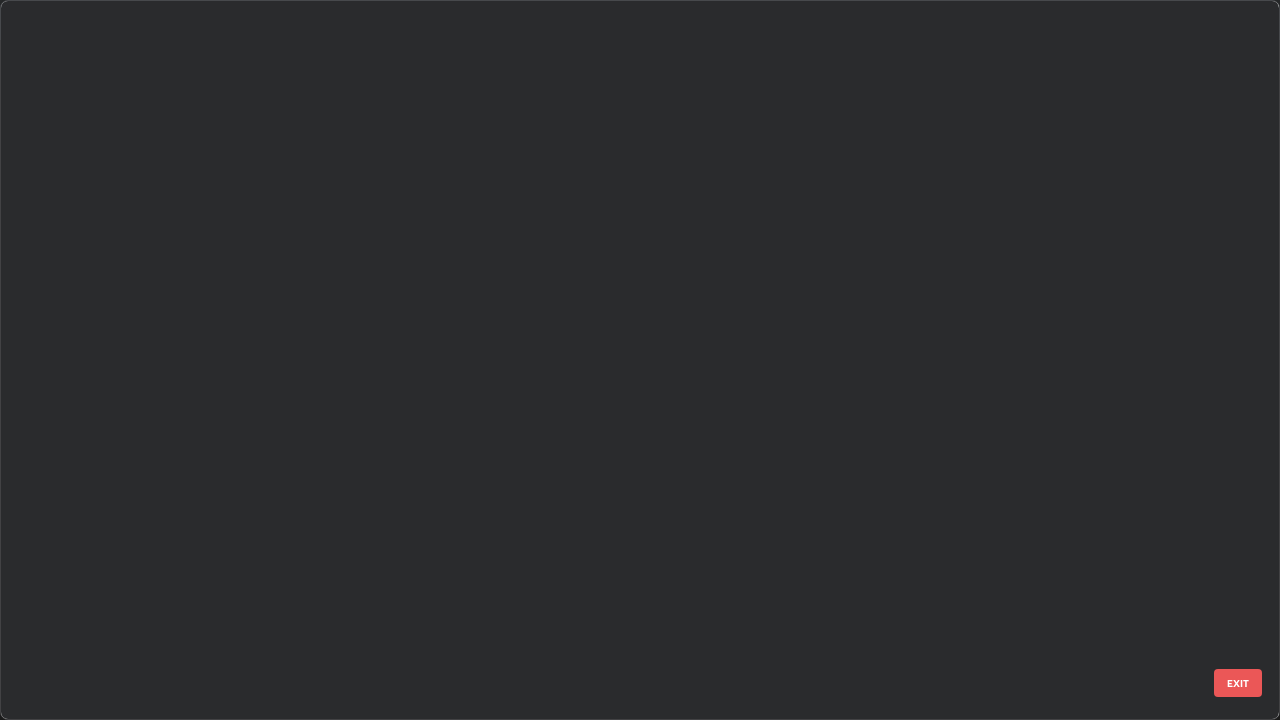 scroll, scrollTop: 4448, scrollLeft: 0, axis: vertical 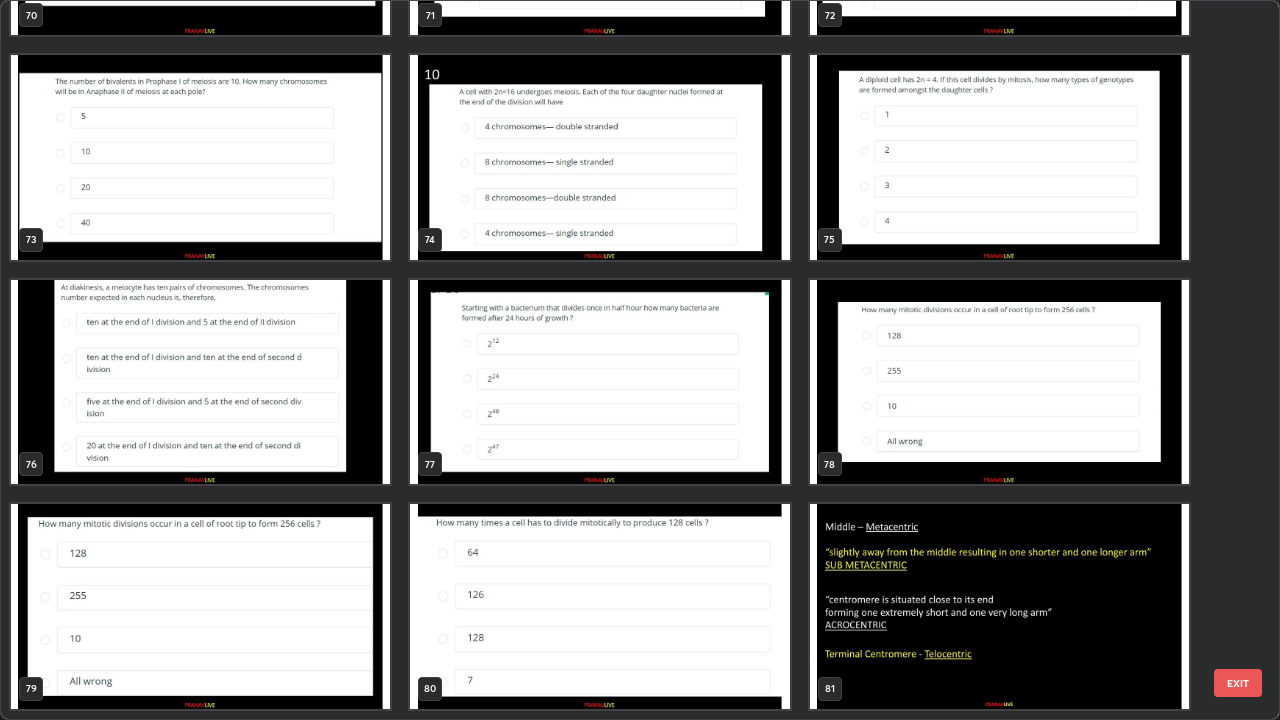 click at bounding box center (999, 382) 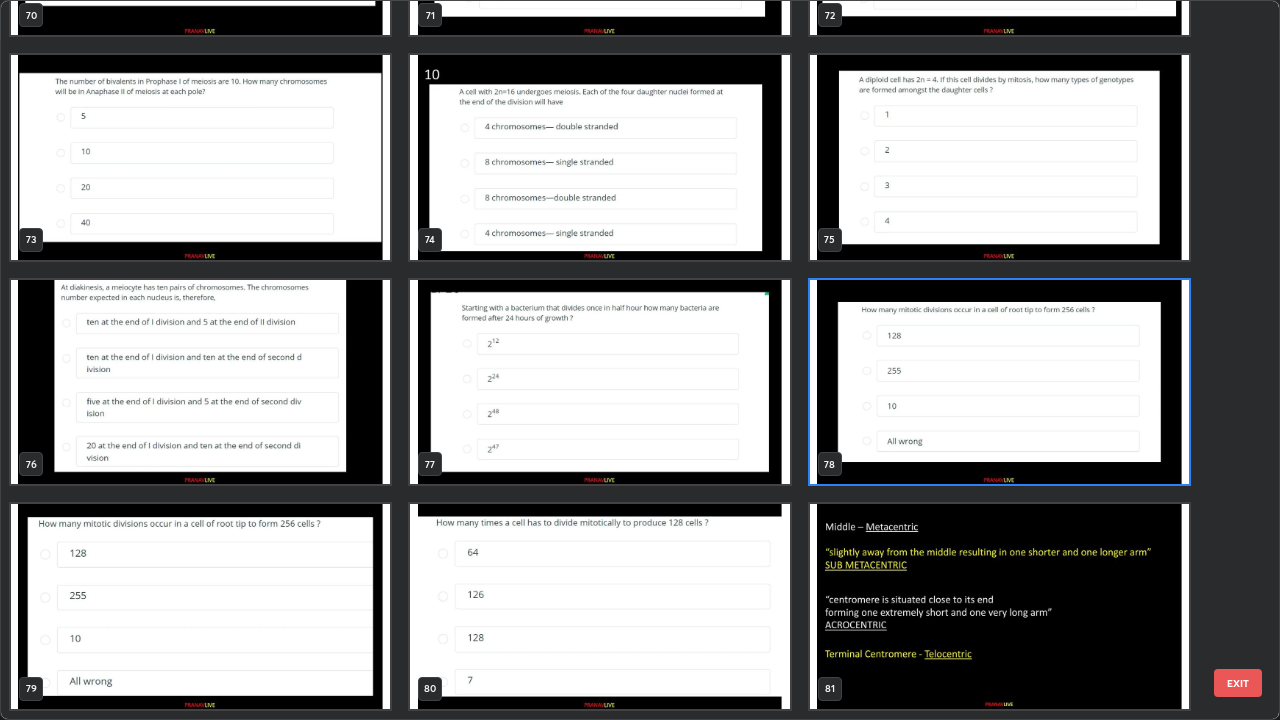 click at bounding box center (999, 382) 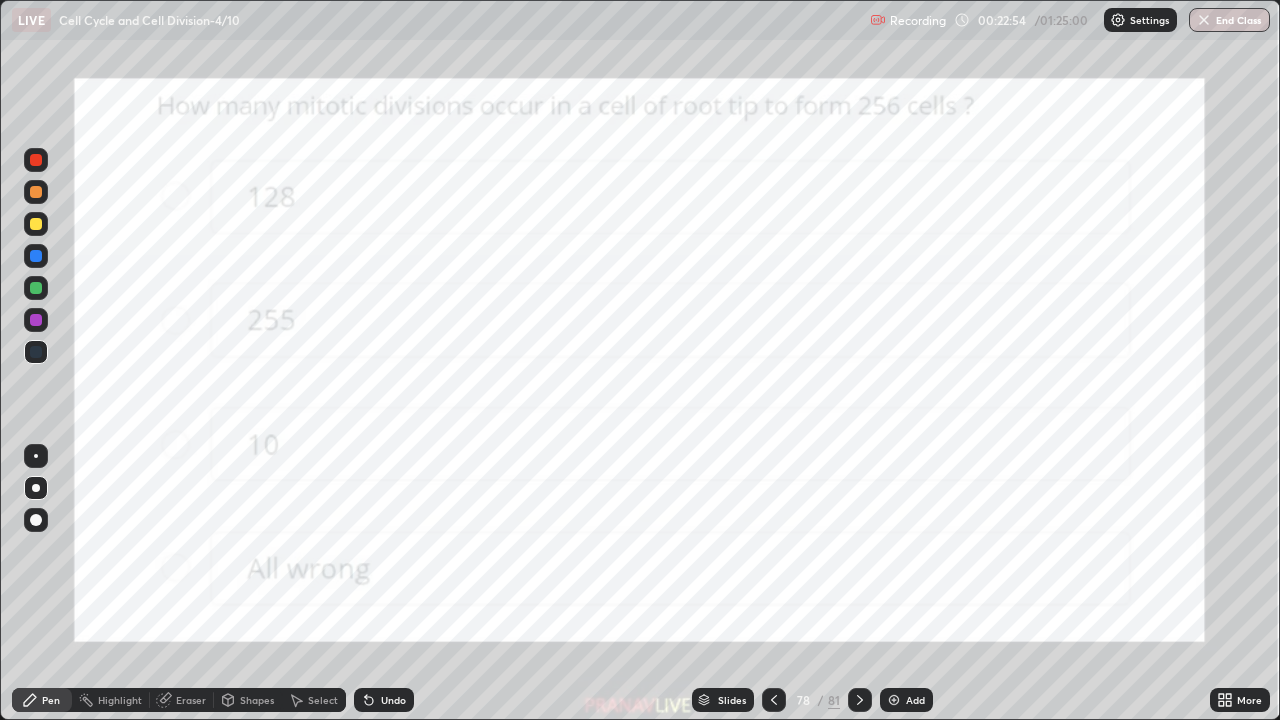 click at bounding box center (999, 382) 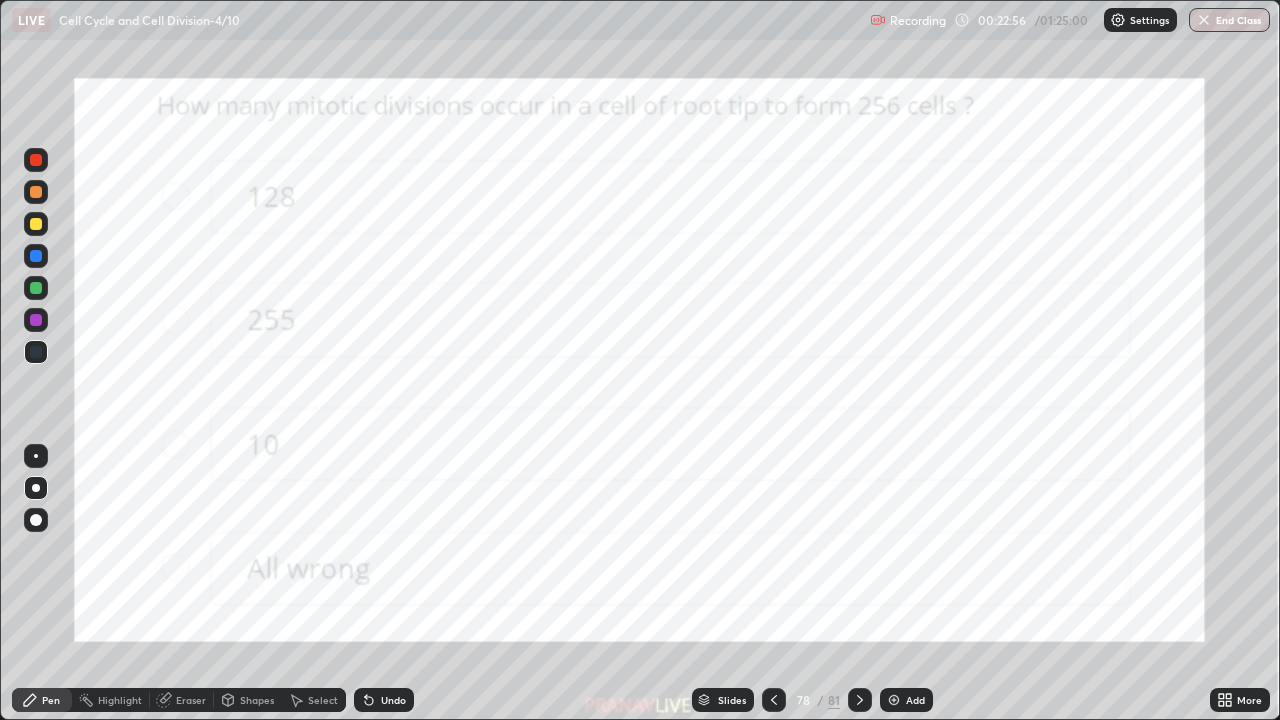 click at bounding box center [860, 700] 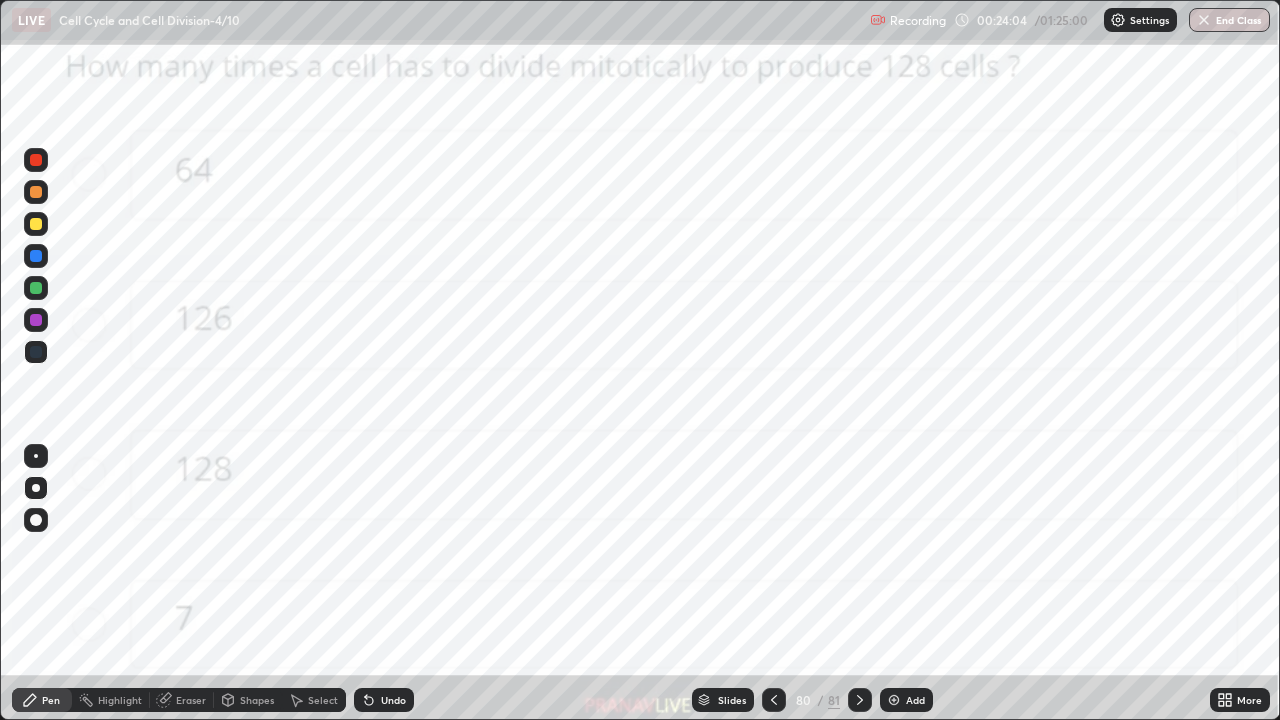 click 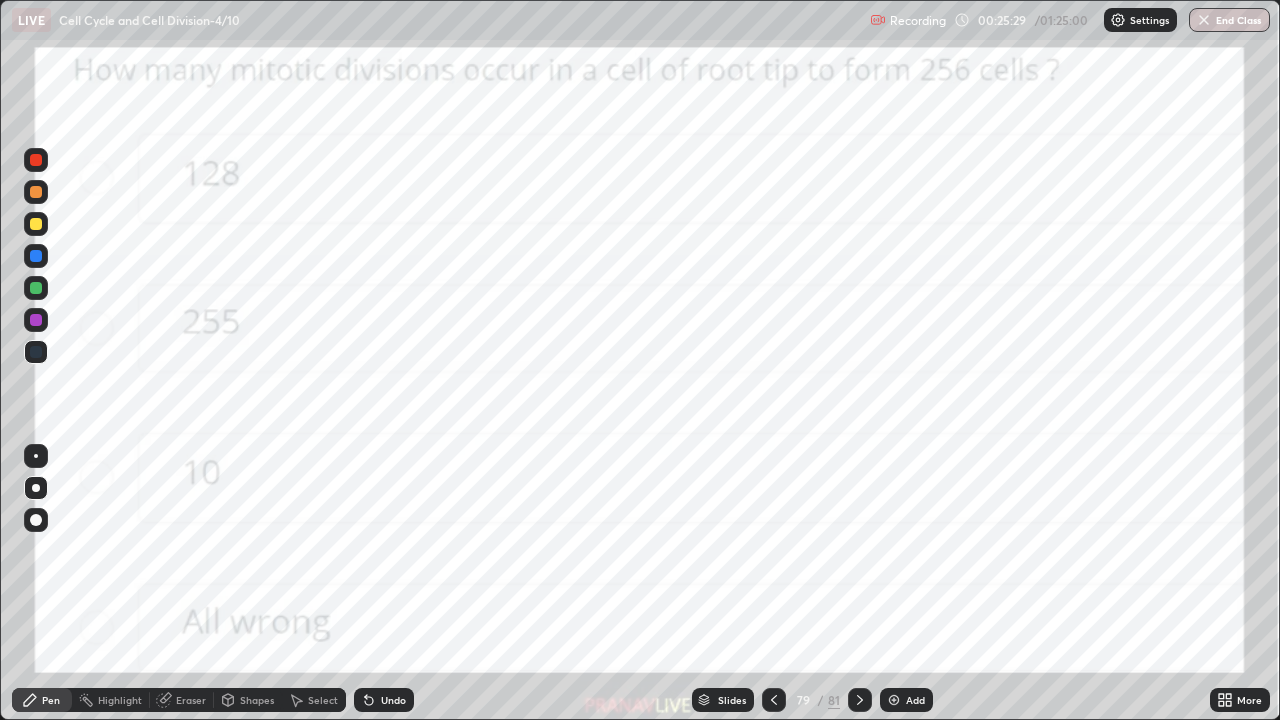 click 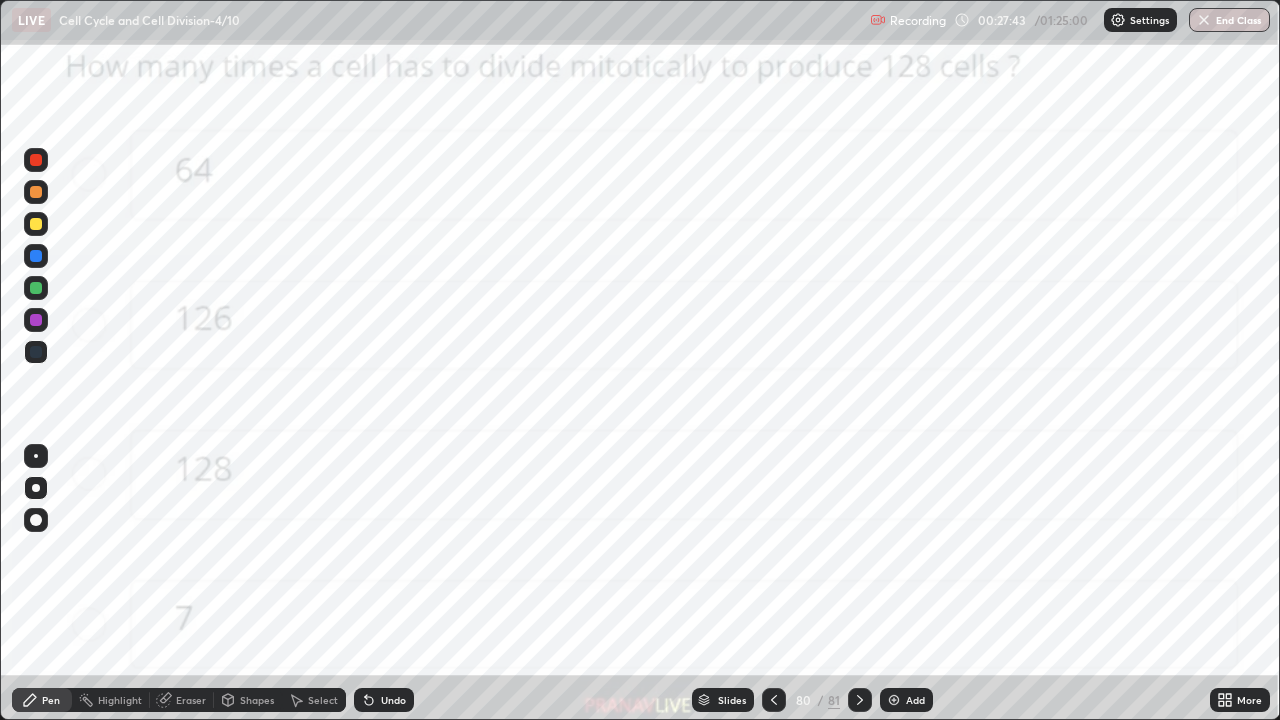 click at bounding box center [36, 160] 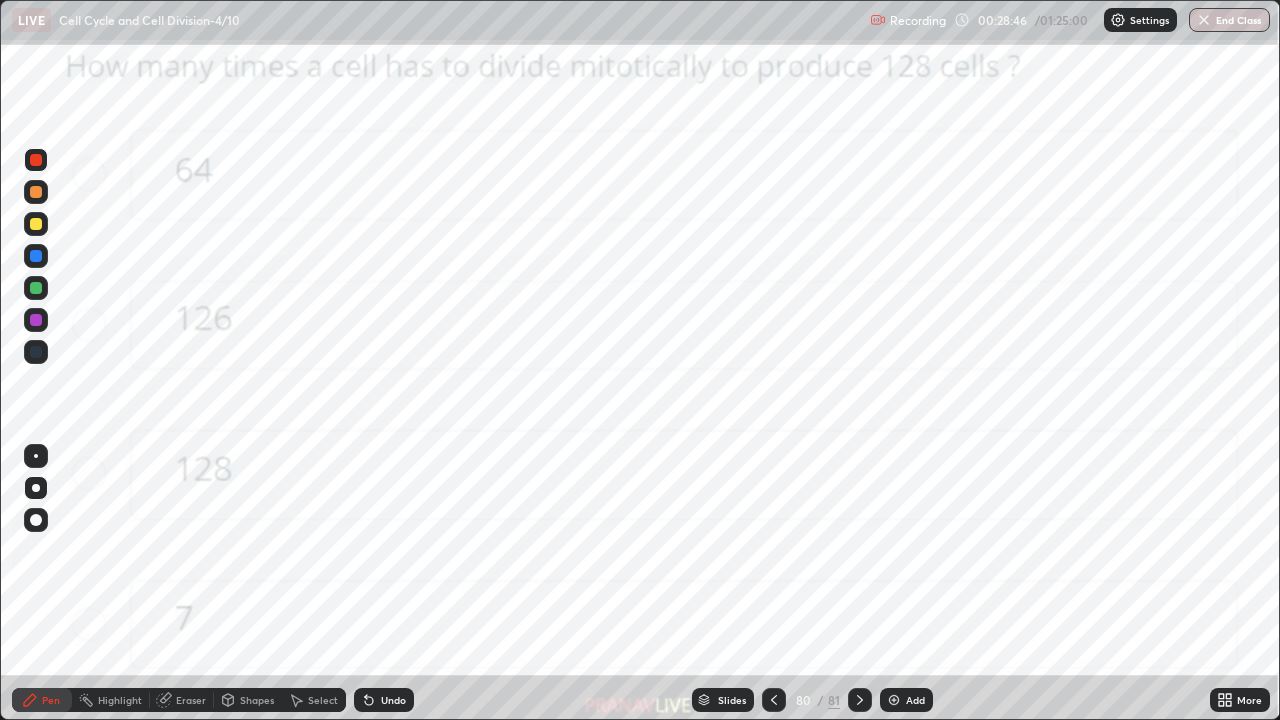 click at bounding box center (36, 352) 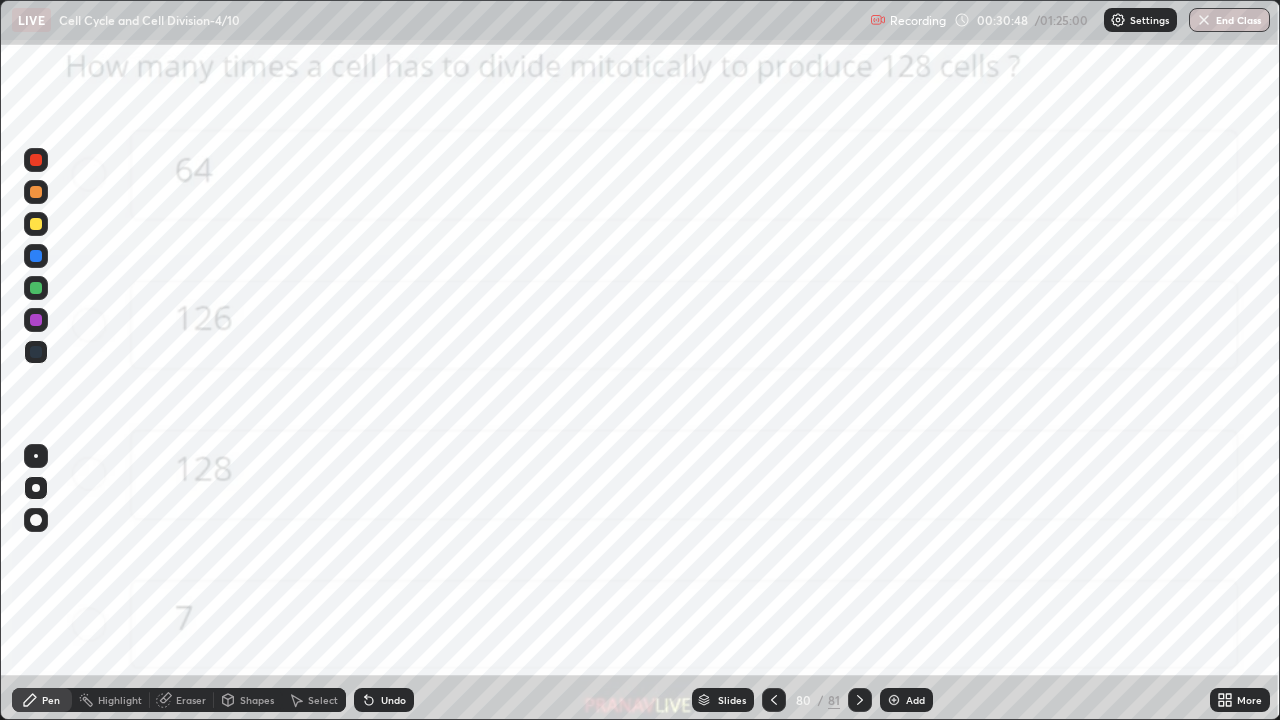 click 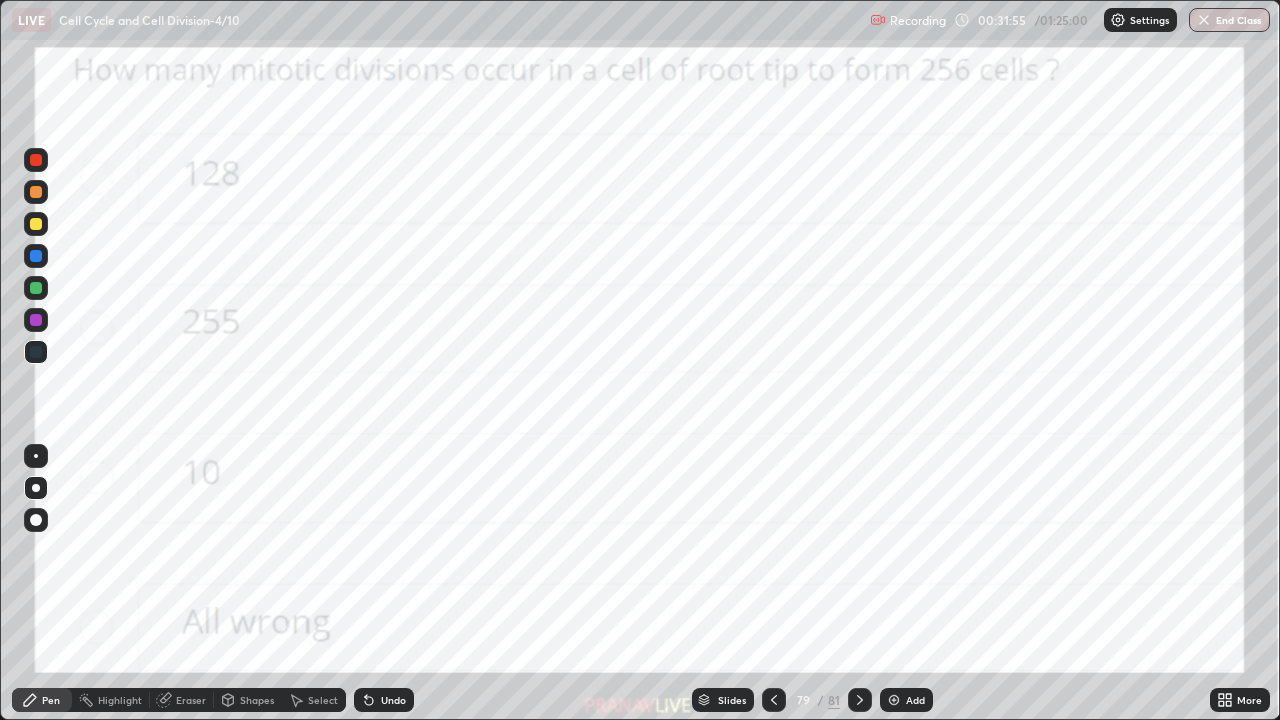 click at bounding box center [36, 160] 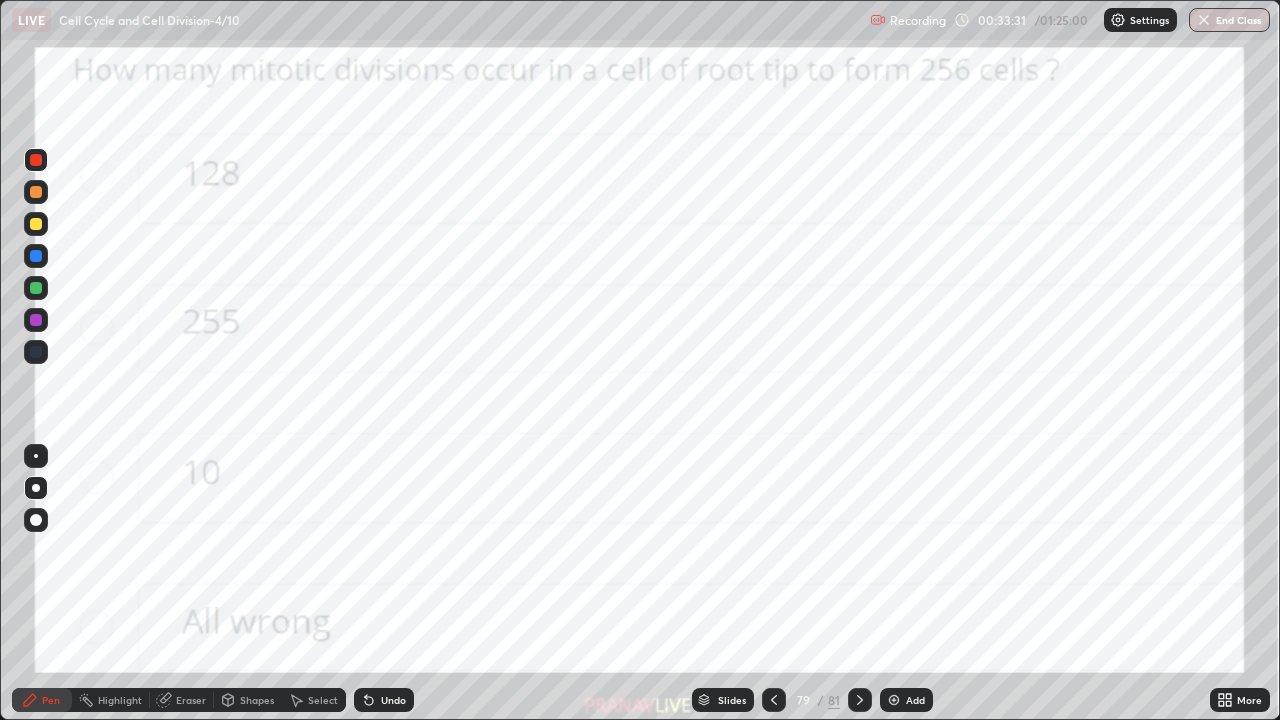 click at bounding box center (36, 520) 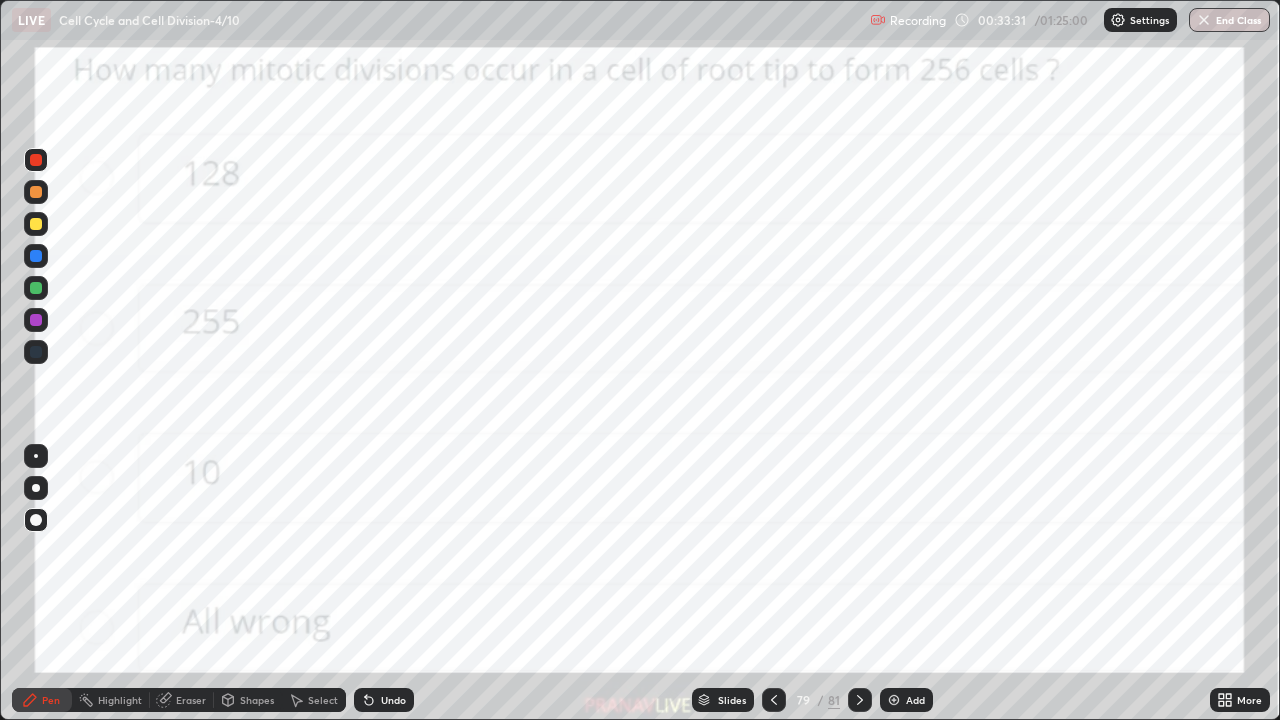 click at bounding box center (36, 488) 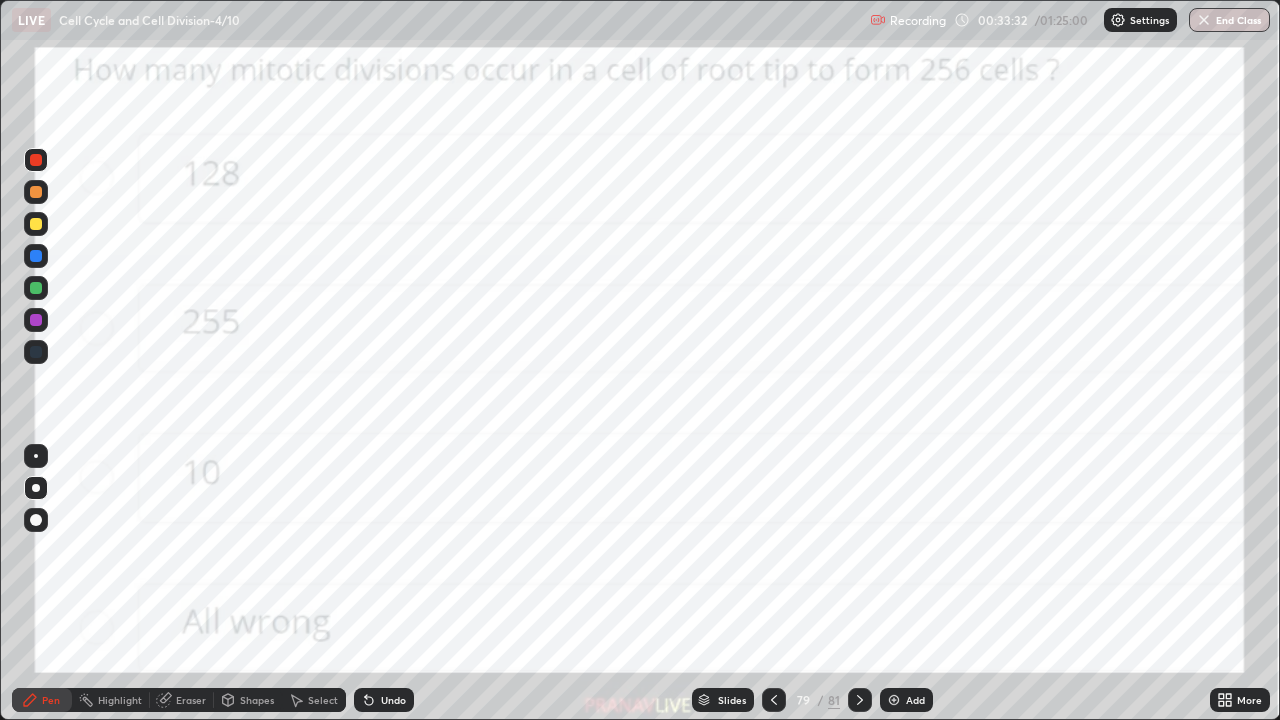 click at bounding box center [36, 160] 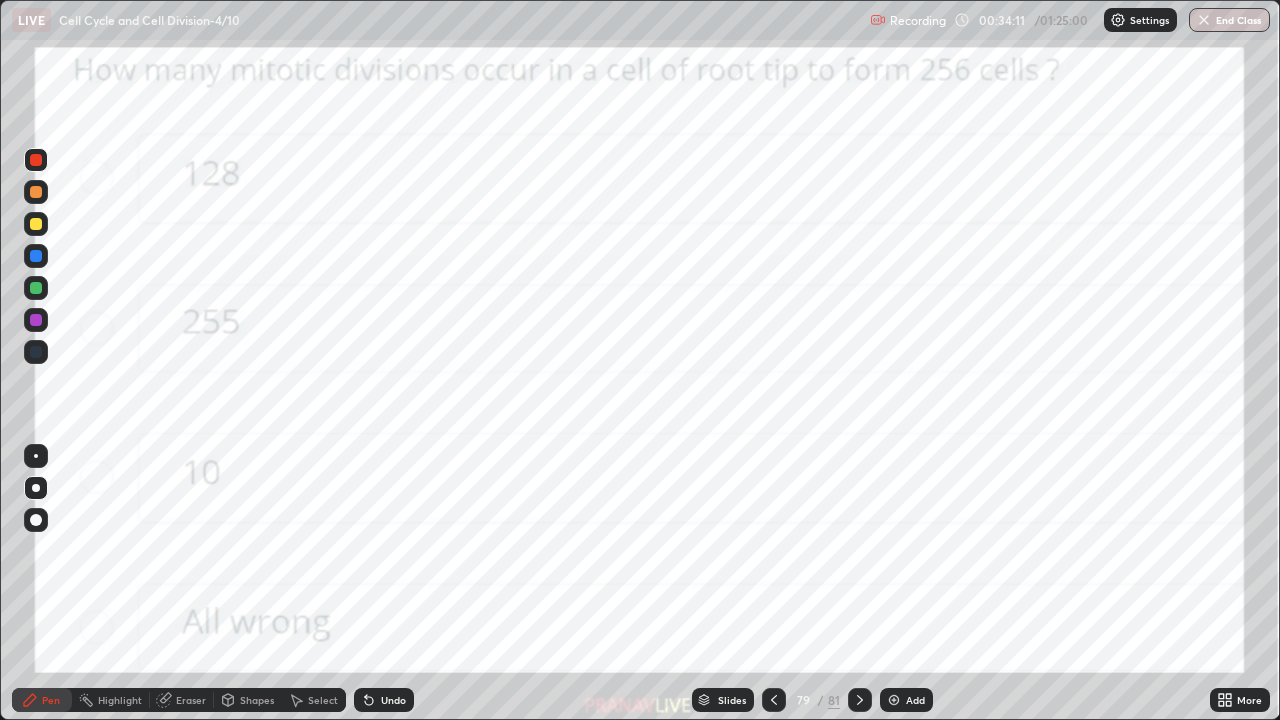 click at bounding box center [36, 352] 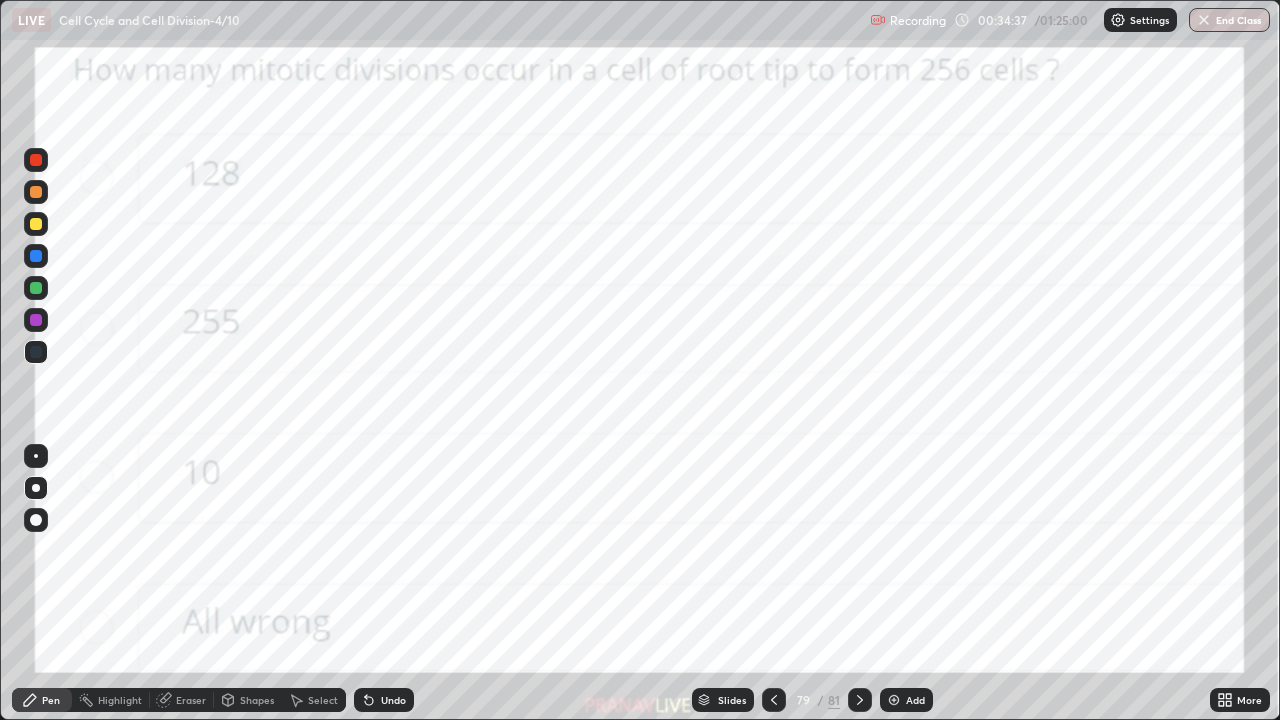 click at bounding box center [36, 160] 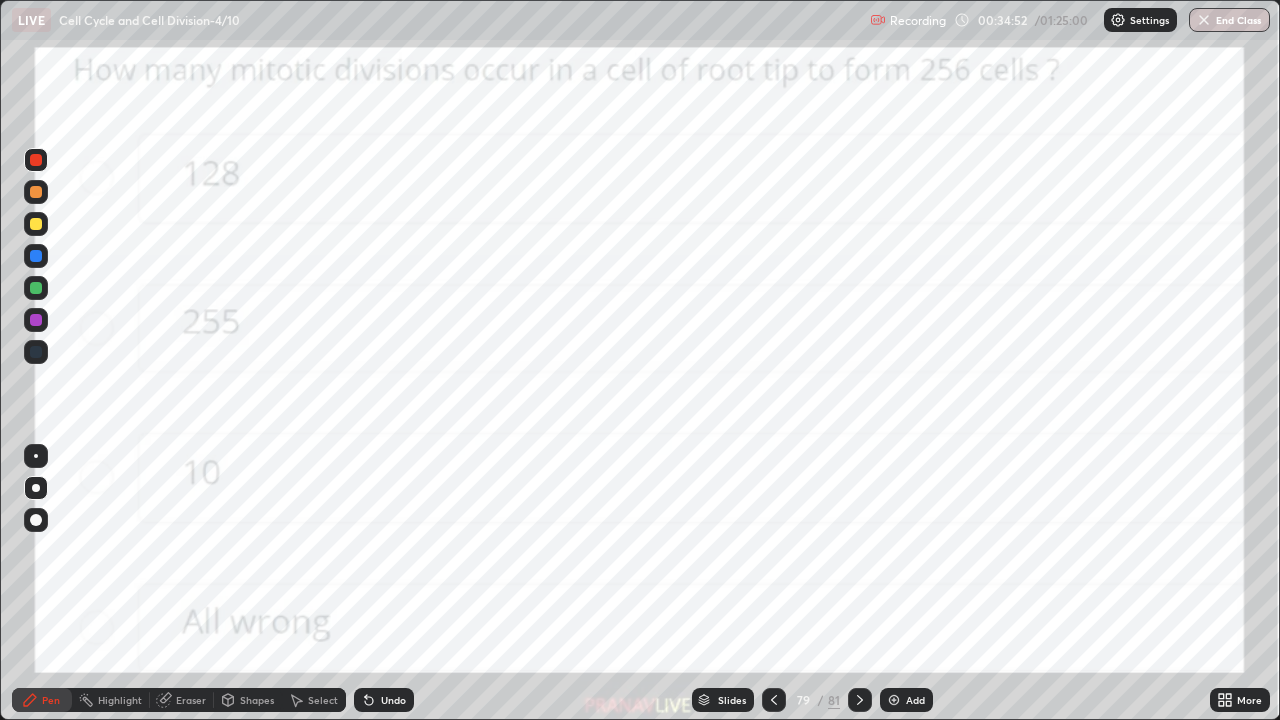 click at bounding box center (36, 352) 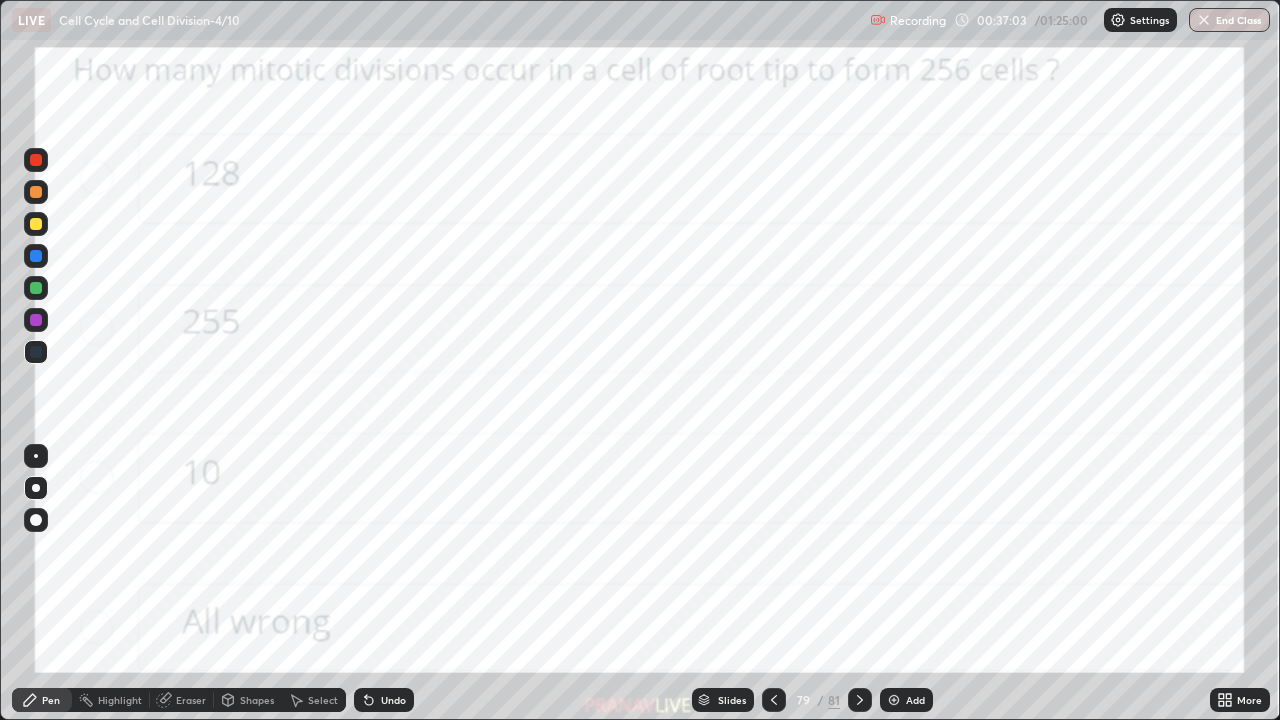 click on "Slides" at bounding box center [732, 700] 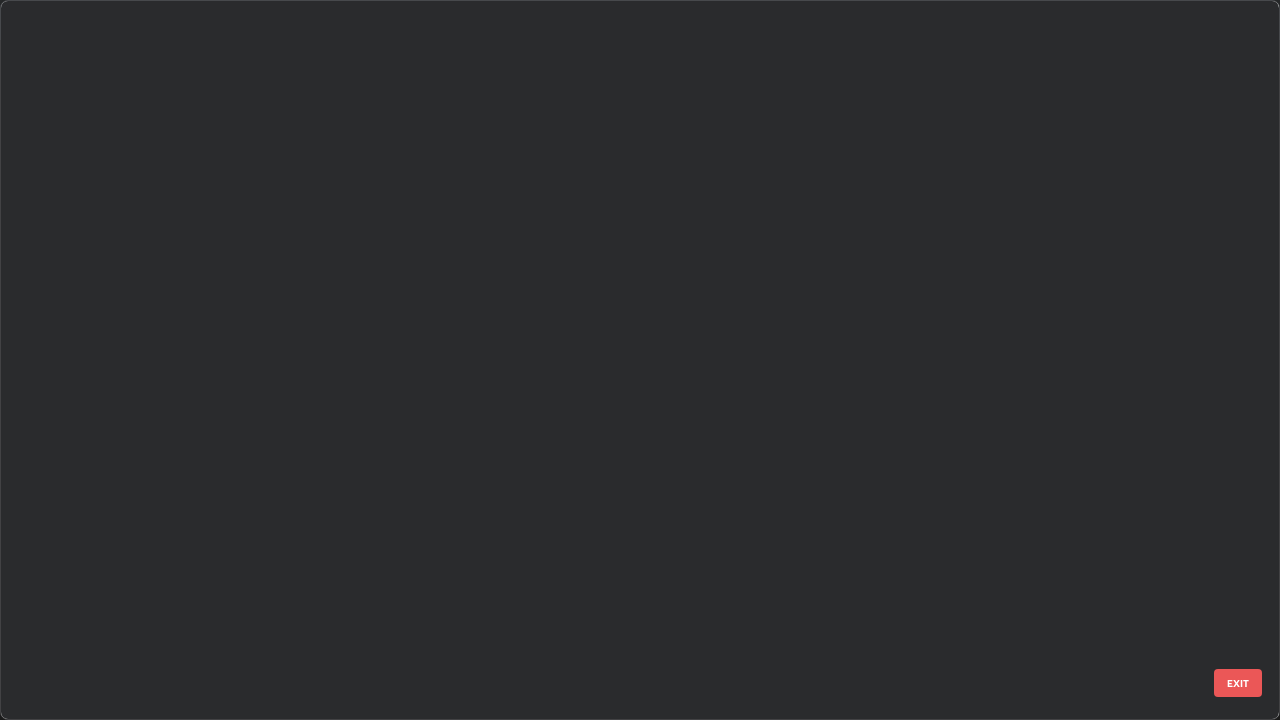 scroll, scrollTop: 5347, scrollLeft: 0, axis: vertical 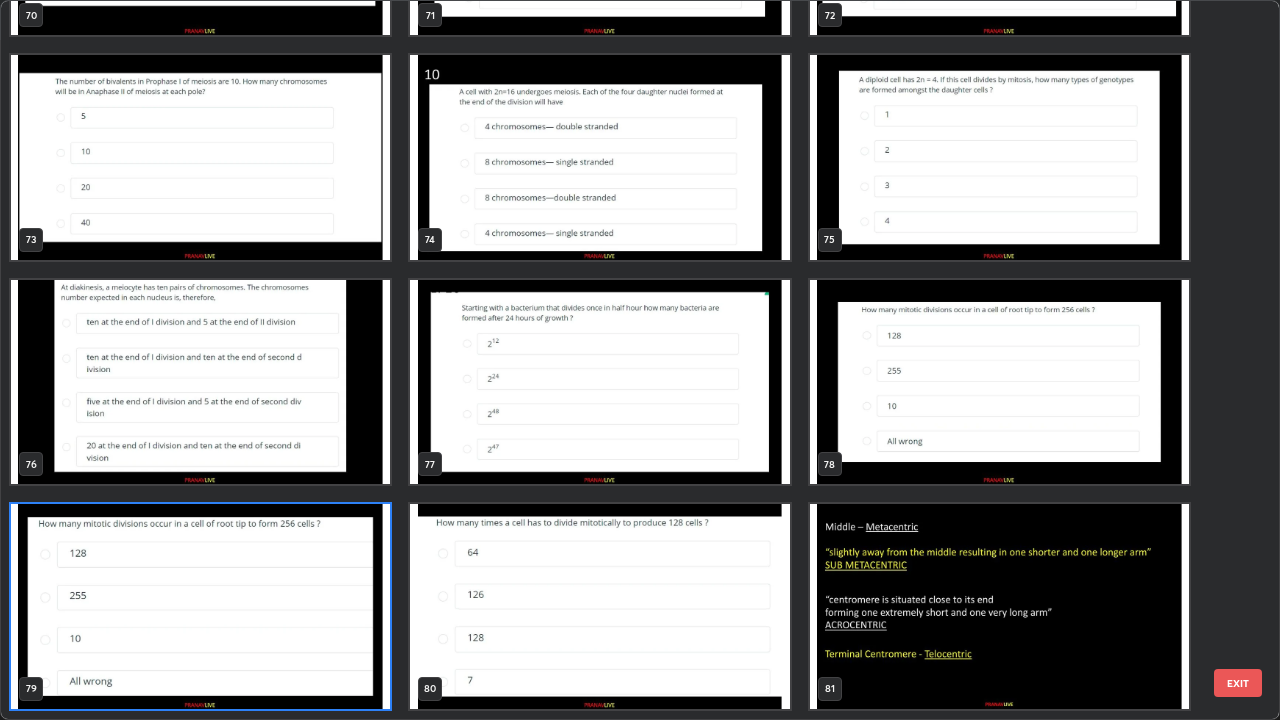 click at bounding box center [599, 382] 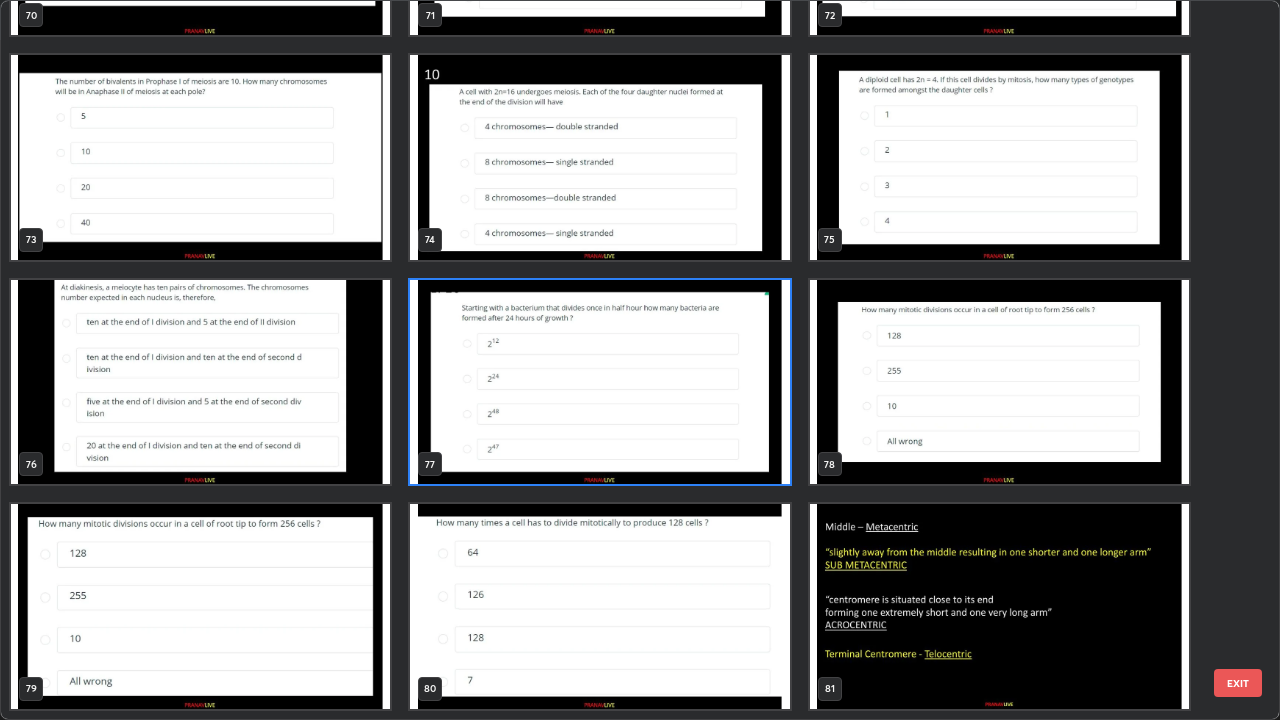 click at bounding box center (599, 382) 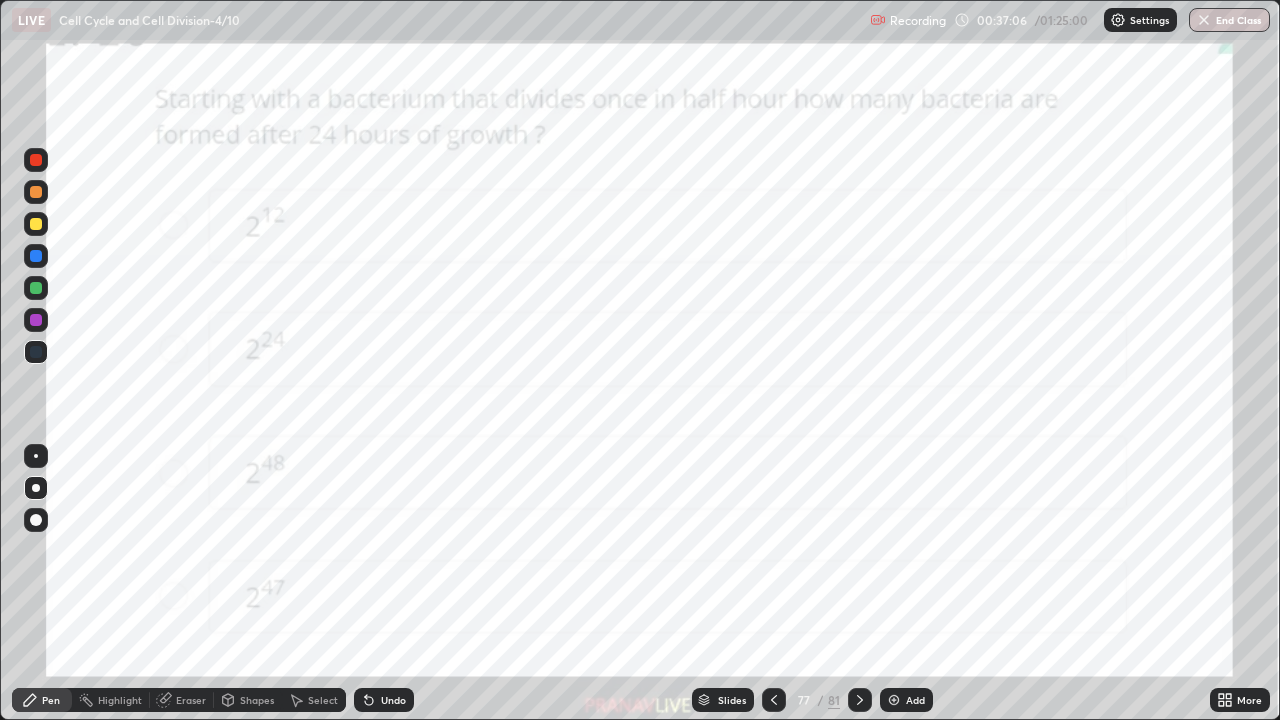 click at bounding box center [599, 382] 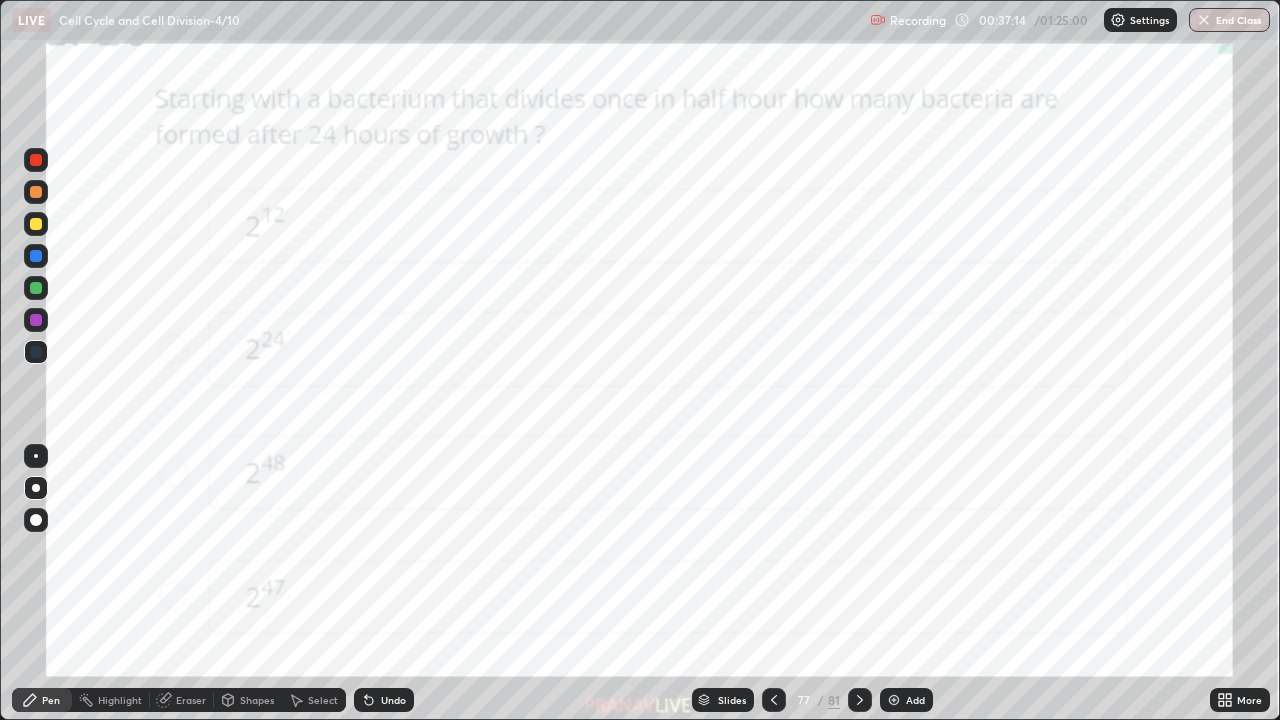 click at bounding box center (36, 160) 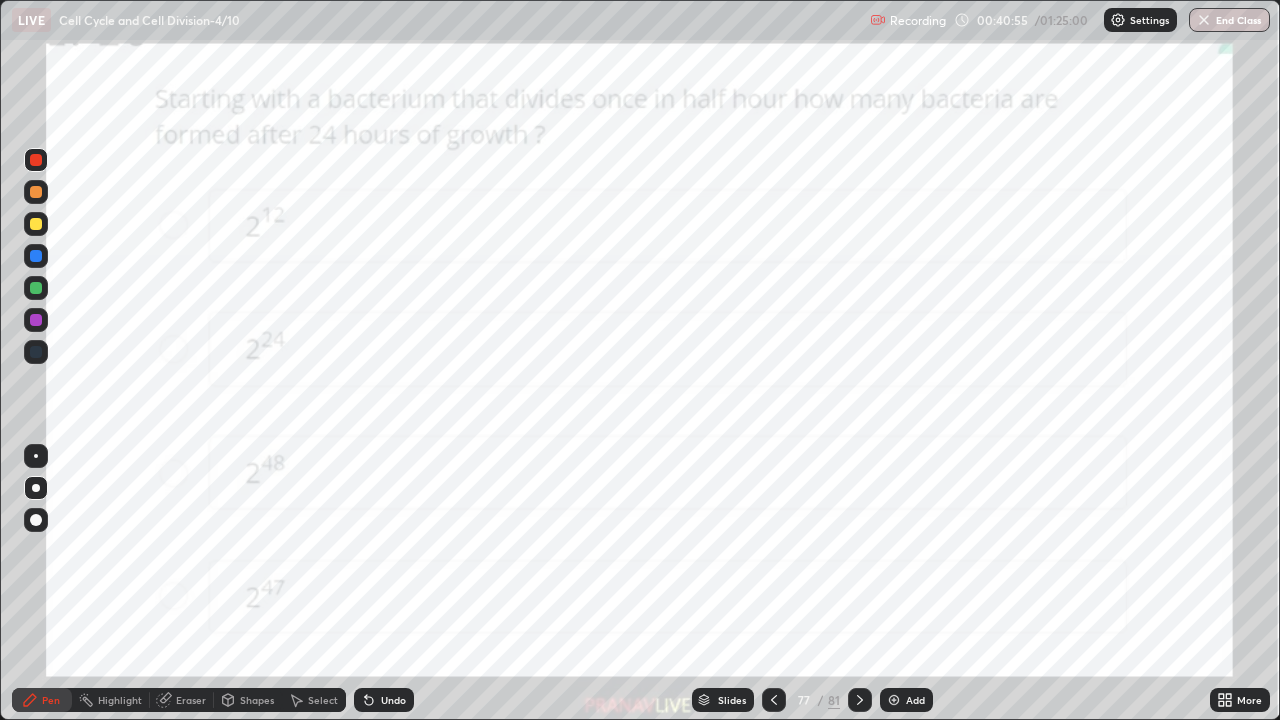 click on "Eraser" at bounding box center [191, 700] 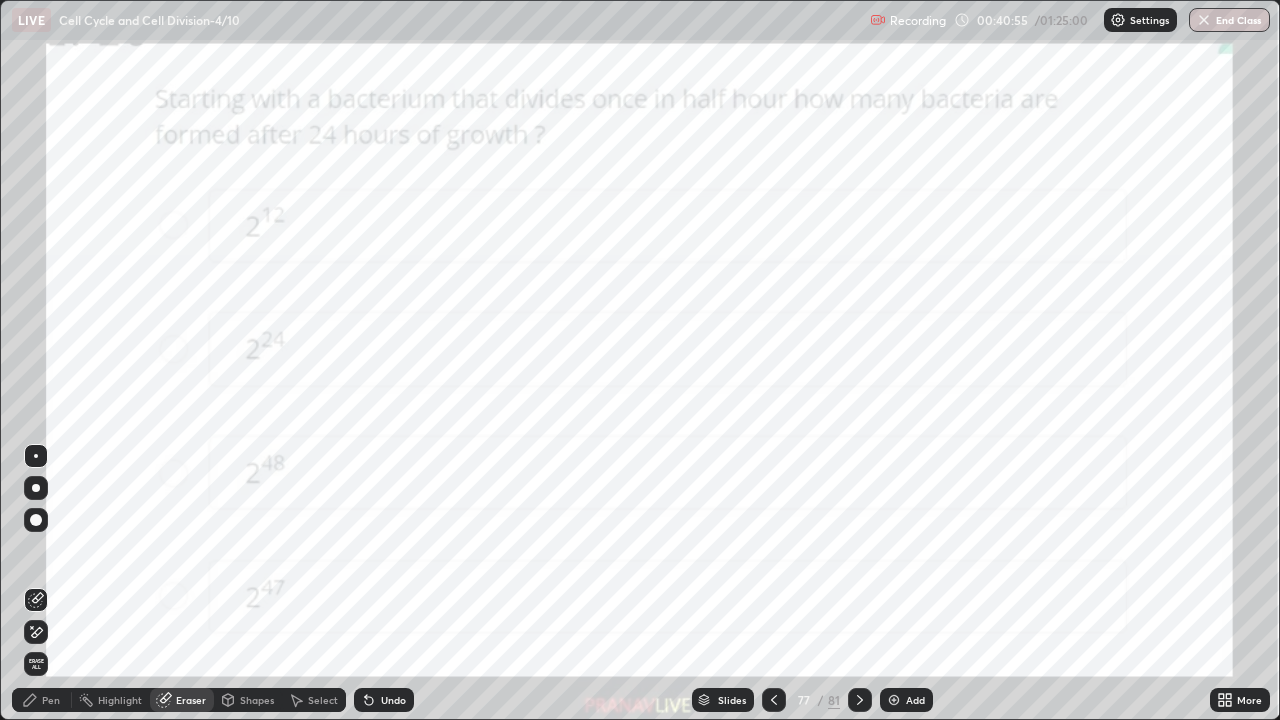 click on "Erase all" at bounding box center [36, 664] 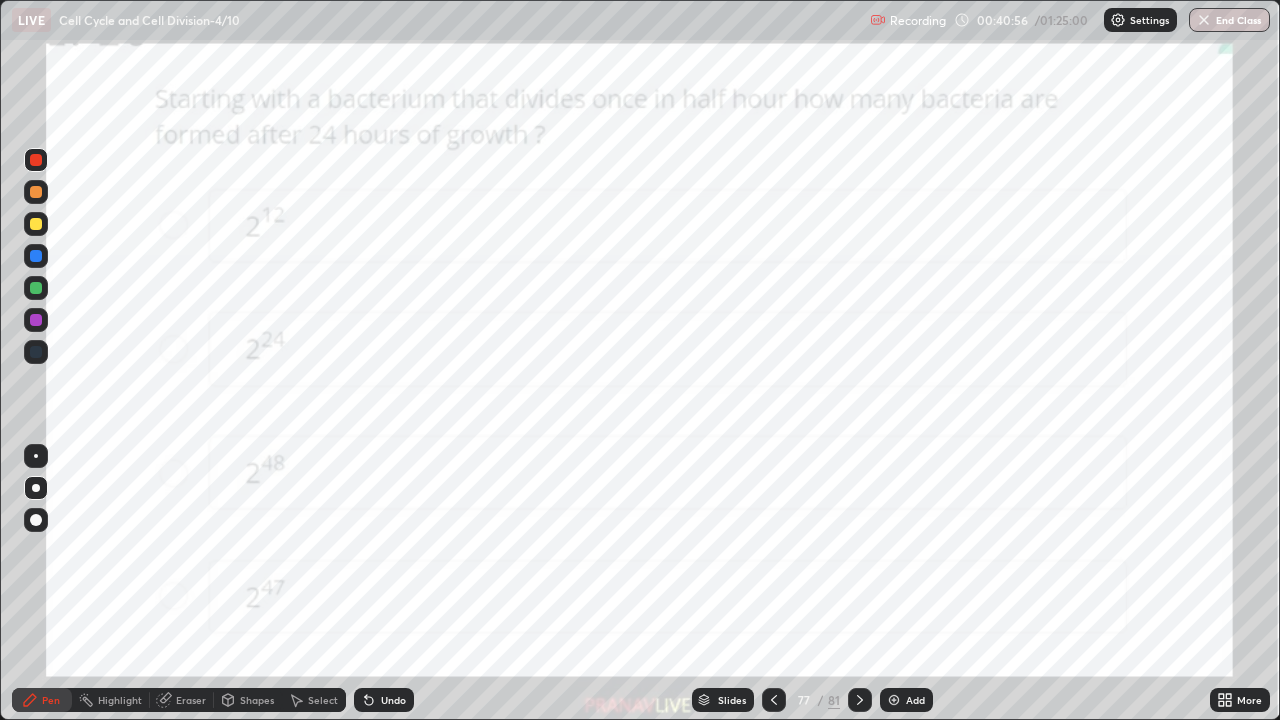 click on "Pen" at bounding box center [42, 700] 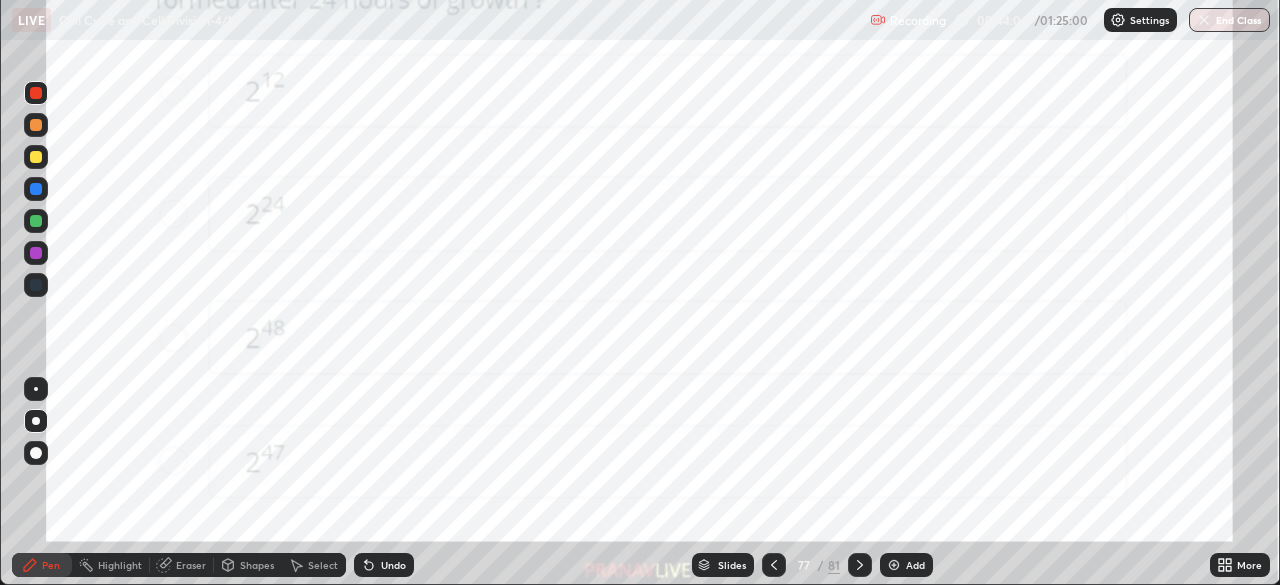scroll, scrollTop: 585, scrollLeft: 1280, axis: both 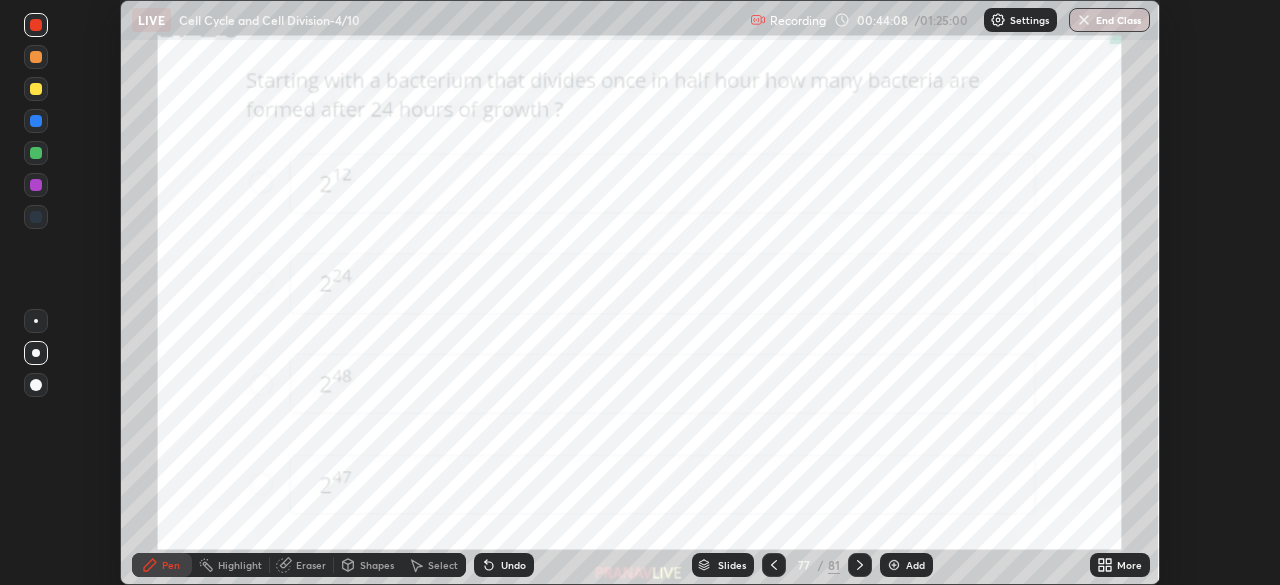 click 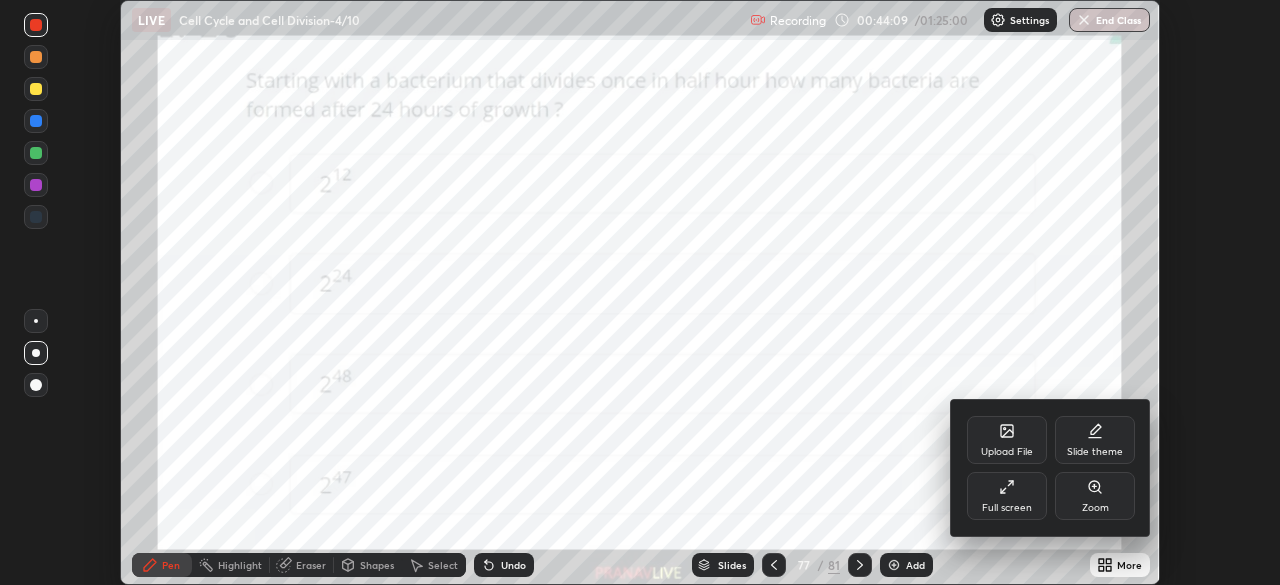 click on "Full screen" at bounding box center [1007, 496] 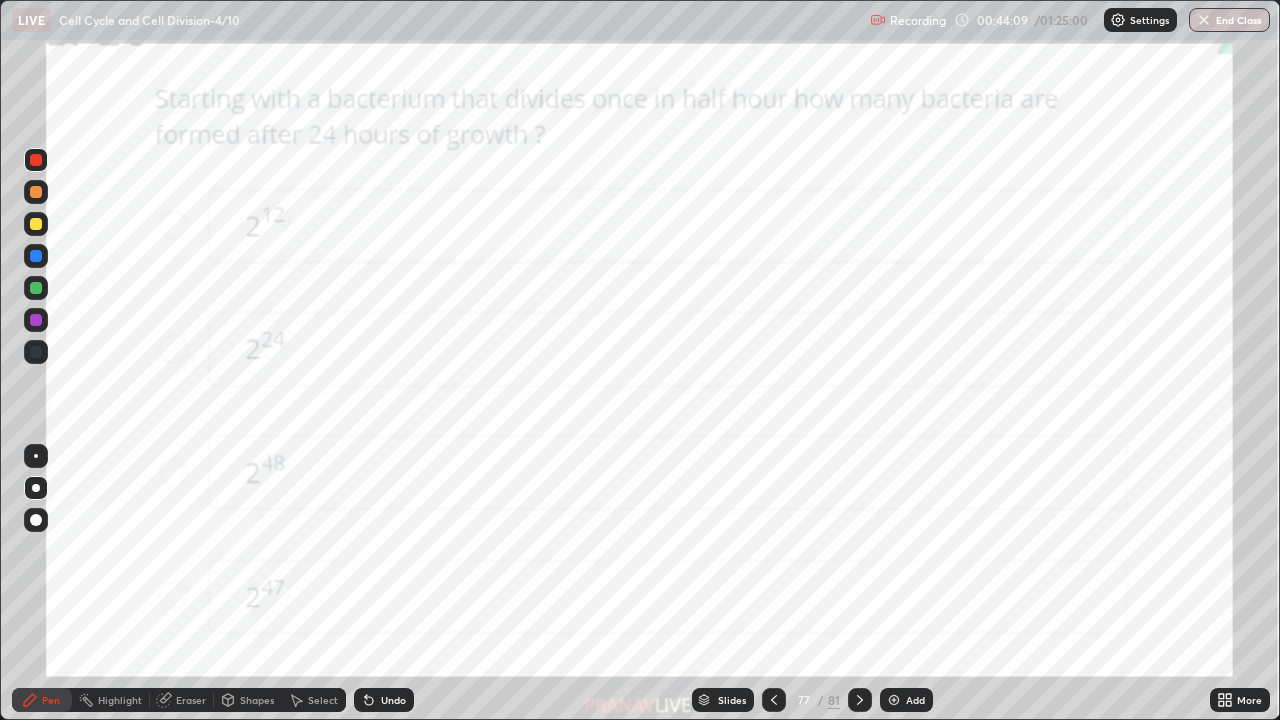scroll, scrollTop: 99280, scrollLeft: 98720, axis: both 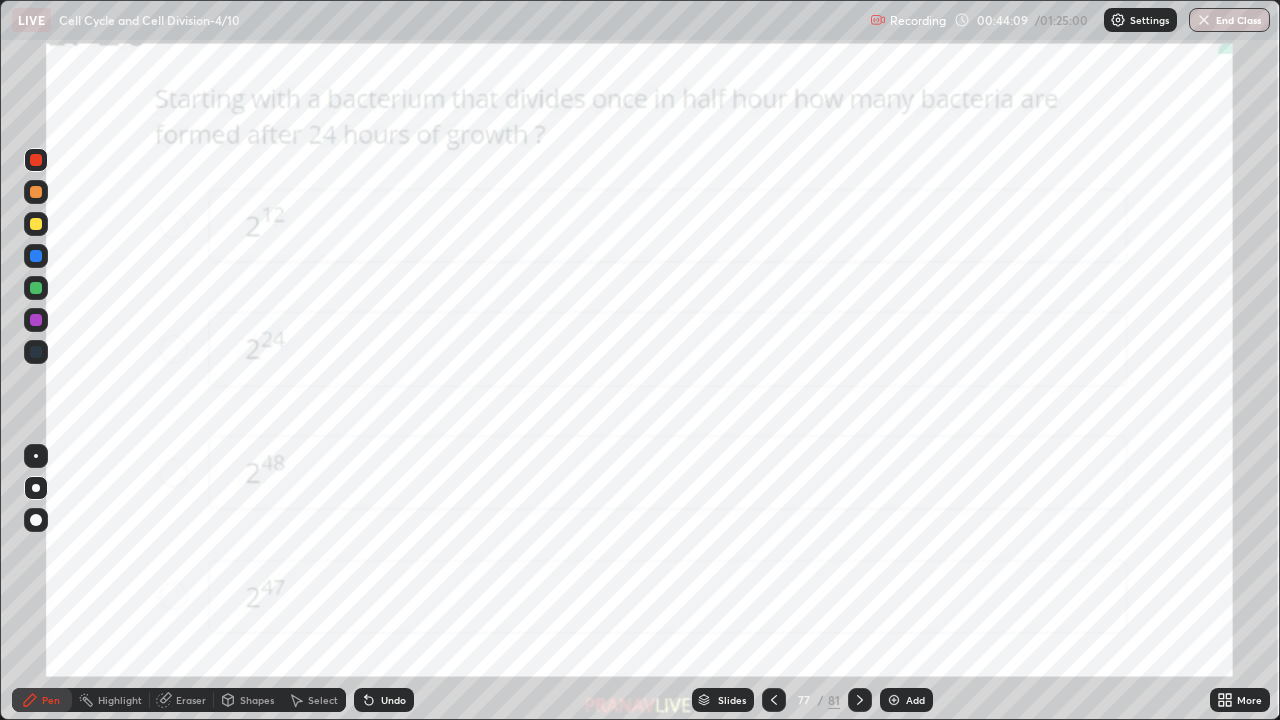 click at bounding box center [894, 700] 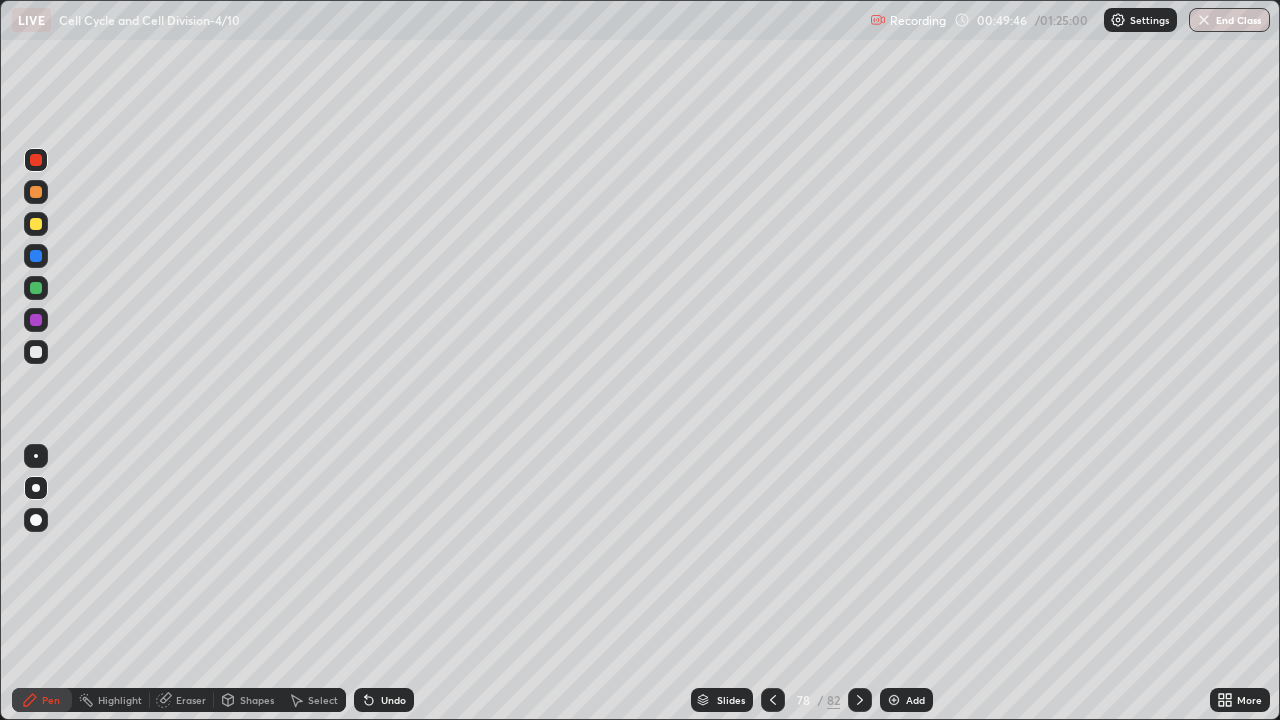 click at bounding box center [36, 224] 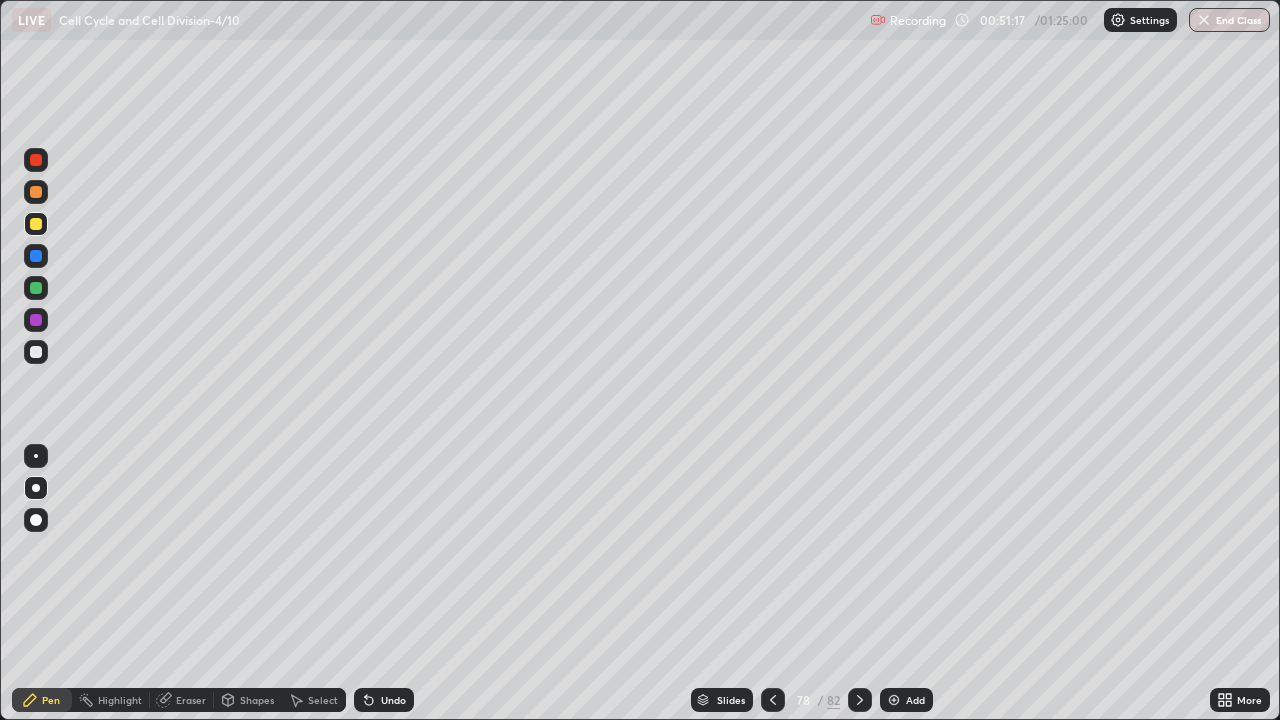click at bounding box center [36, 160] 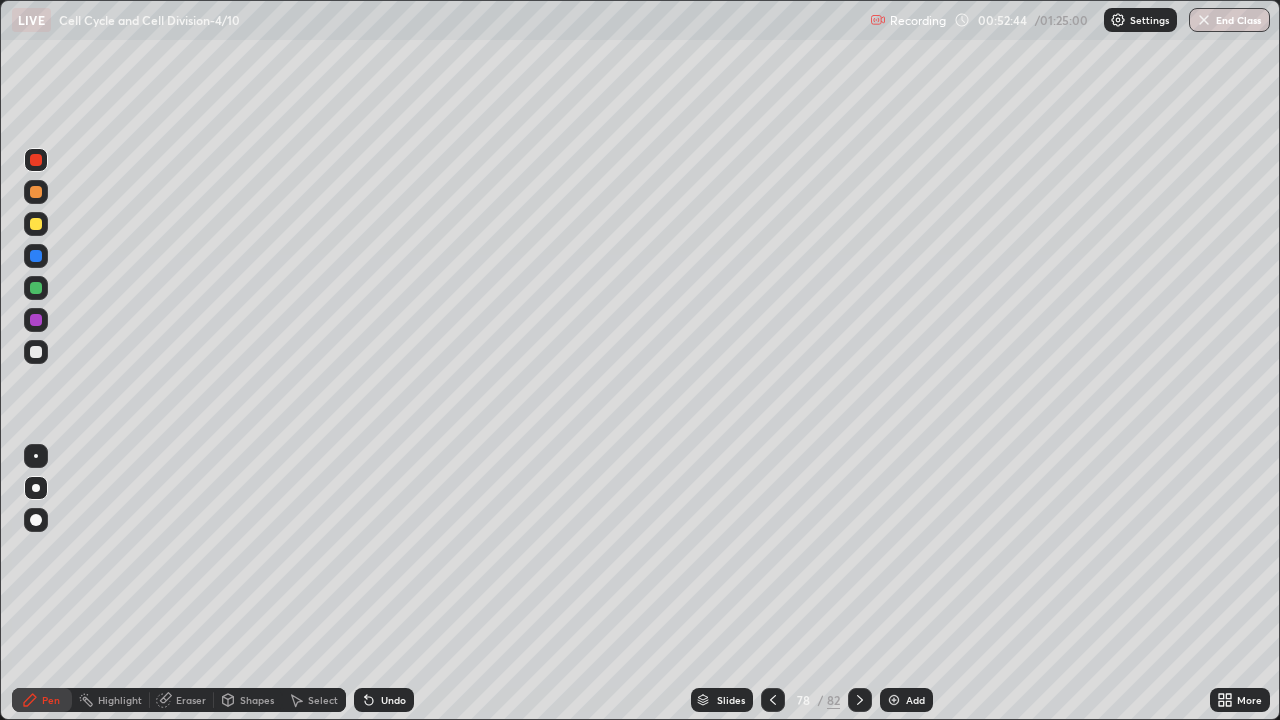 click on "Add" at bounding box center [906, 700] 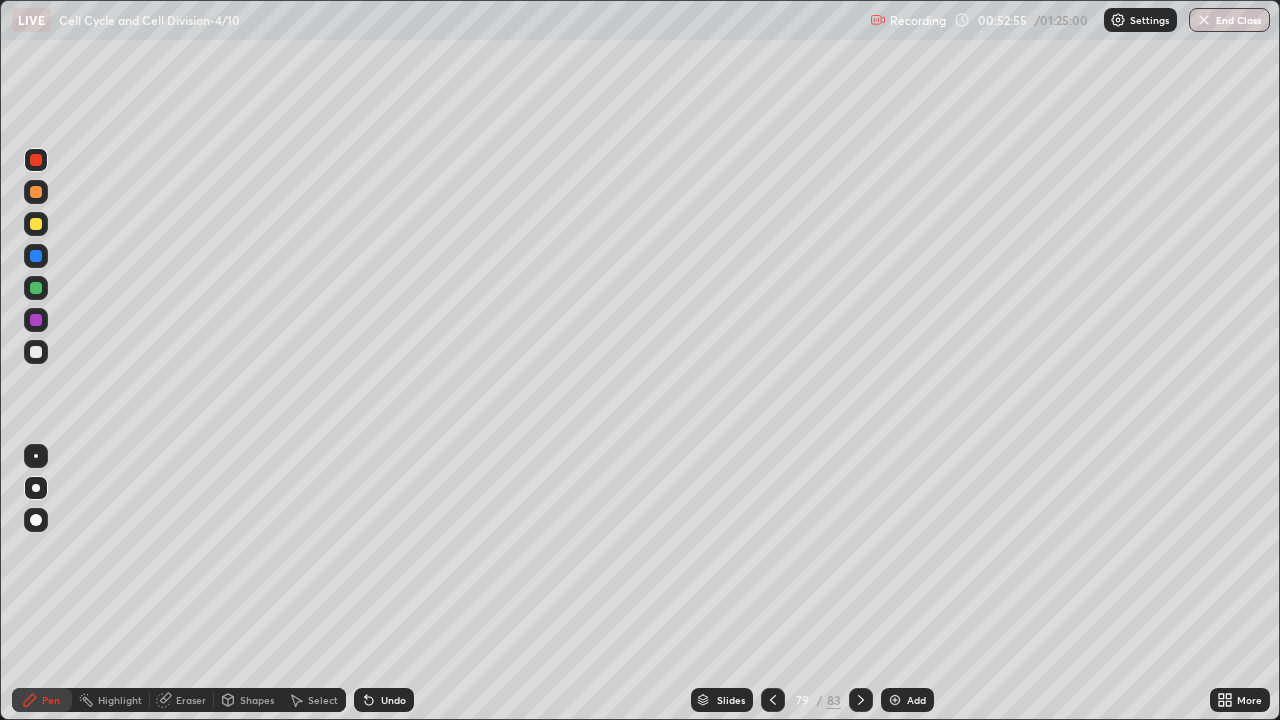 click at bounding box center (36, 320) 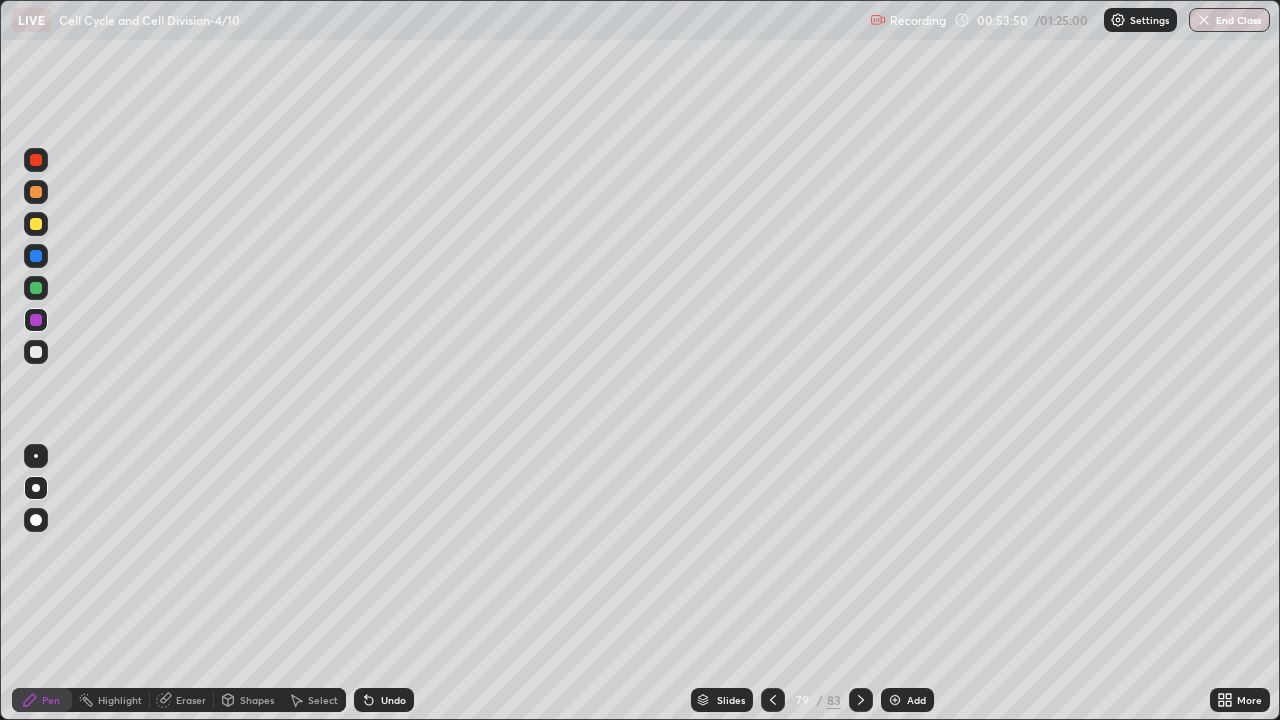 click at bounding box center (36, 192) 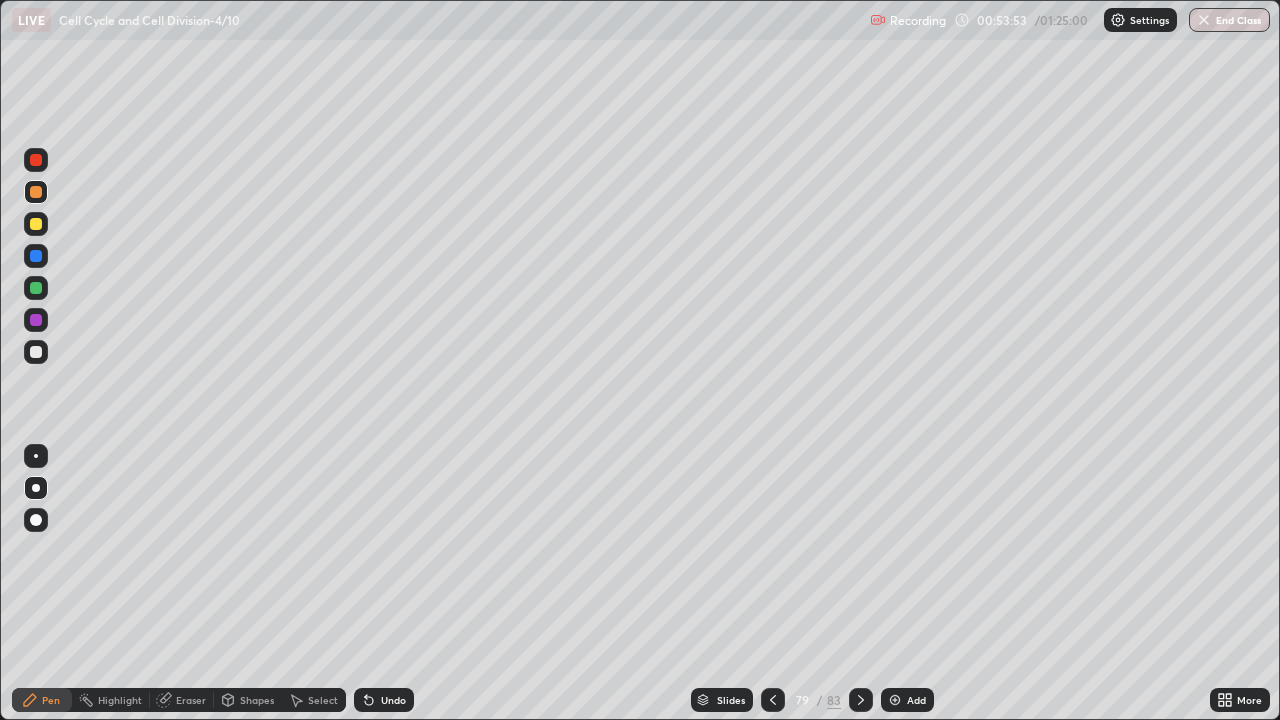 click on "Add" at bounding box center (916, 700) 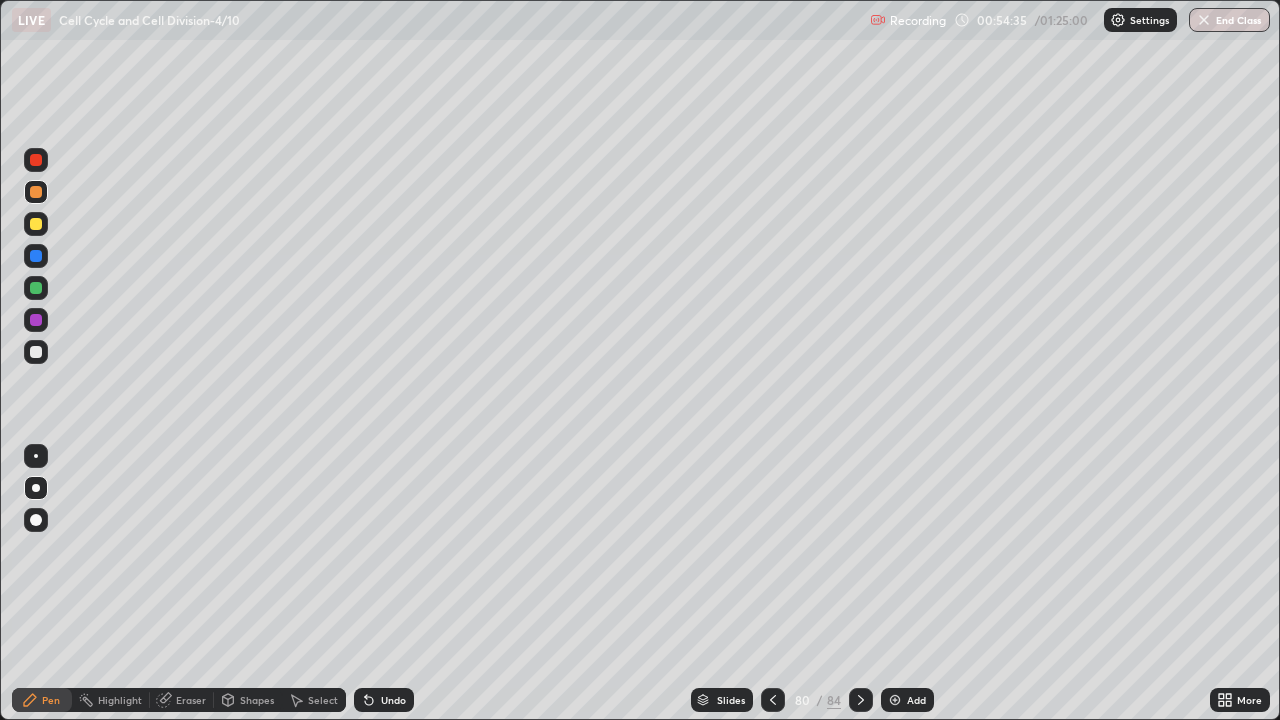 click at bounding box center (36, 224) 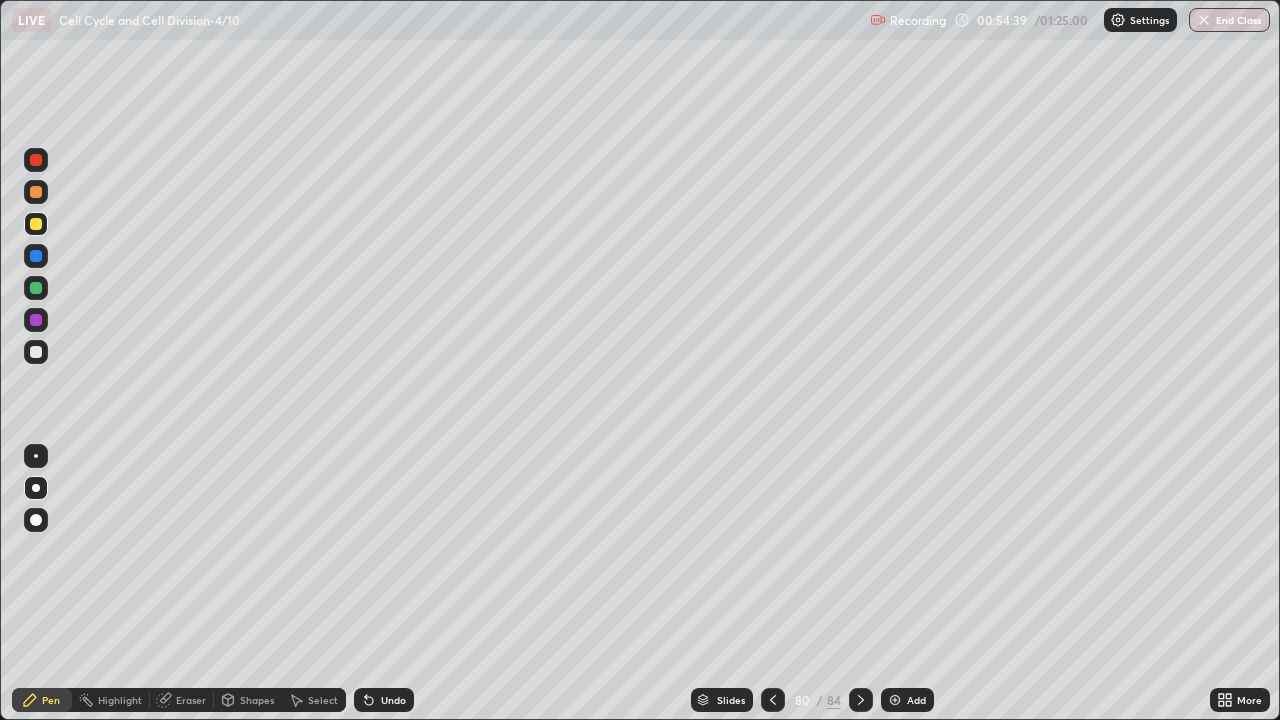 click at bounding box center (36, 192) 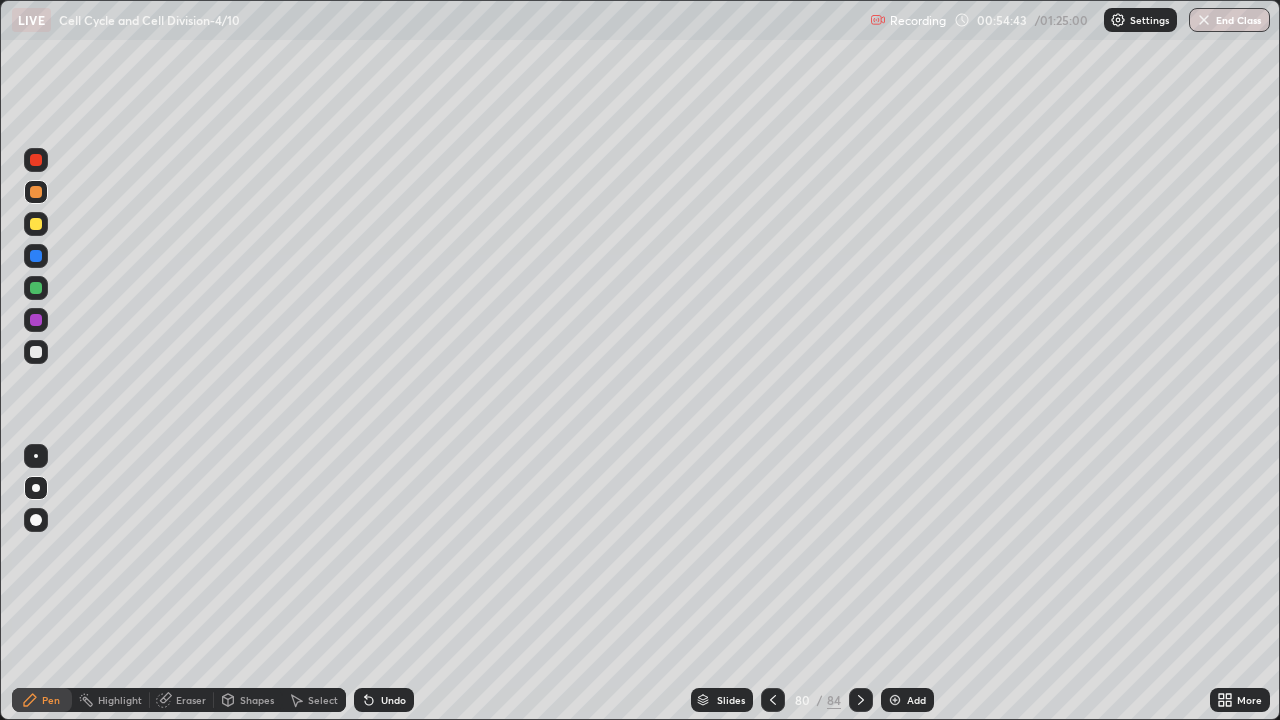 click at bounding box center [36, 160] 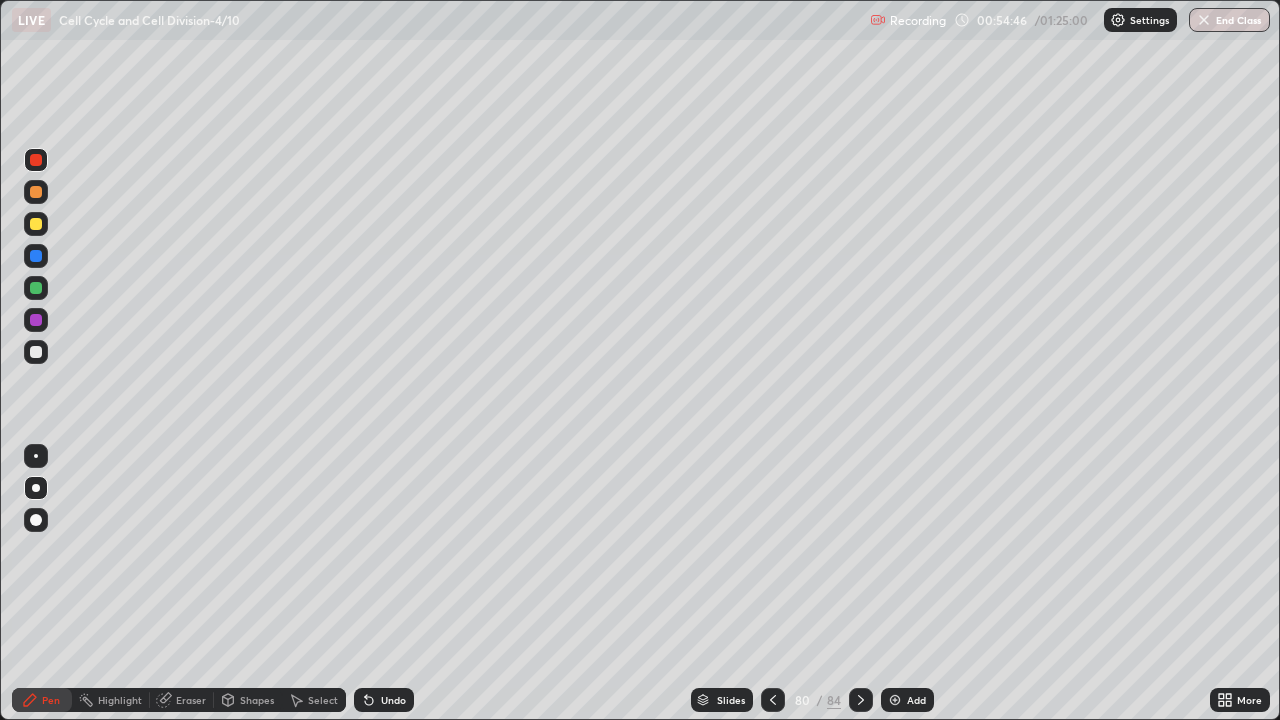 click at bounding box center (36, 256) 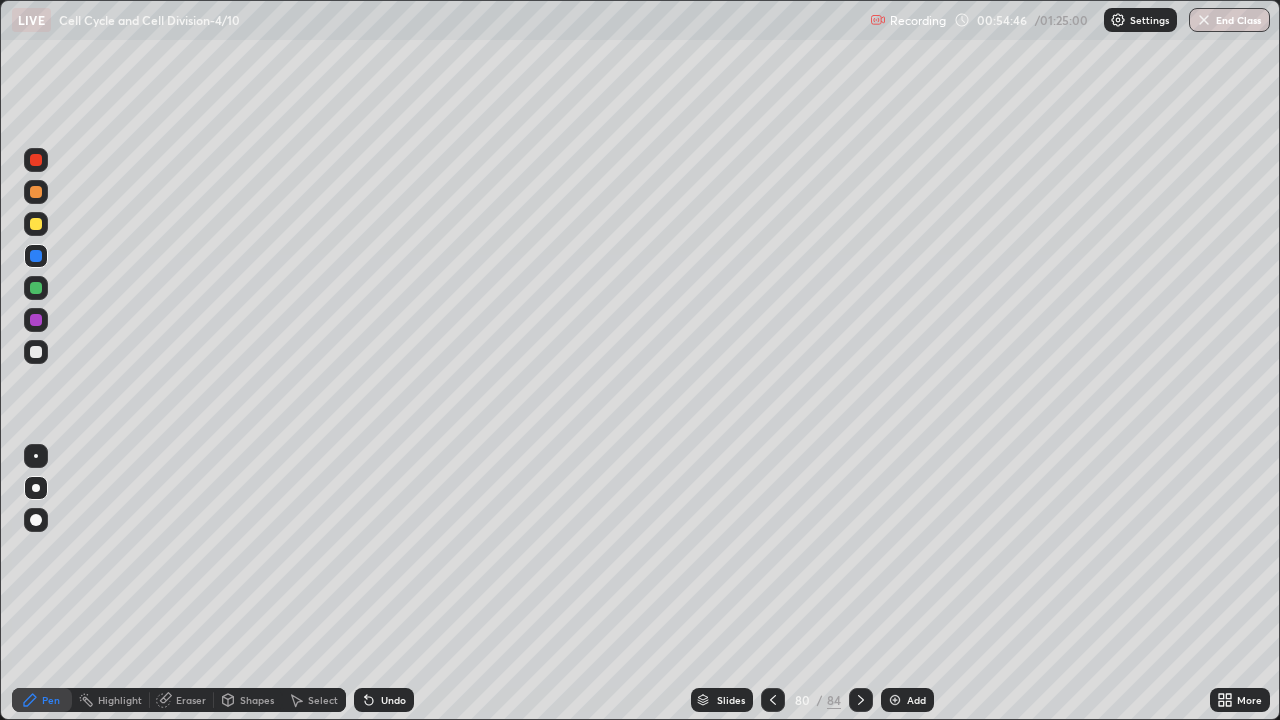 click at bounding box center (36, 256) 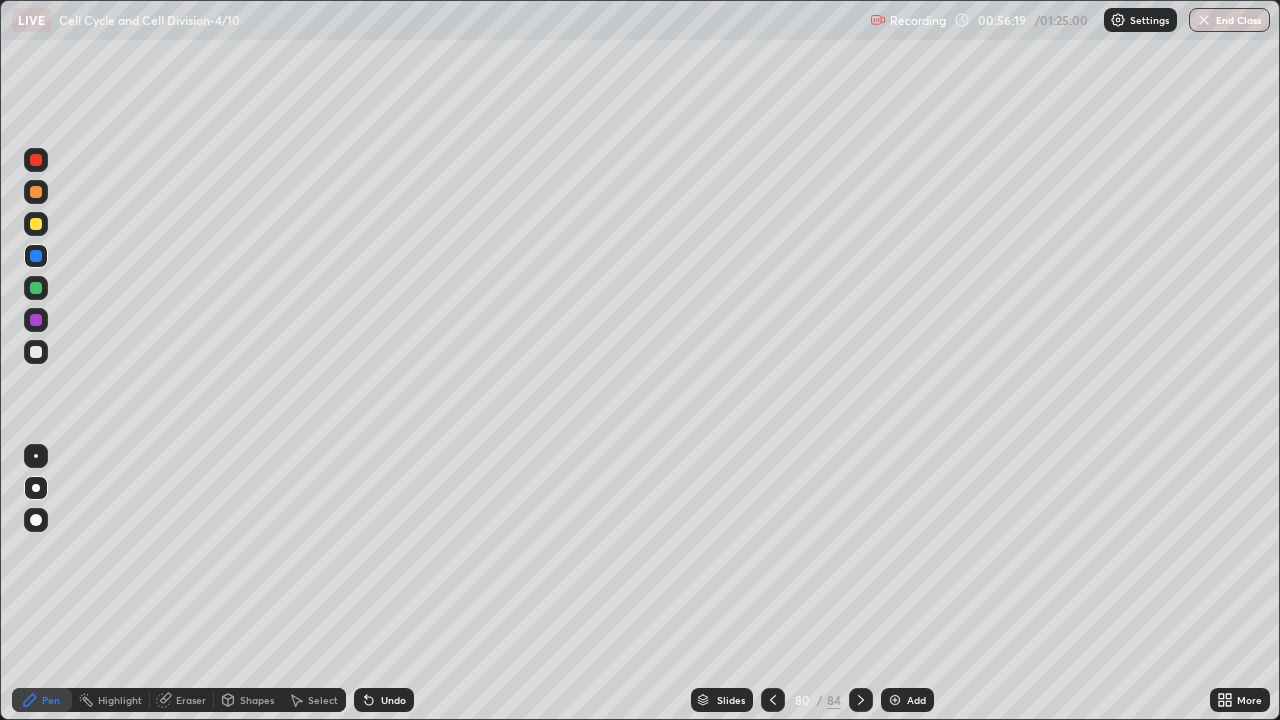 click at bounding box center [36, 456] 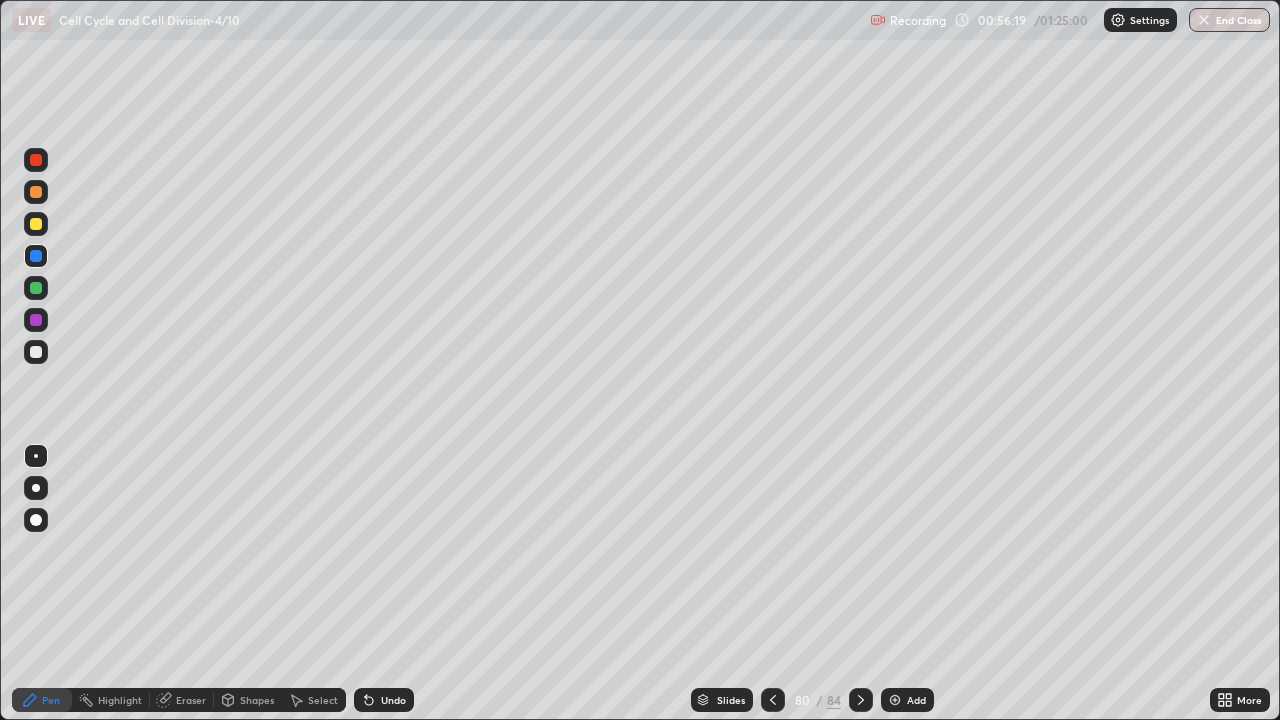 click at bounding box center (36, 352) 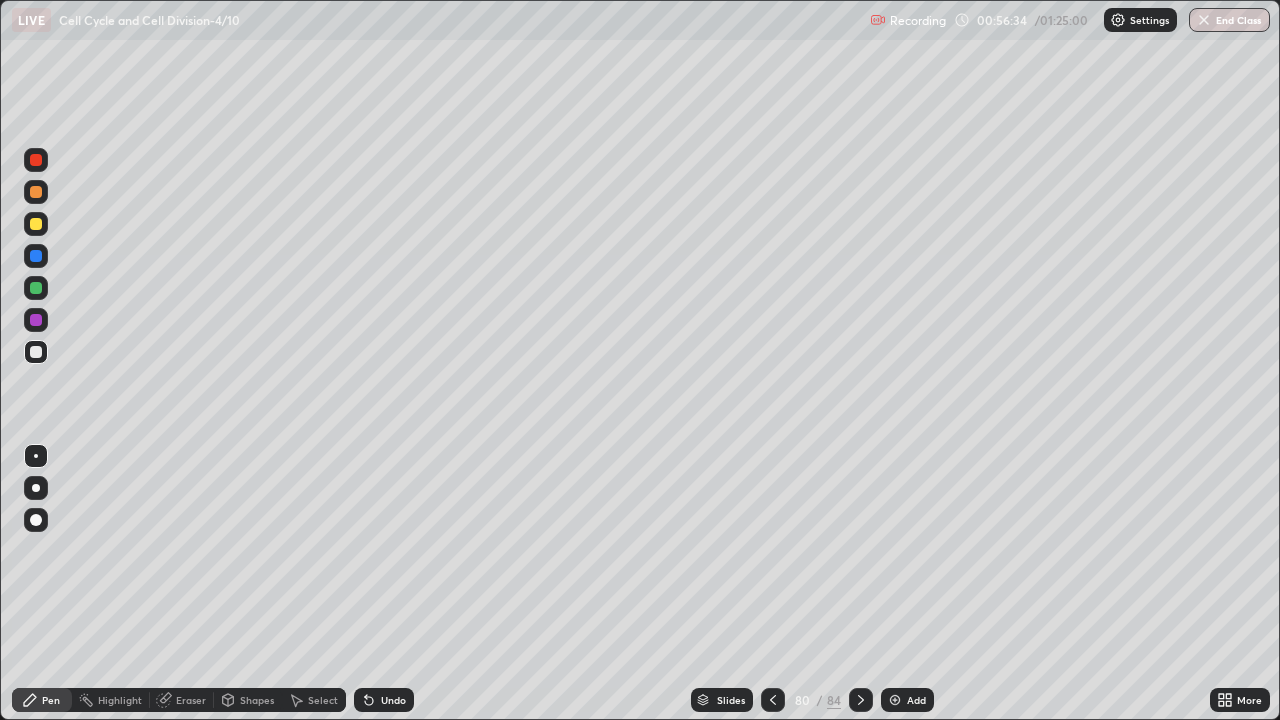 click at bounding box center (36, 224) 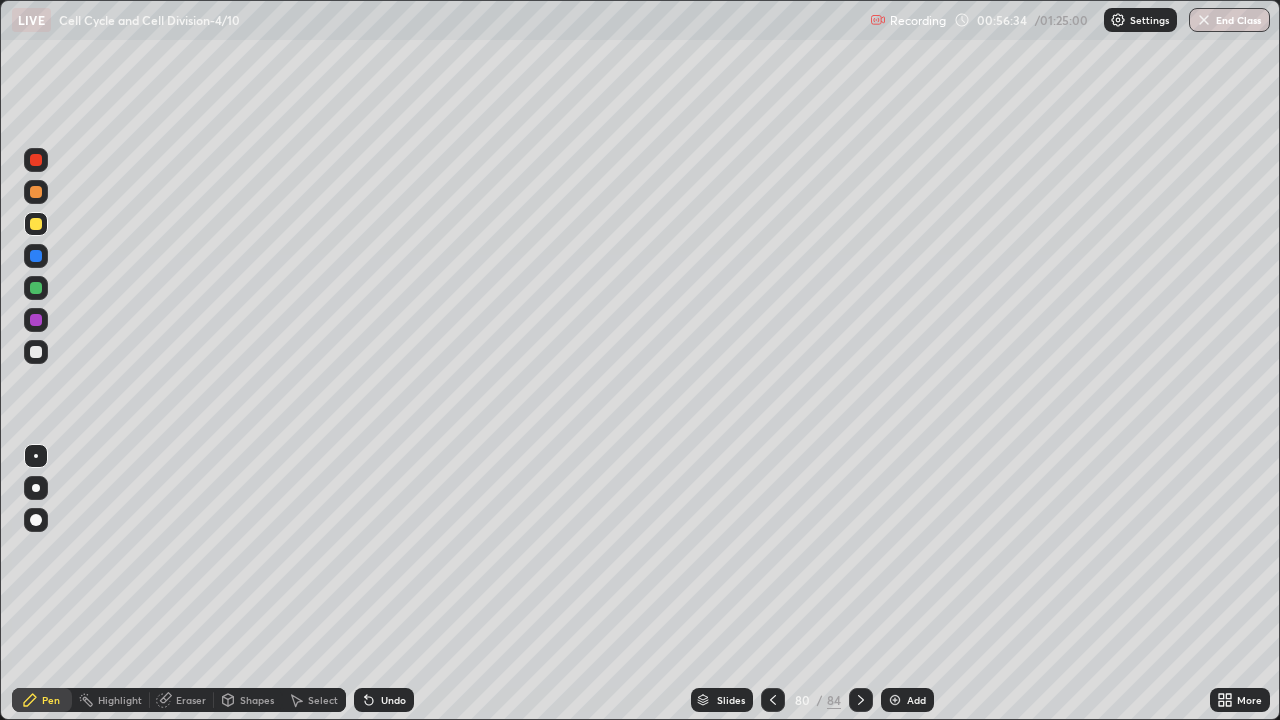 click at bounding box center (36, 224) 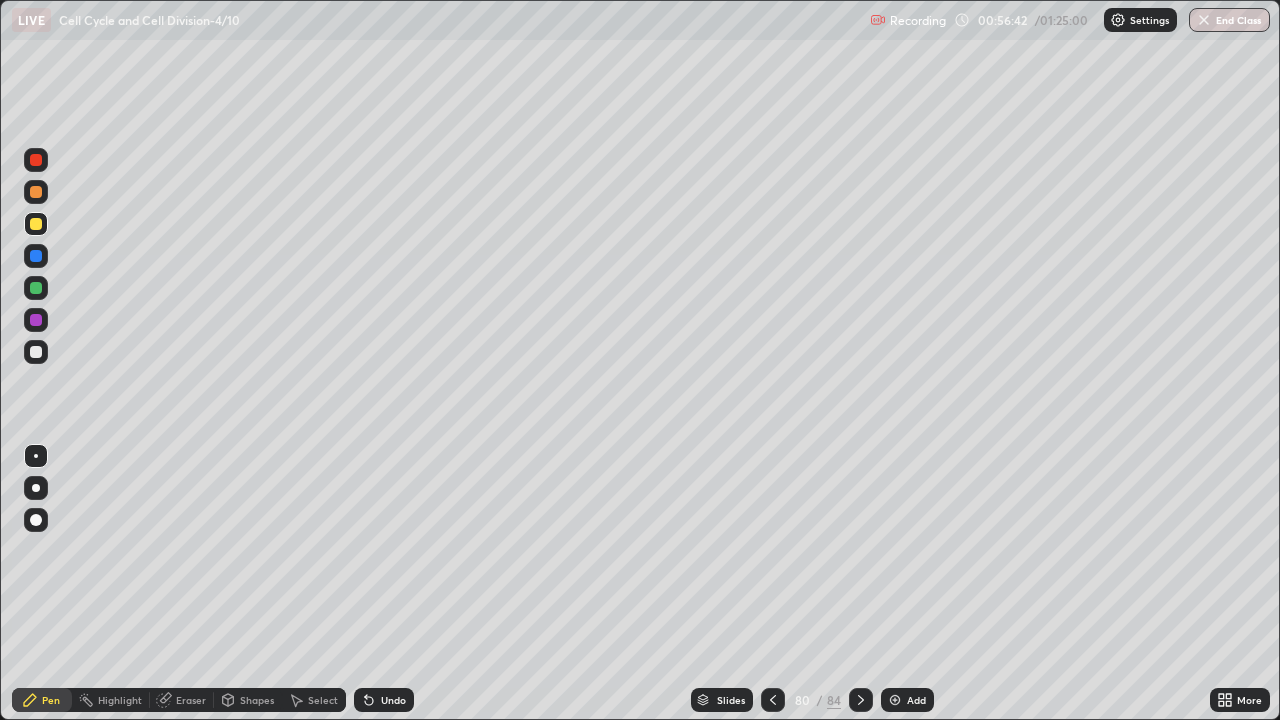 click on "Select" at bounding box center [323, 700] 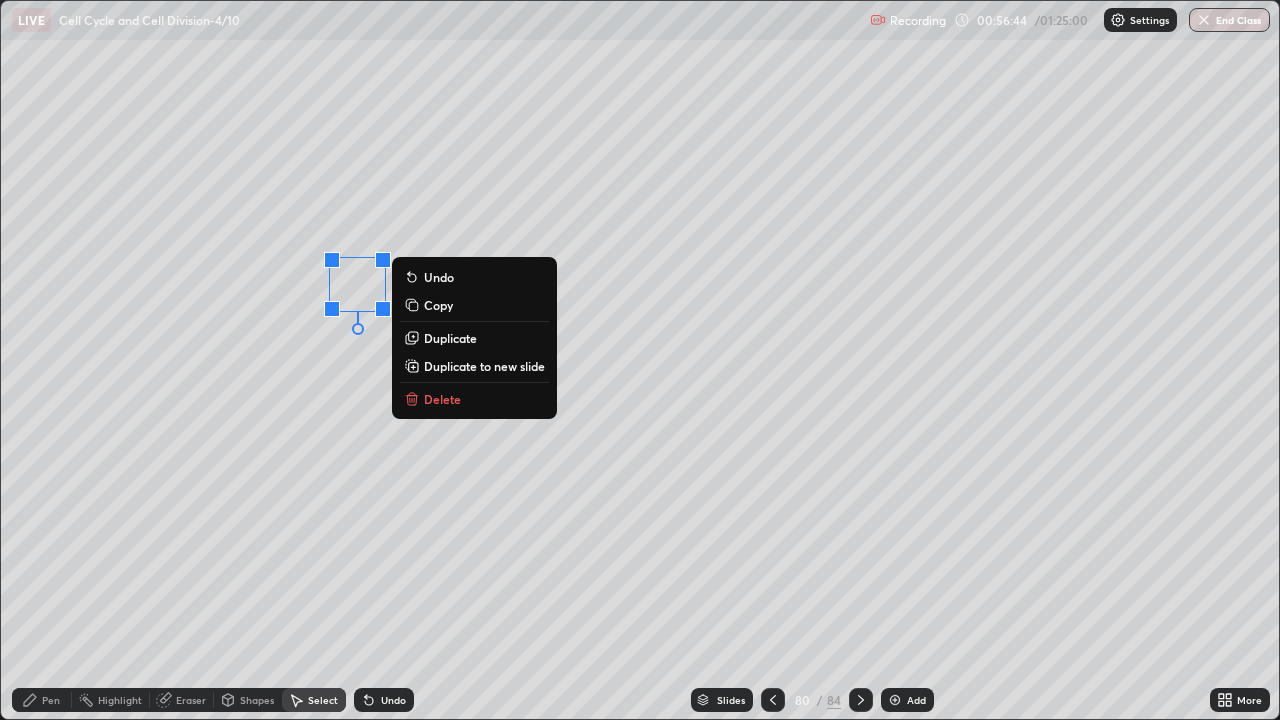 click on "Duplicate" at bounding box center (450, 338) 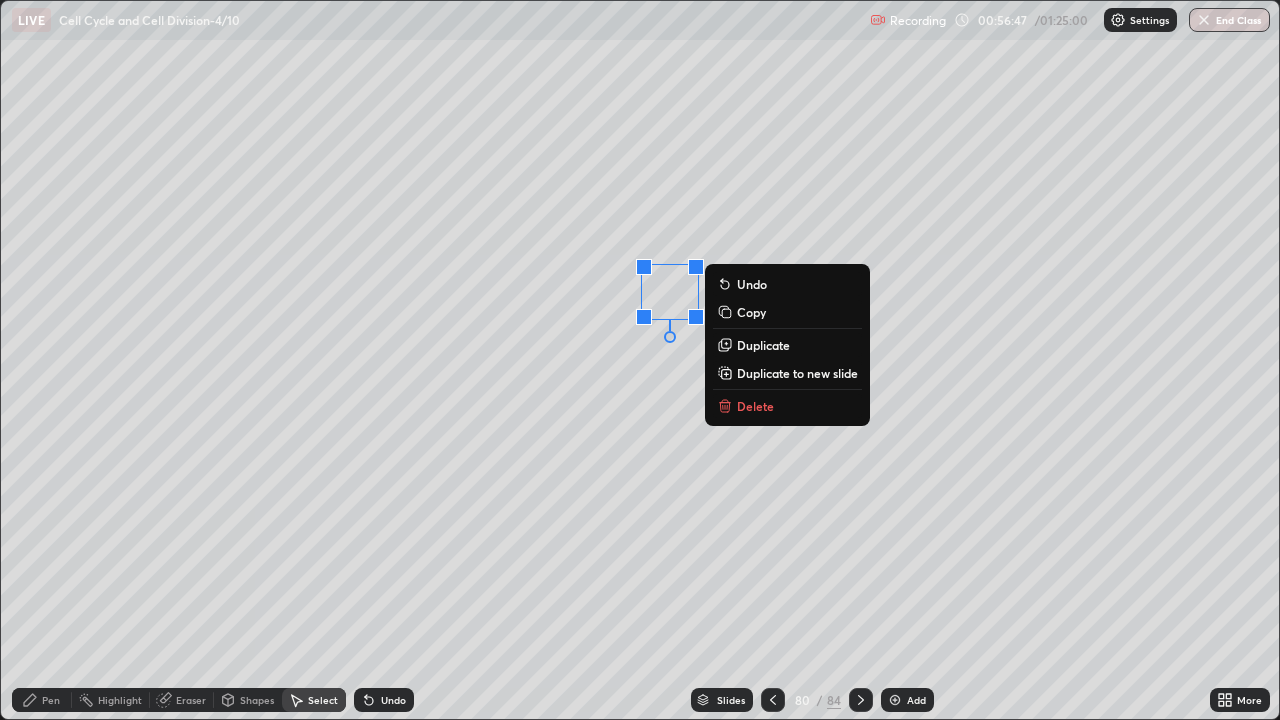 click on "Duplicate" at bounding box center (763, 345) 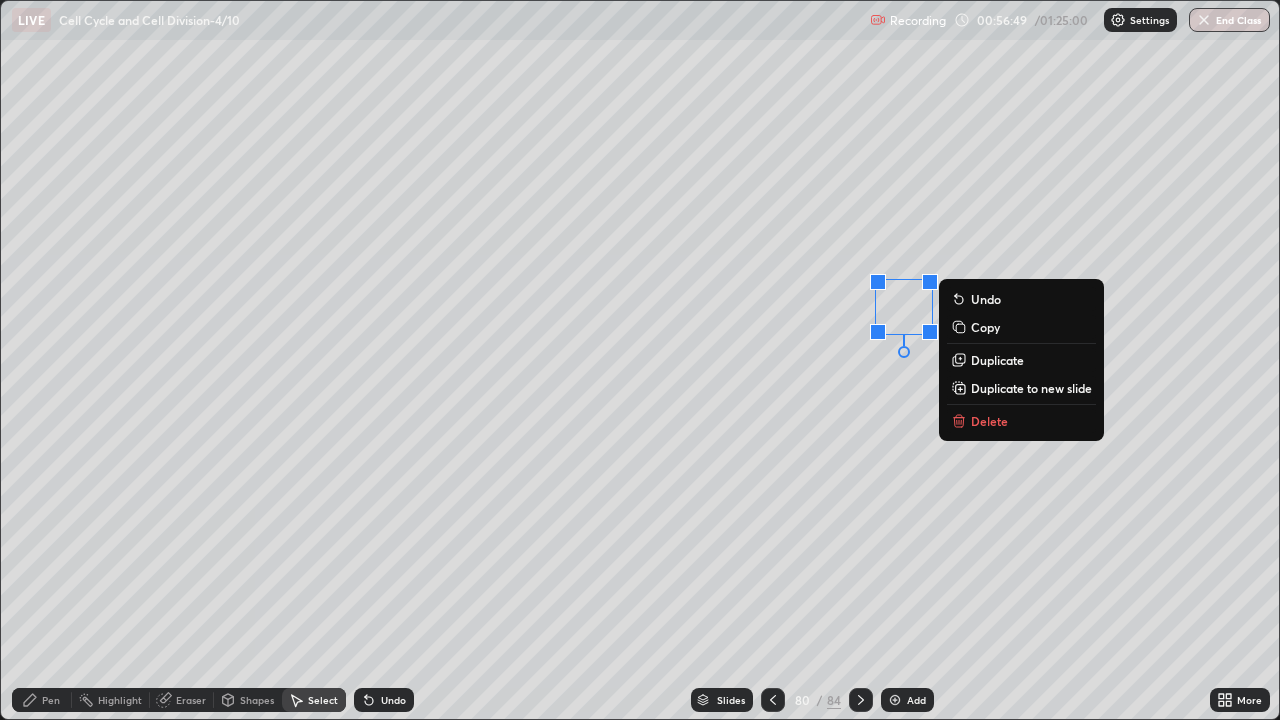 click 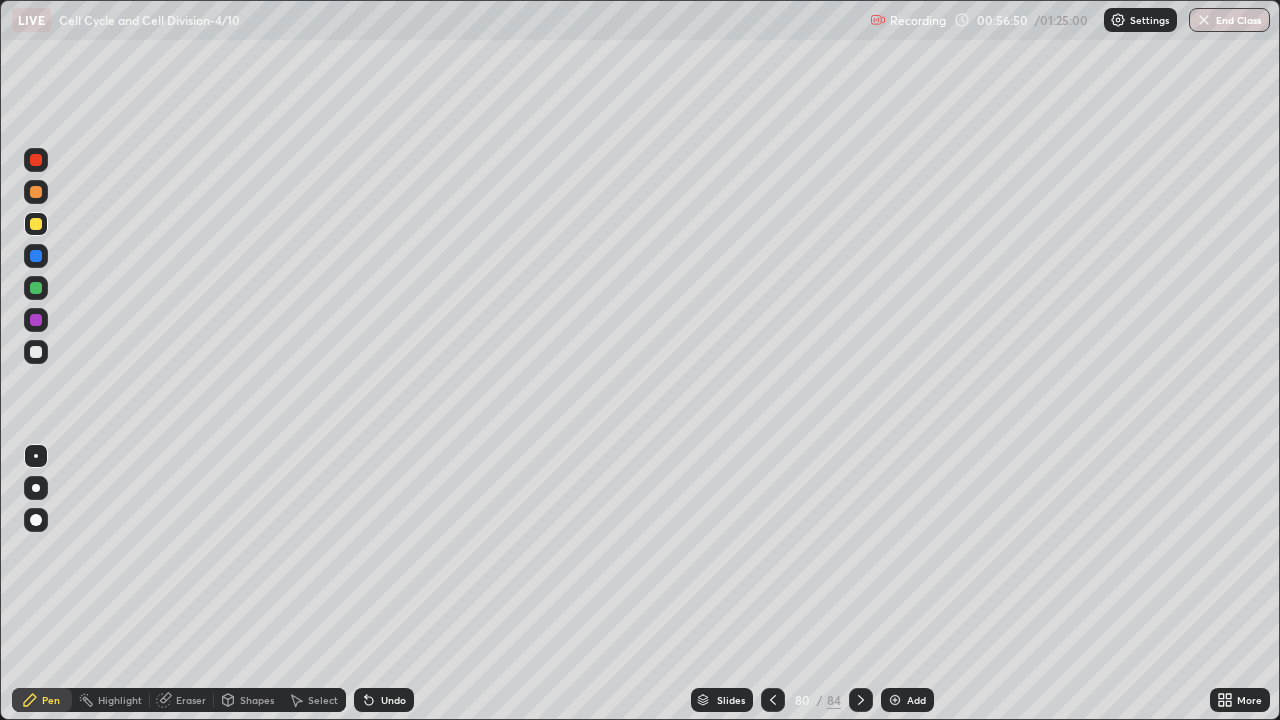 click at bounding box center [36, 352] 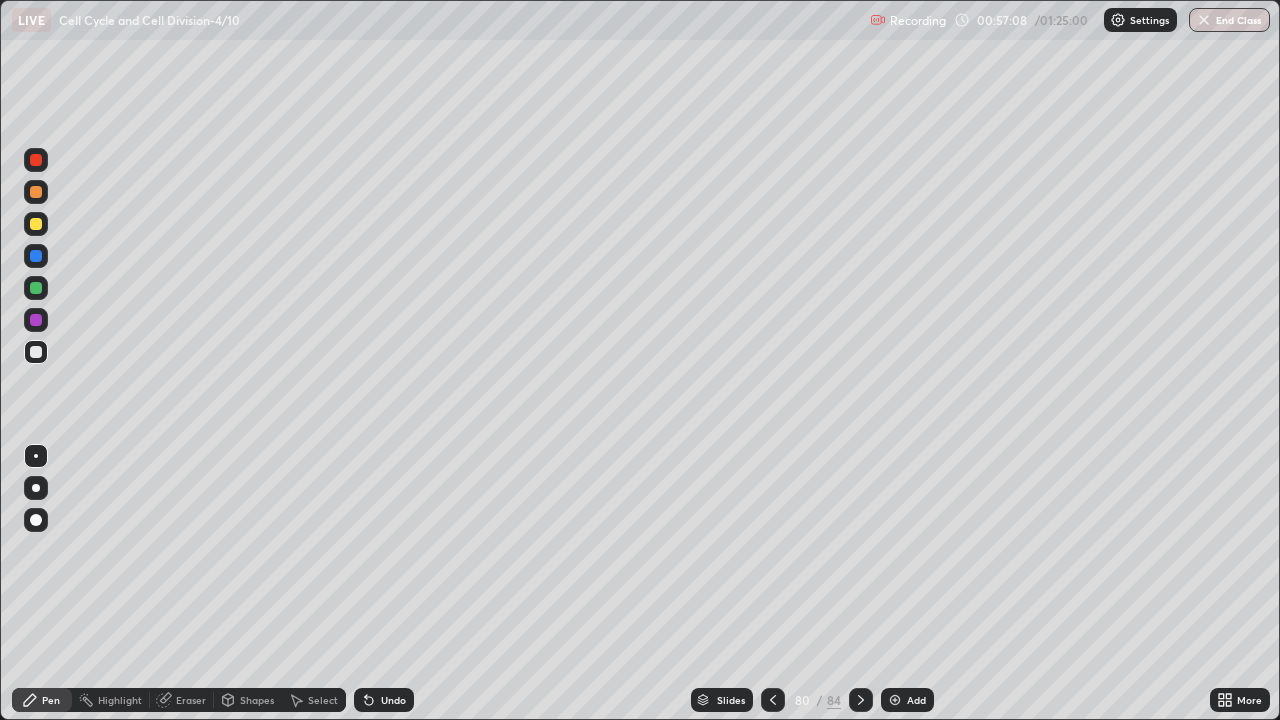 click at bounding box center [36, 352] 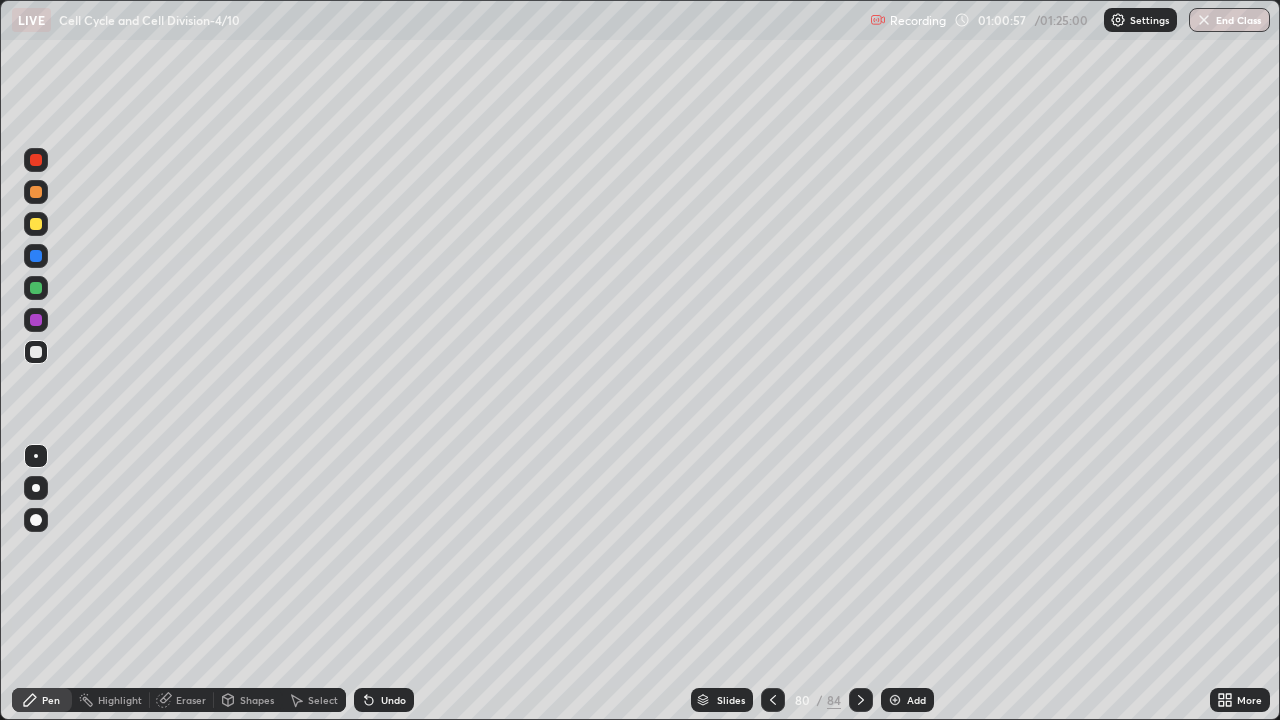 click on "Select" at bounding box center (323, 700) 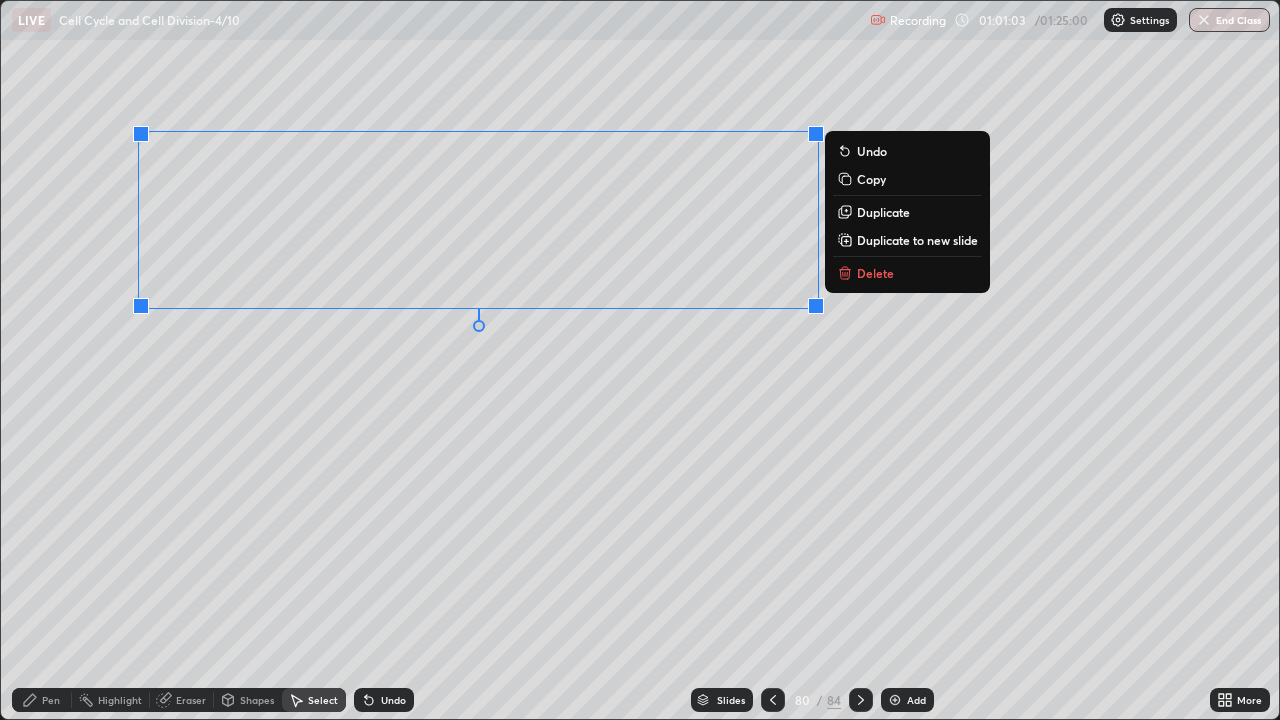 click on "Pen" at bounding box center [42, 700] 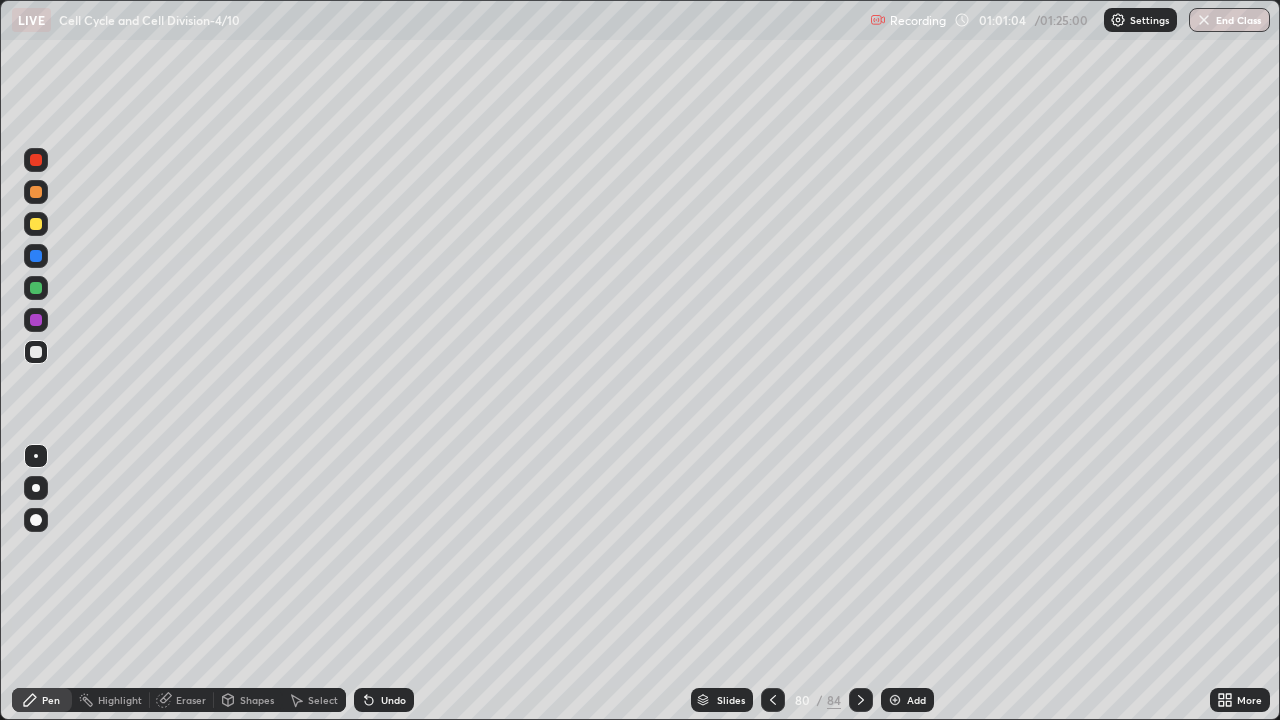click at bounding box center [36, 352] 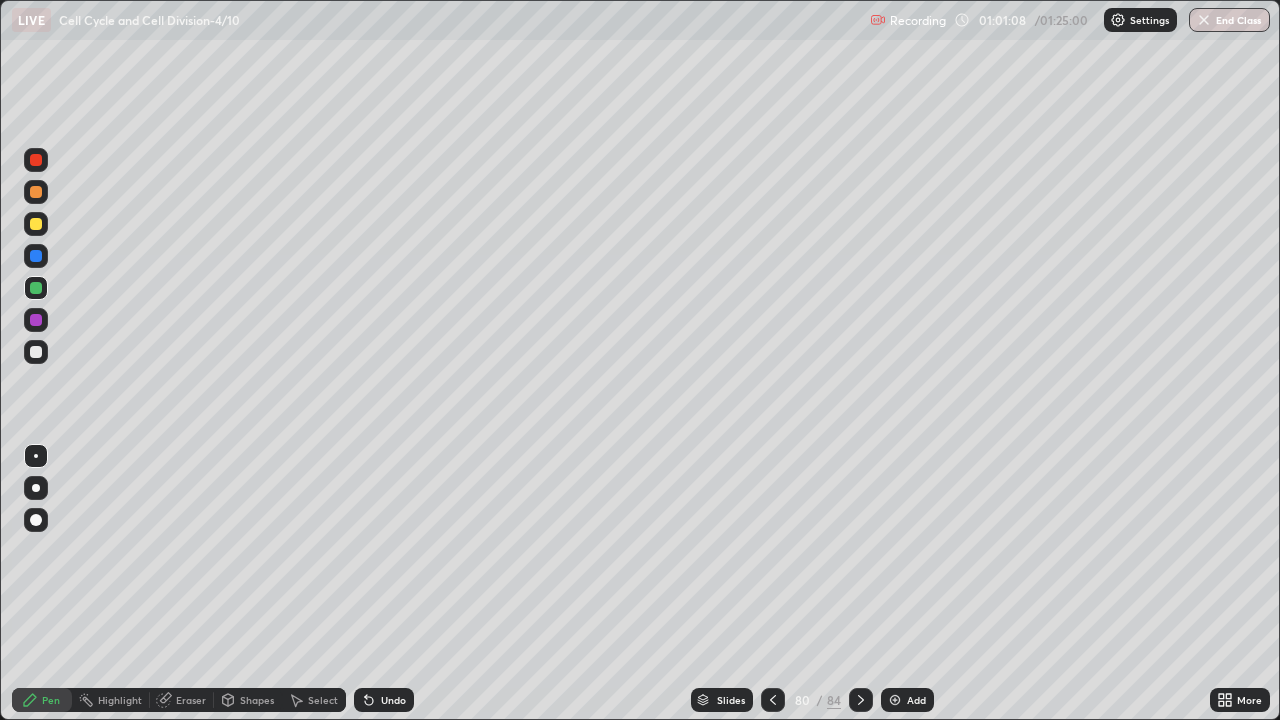 click at bounding box center (36, 320) 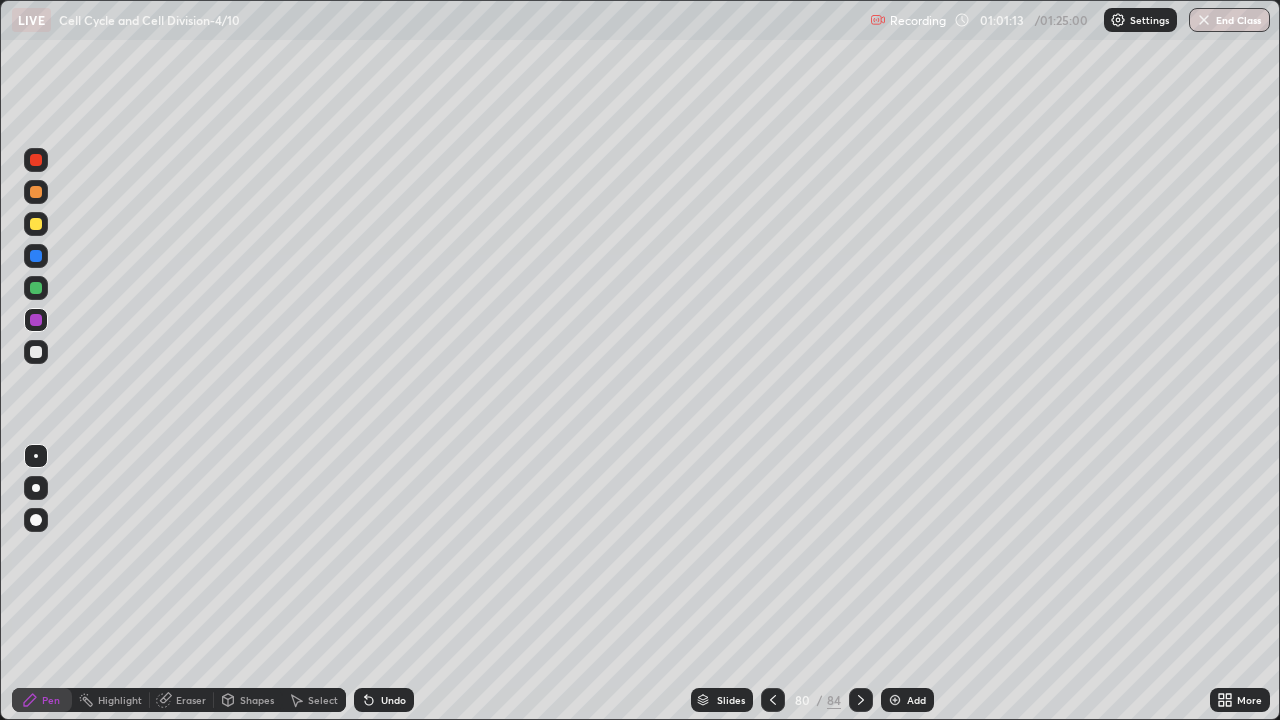 click at bounding box center (36, 352) 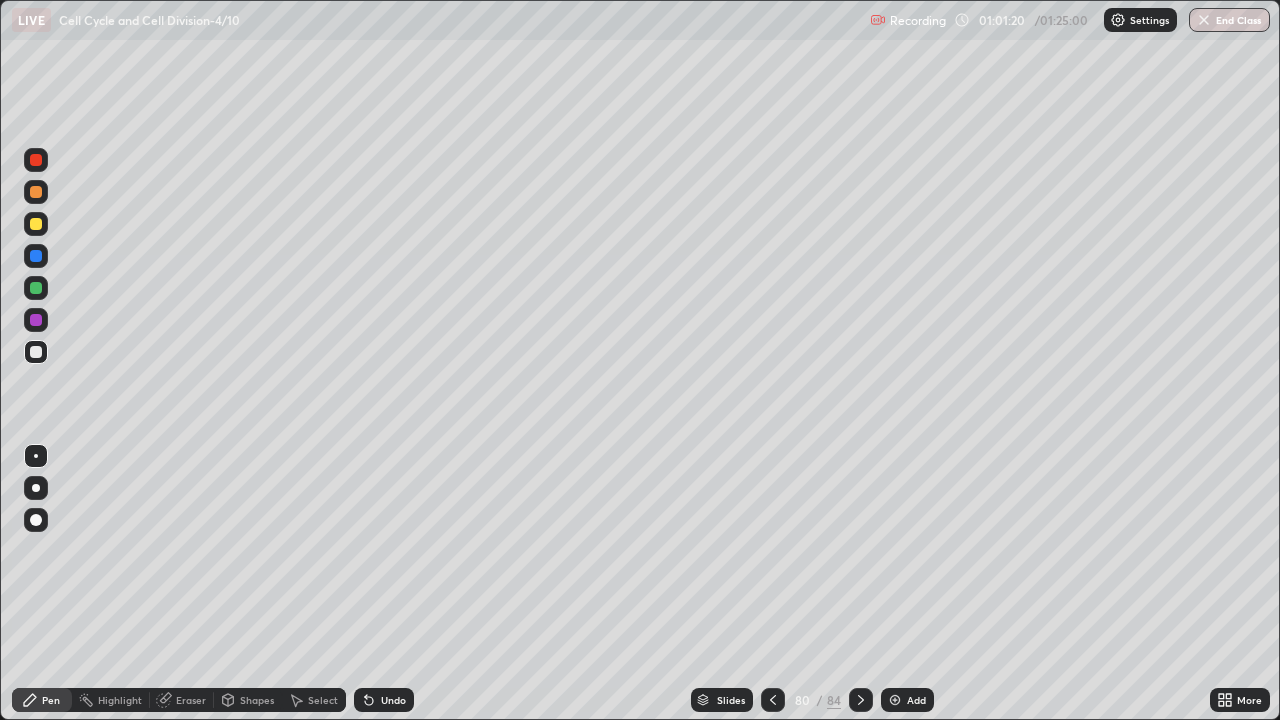 click at bounding box center (36, 320) 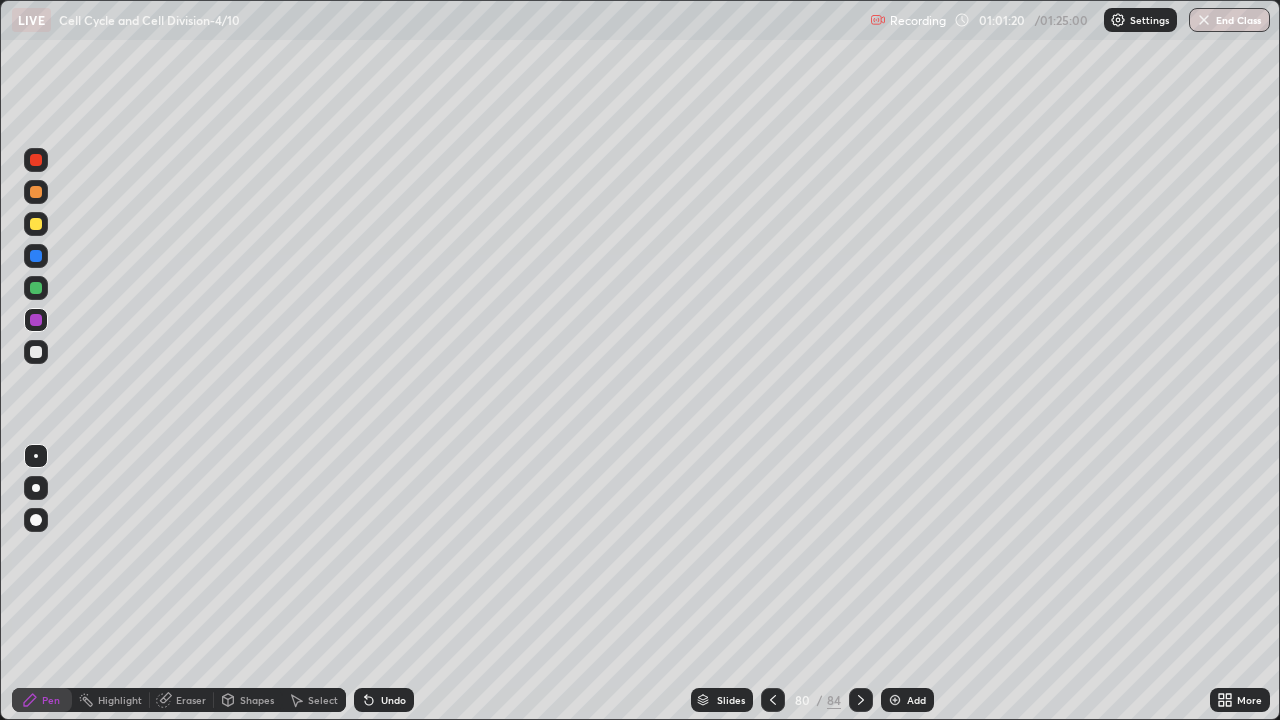 click at bounding box center [36, 320] 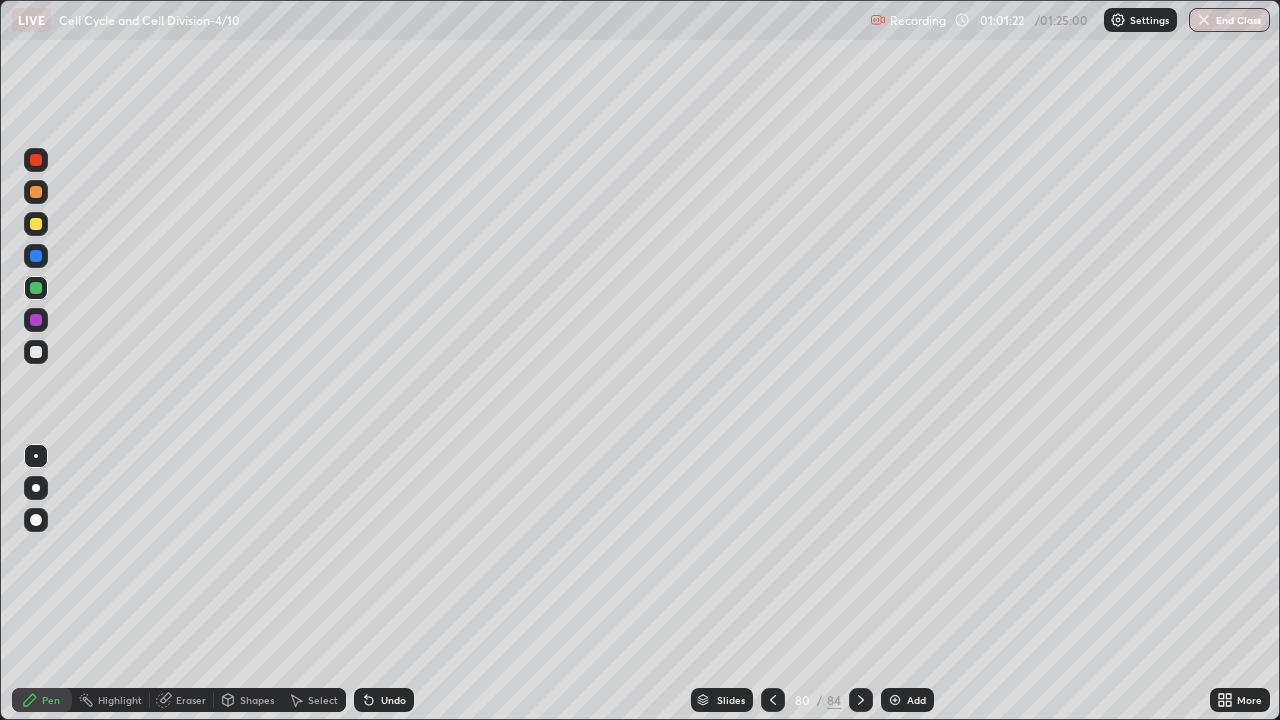 click at bounding box center (36, 160) 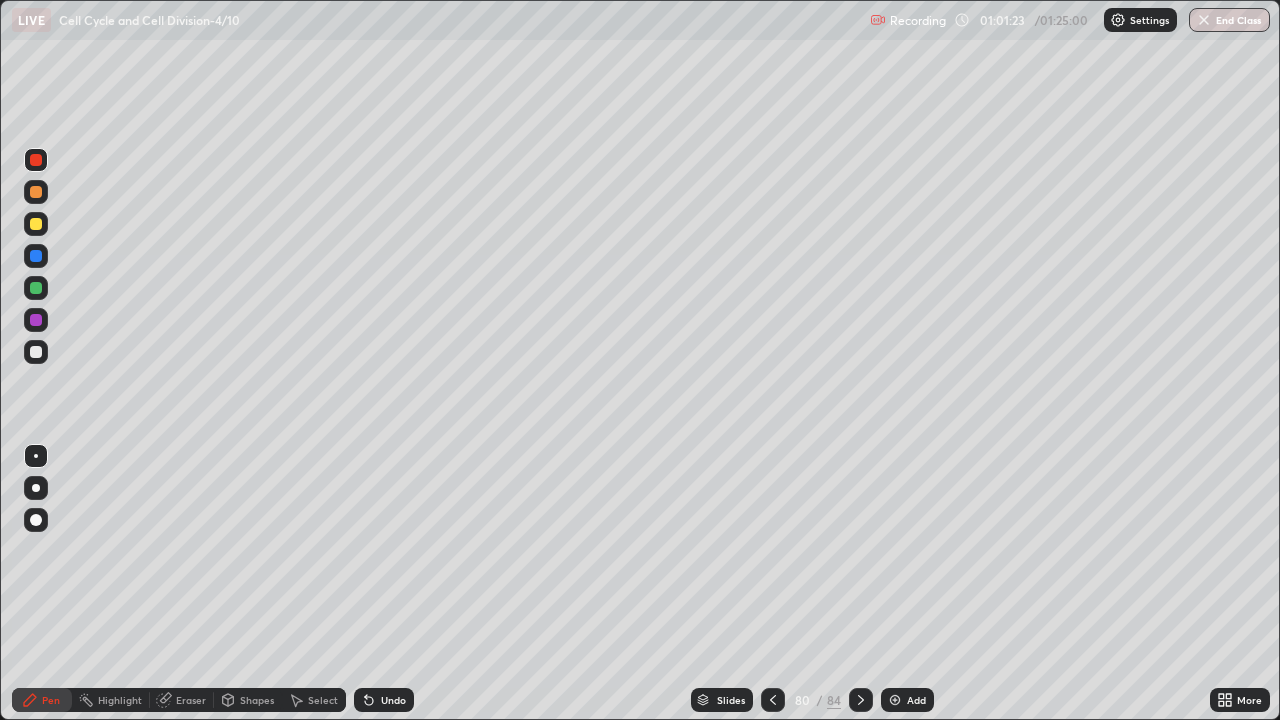click at bounding box center [36, 160] 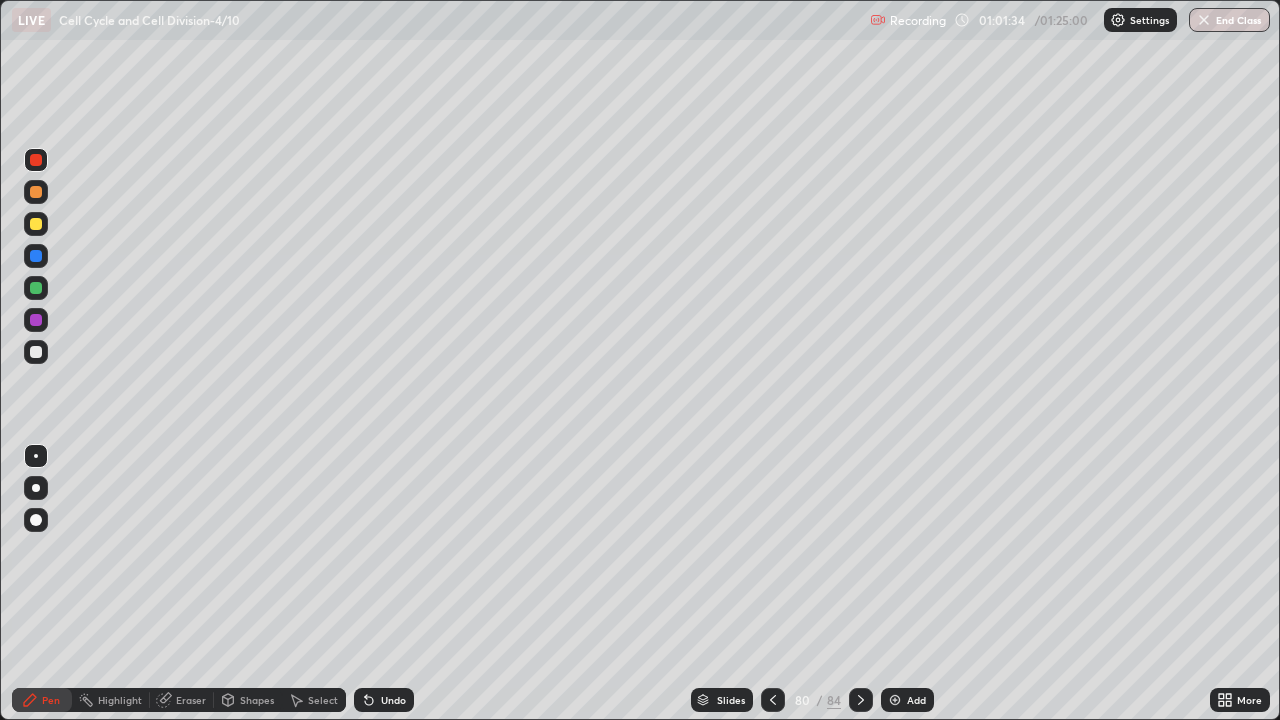 click at bounding box center [36, 256] 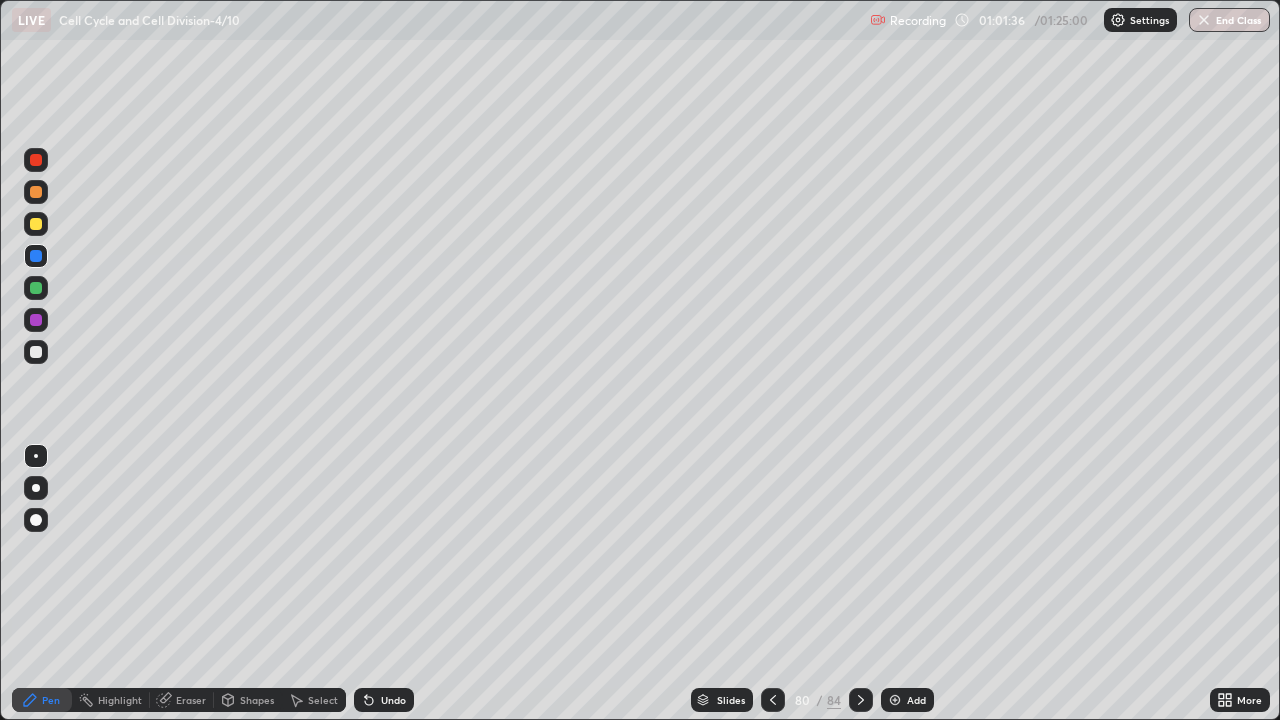 click at bounding box center (36, 224) 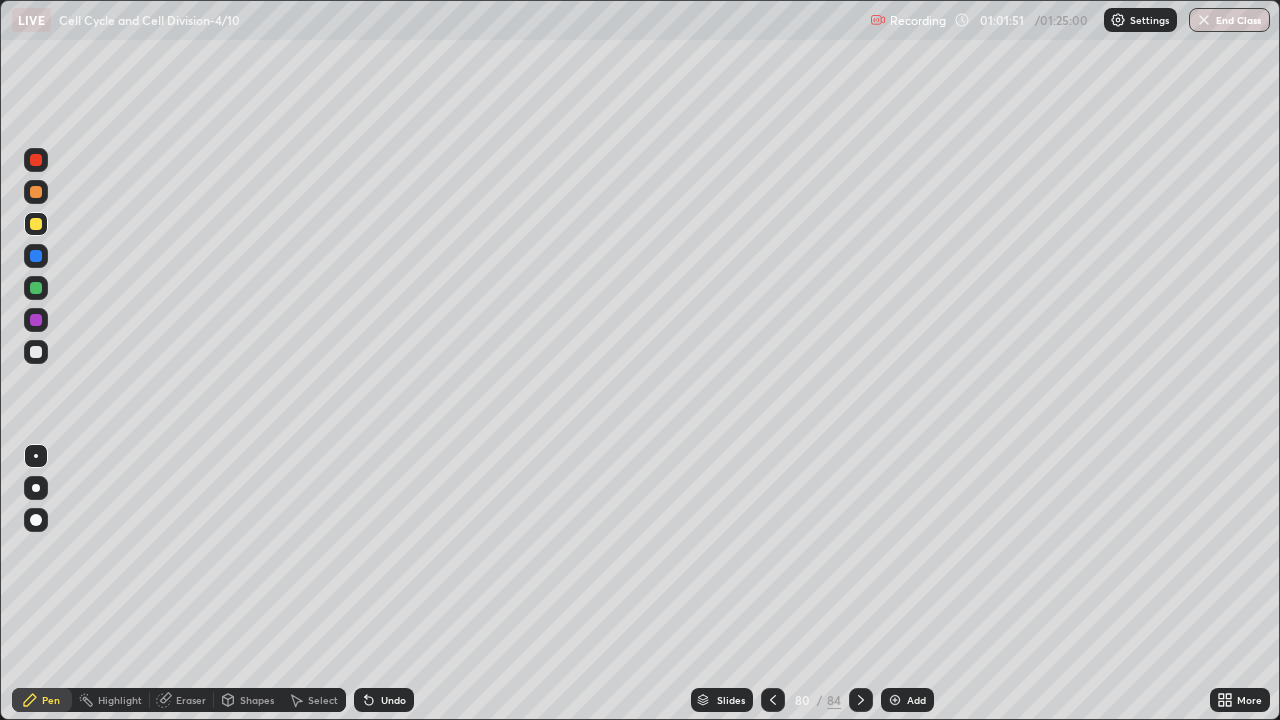 click at bounding box center [36, 320] 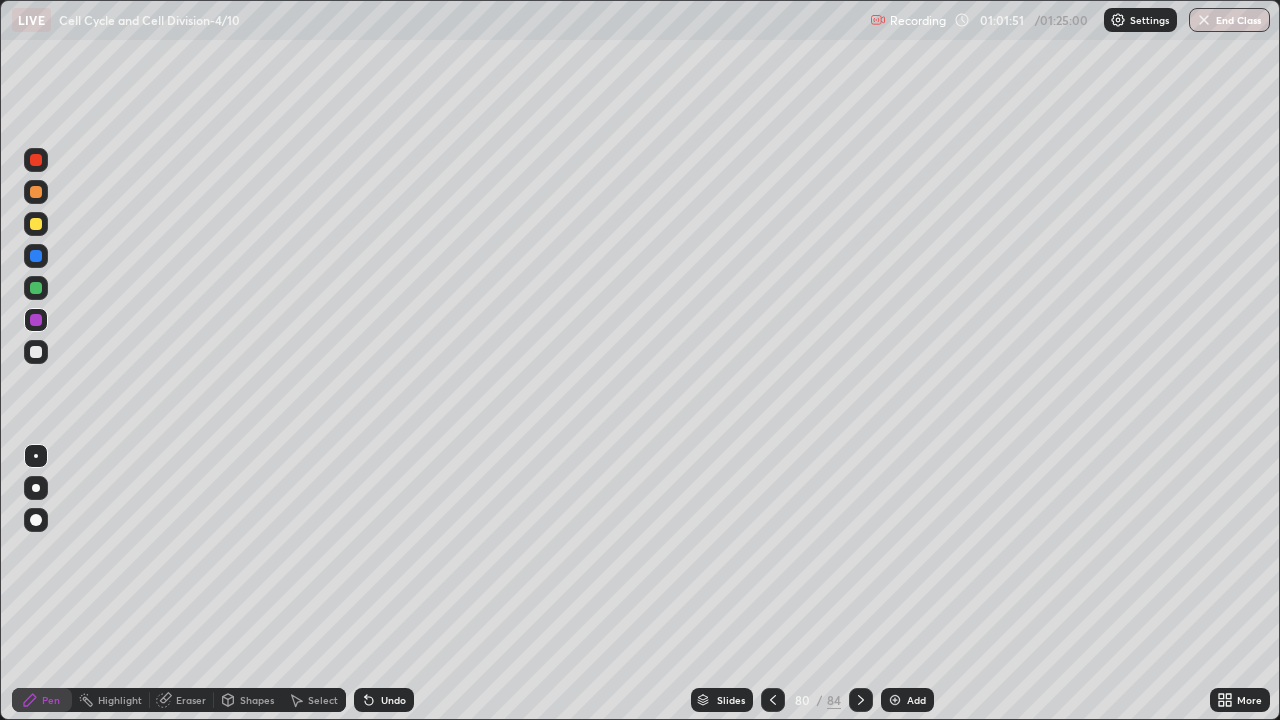 click at bounding box center (36, 288) 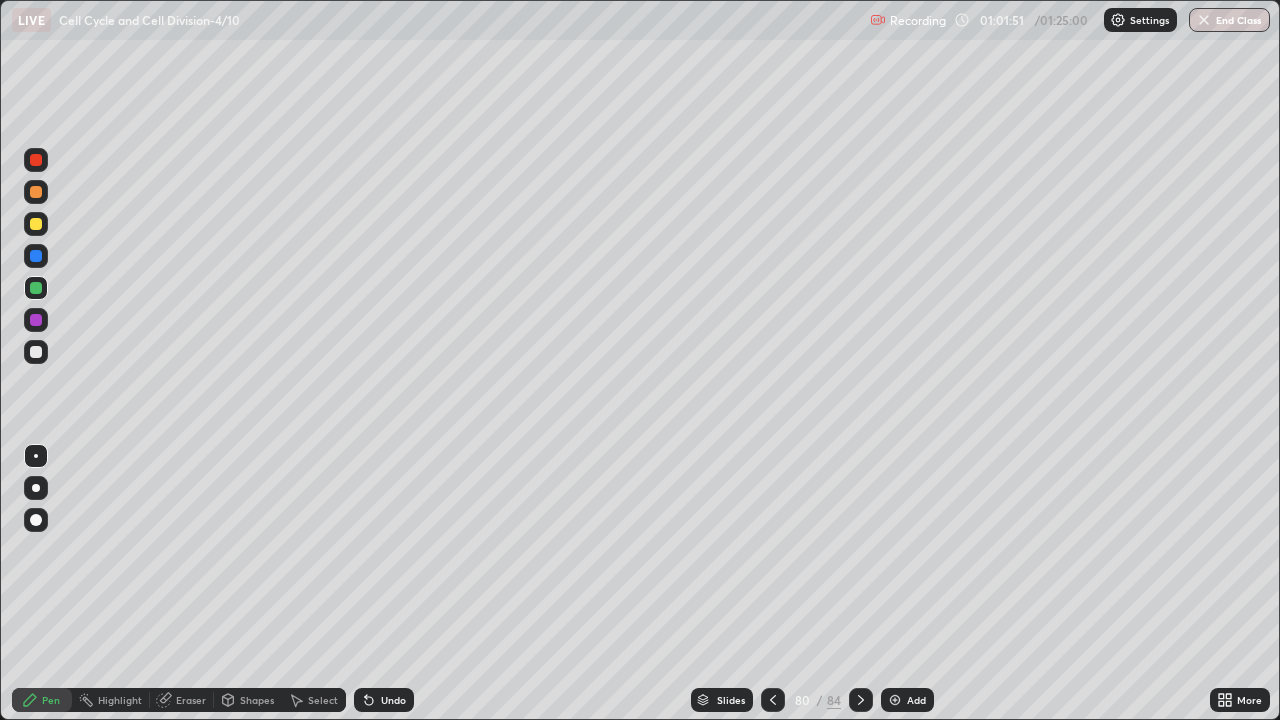 click at bounding box center [36, 256] 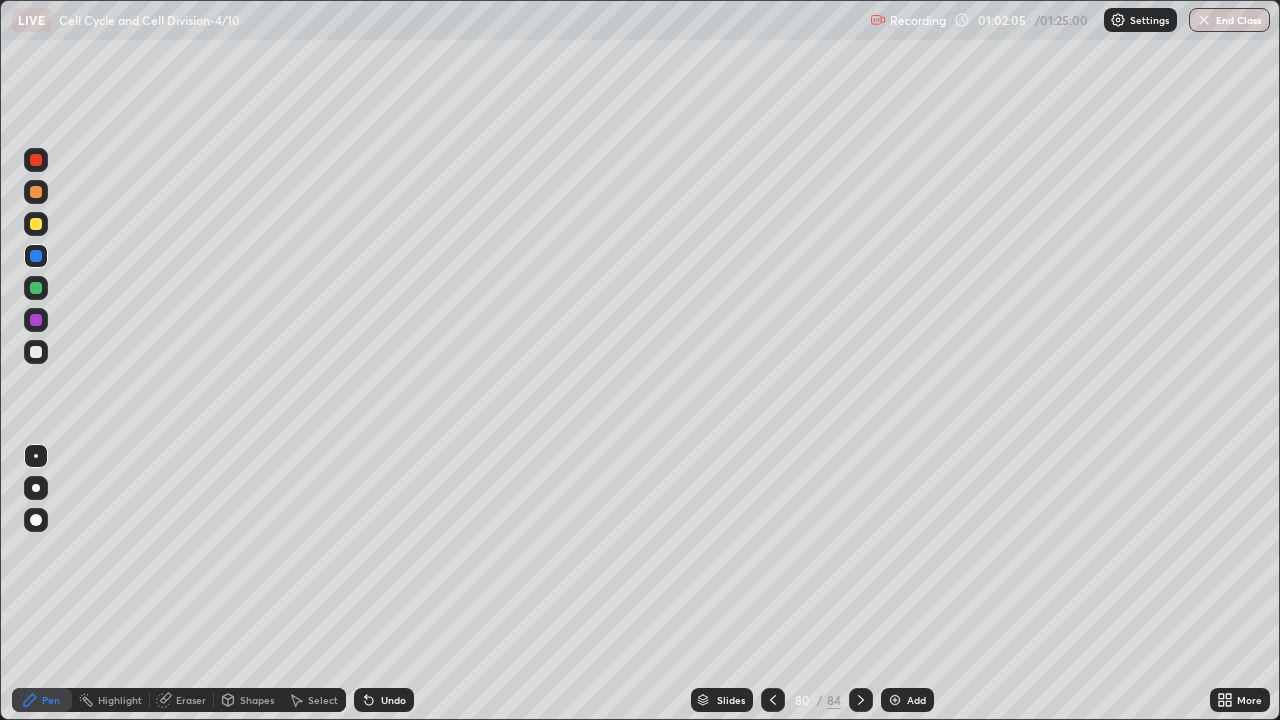 click at bounding box center [36, 352] 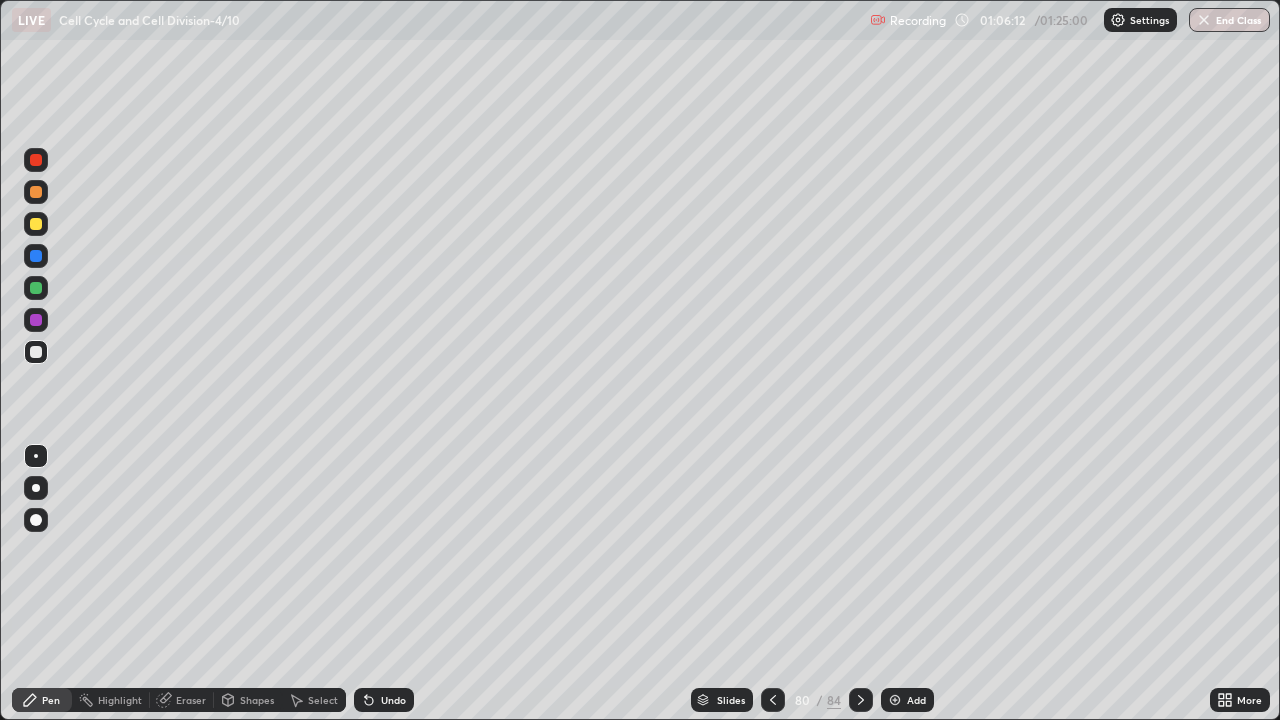 click on "End Class" at bounding box center [1229, 20] 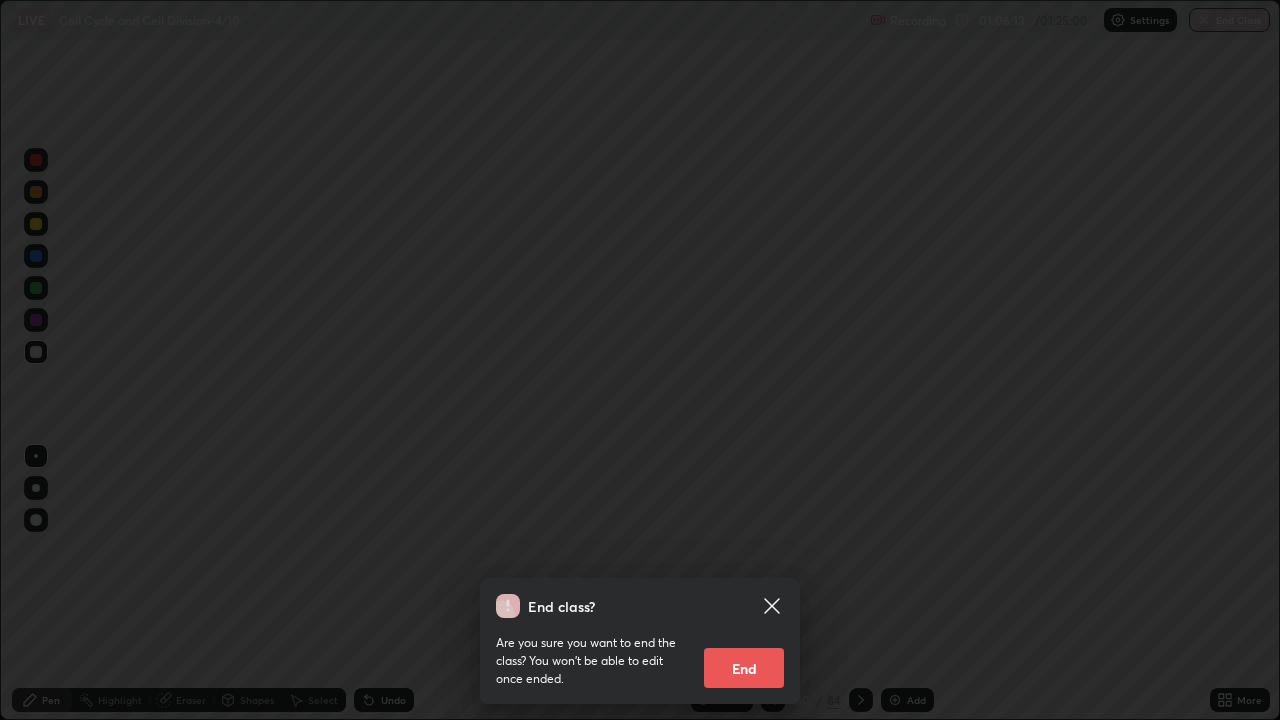 click on "End" at bounding box center (744, 668) 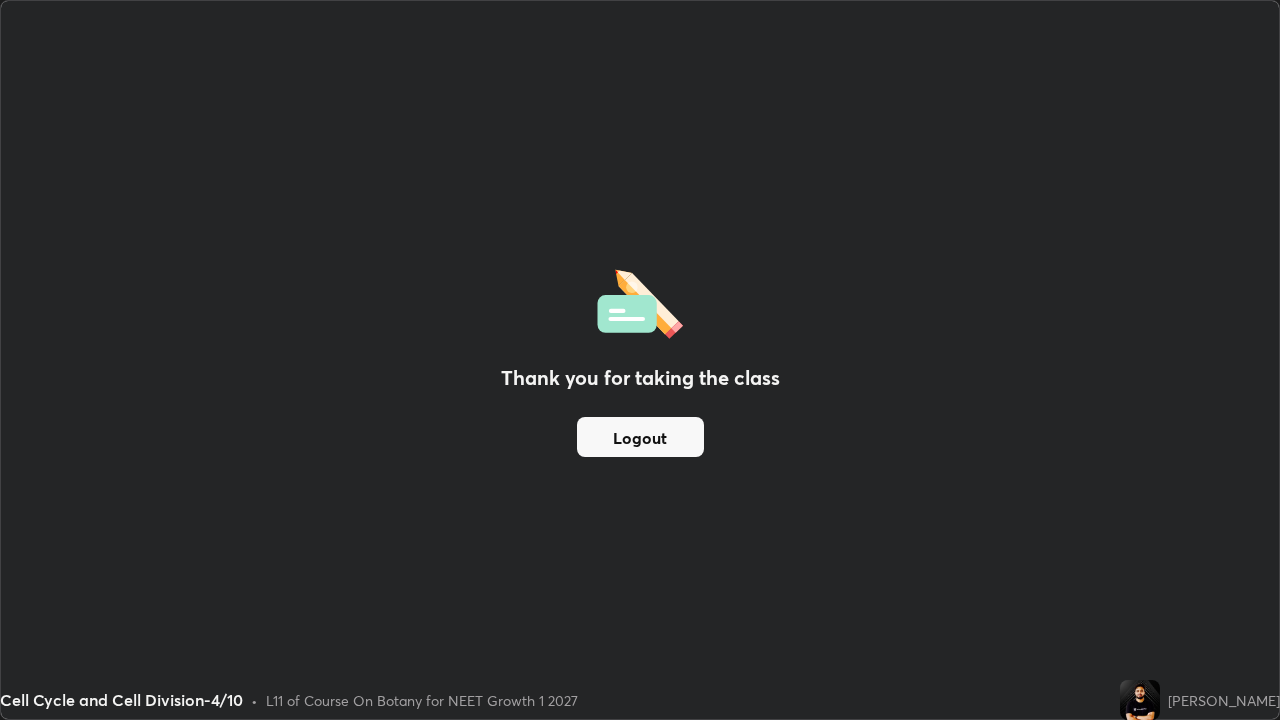 click on "Logout" at bounding box center [640, 437] 